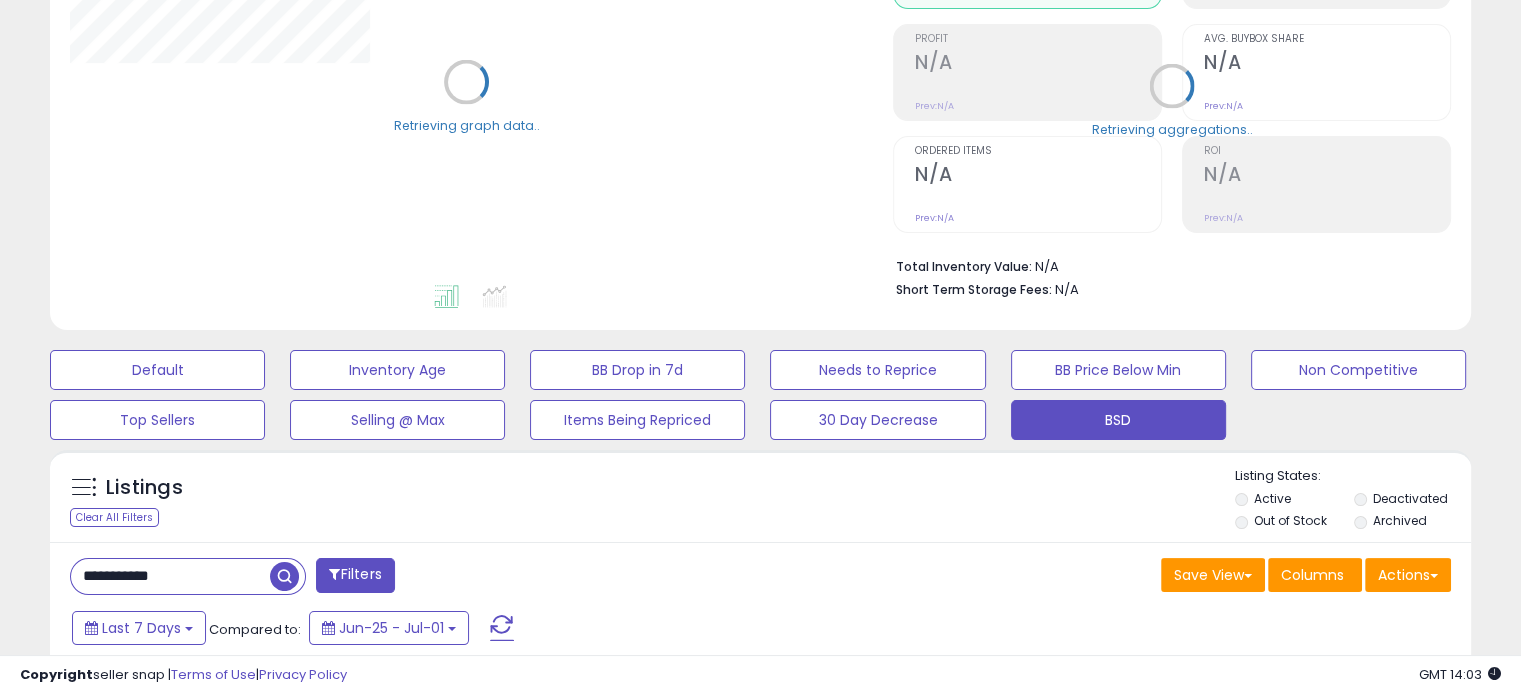 scroll, scrollTop: 333, scrollLeft: 0, axis: vertical 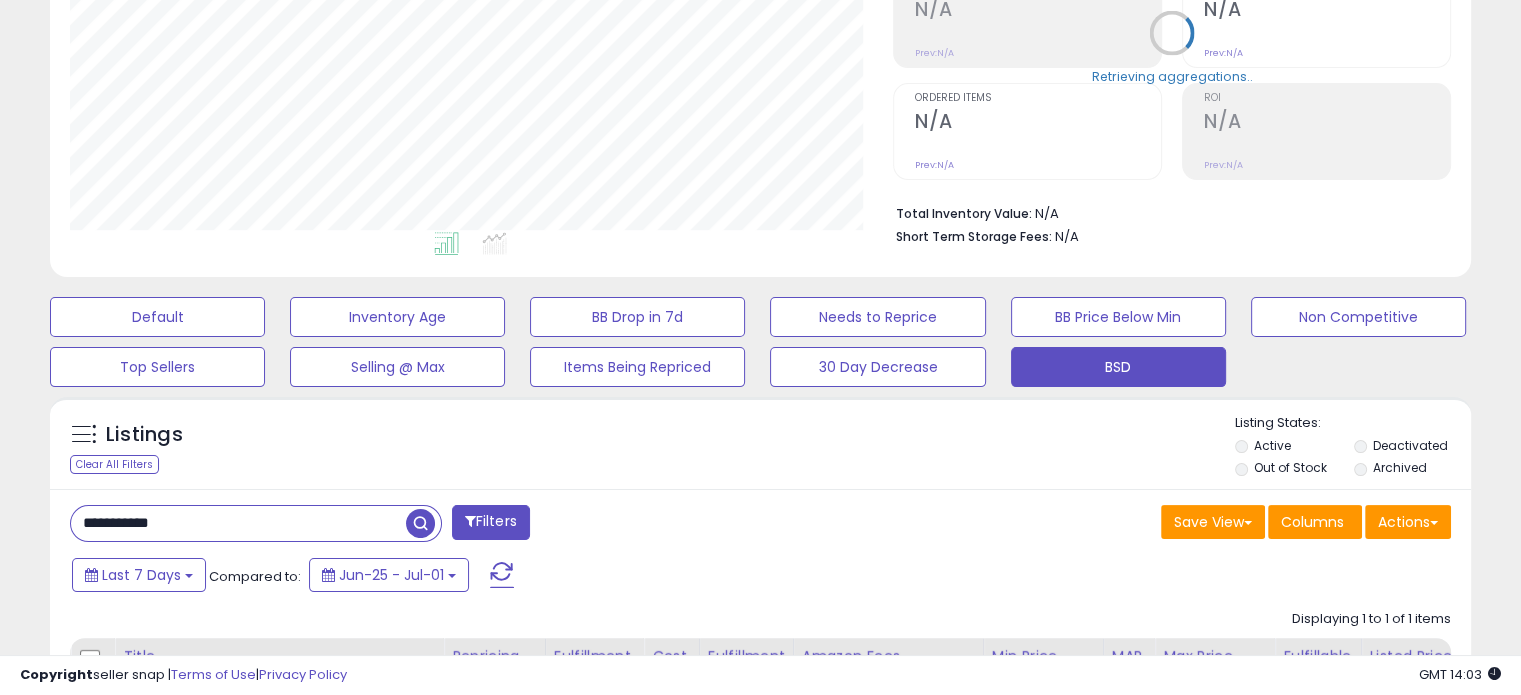 drag, startPoint x: 157, startPoint y: 531, endPoint x: 76, endPoint y: 533, distance: 81.02469 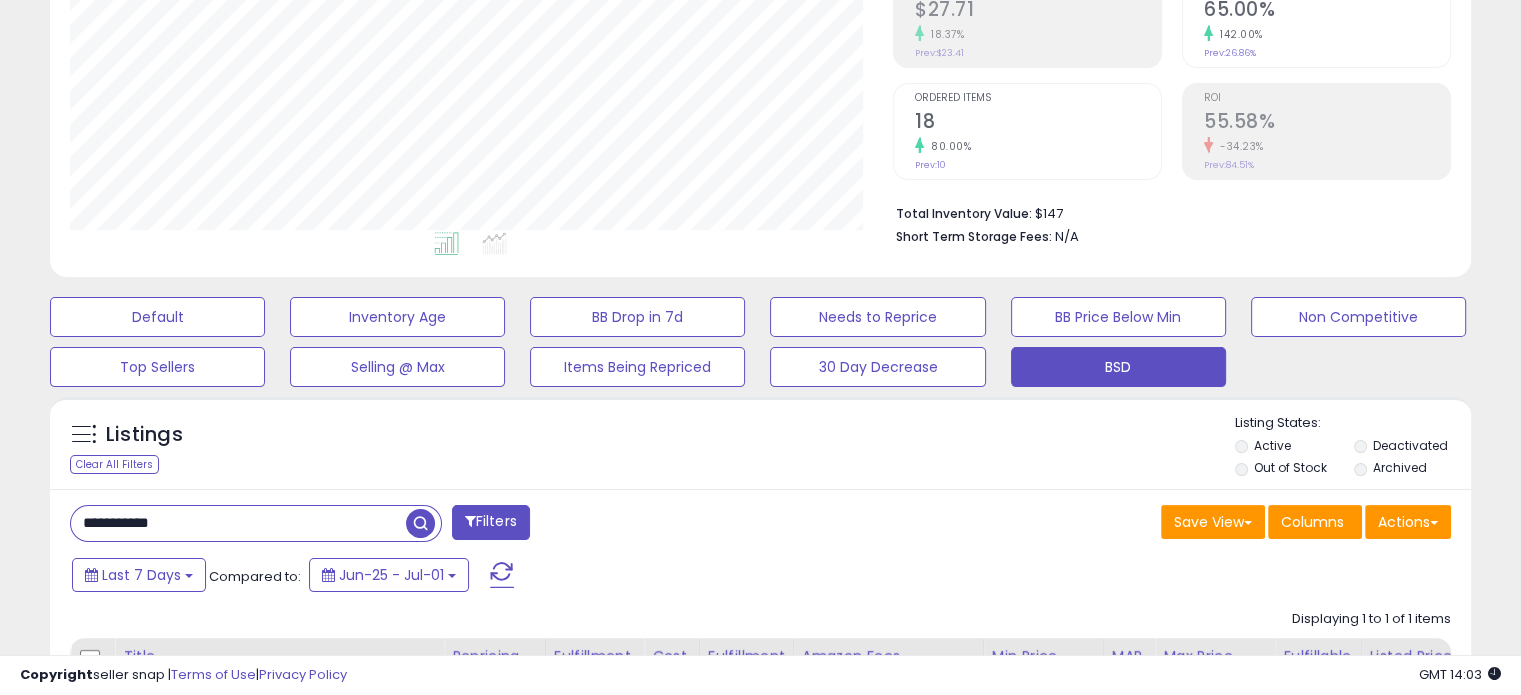 click on "**********" at bounding box center (238, 523) 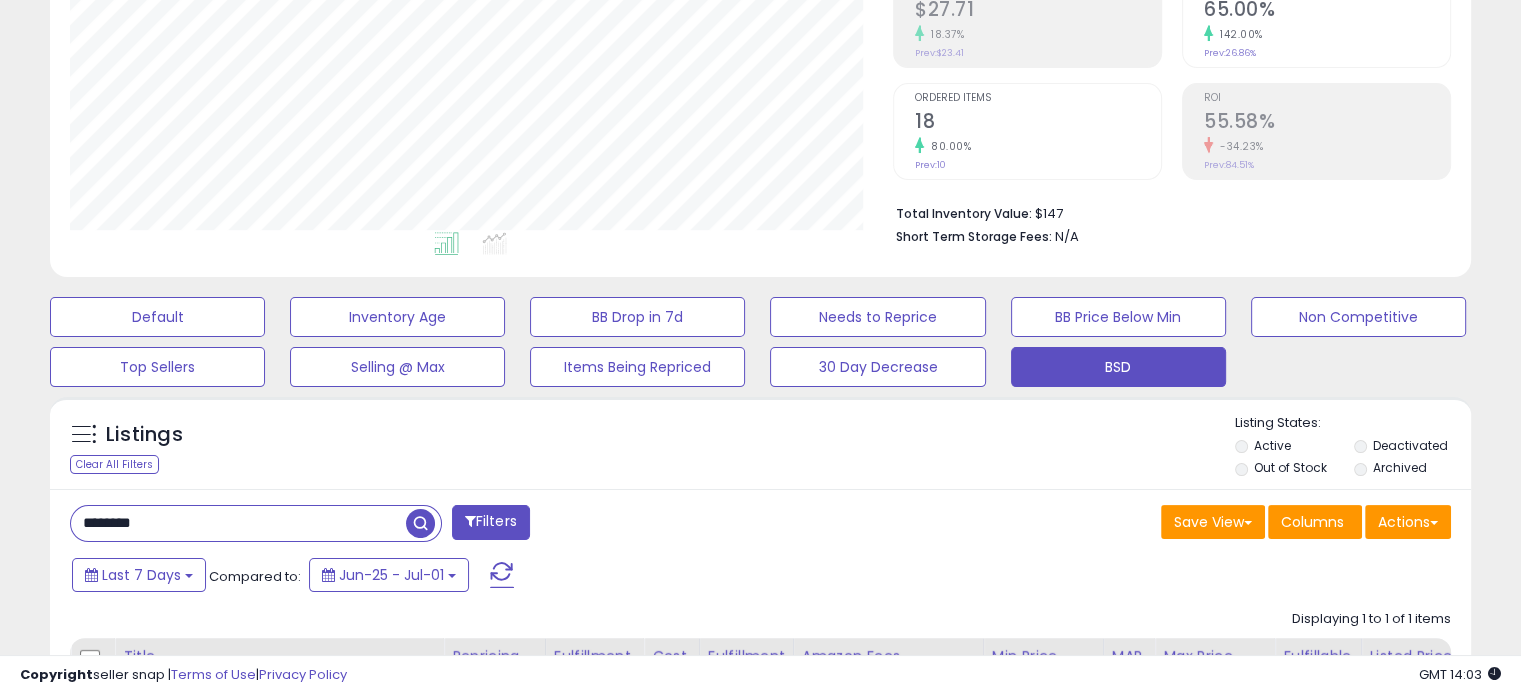 type on "********" 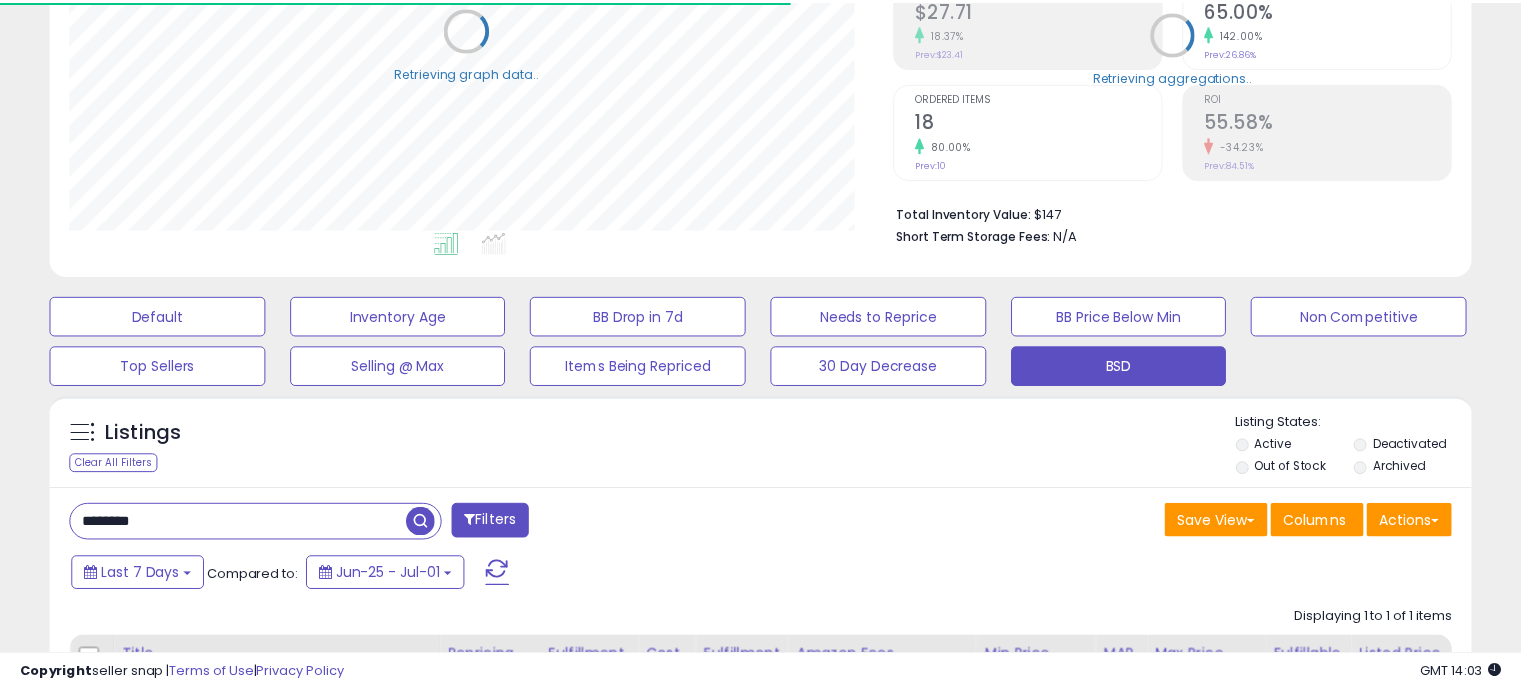 scroll, scrollTop: 409, scrollLeft: 822, axis: both 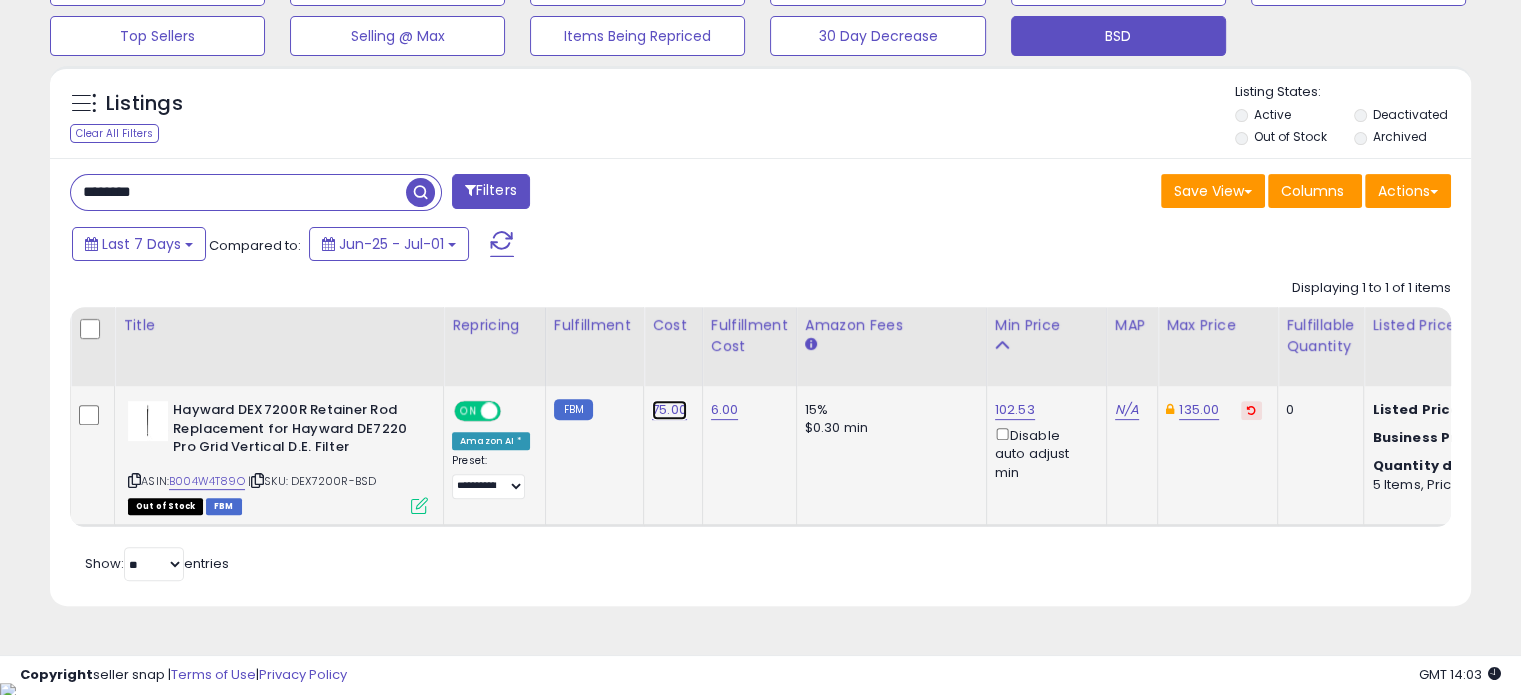 click on "75.00" at bounding box center [669, 410] 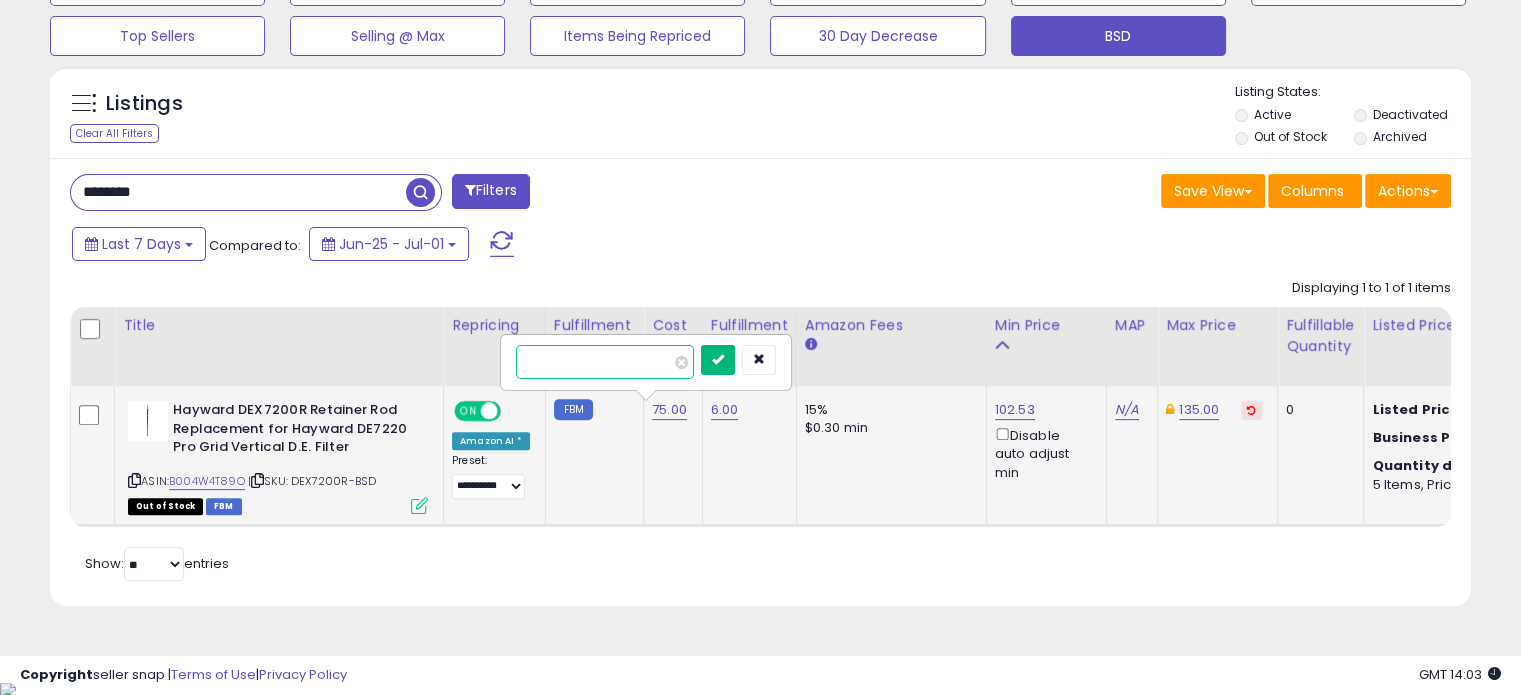 type on "*****" 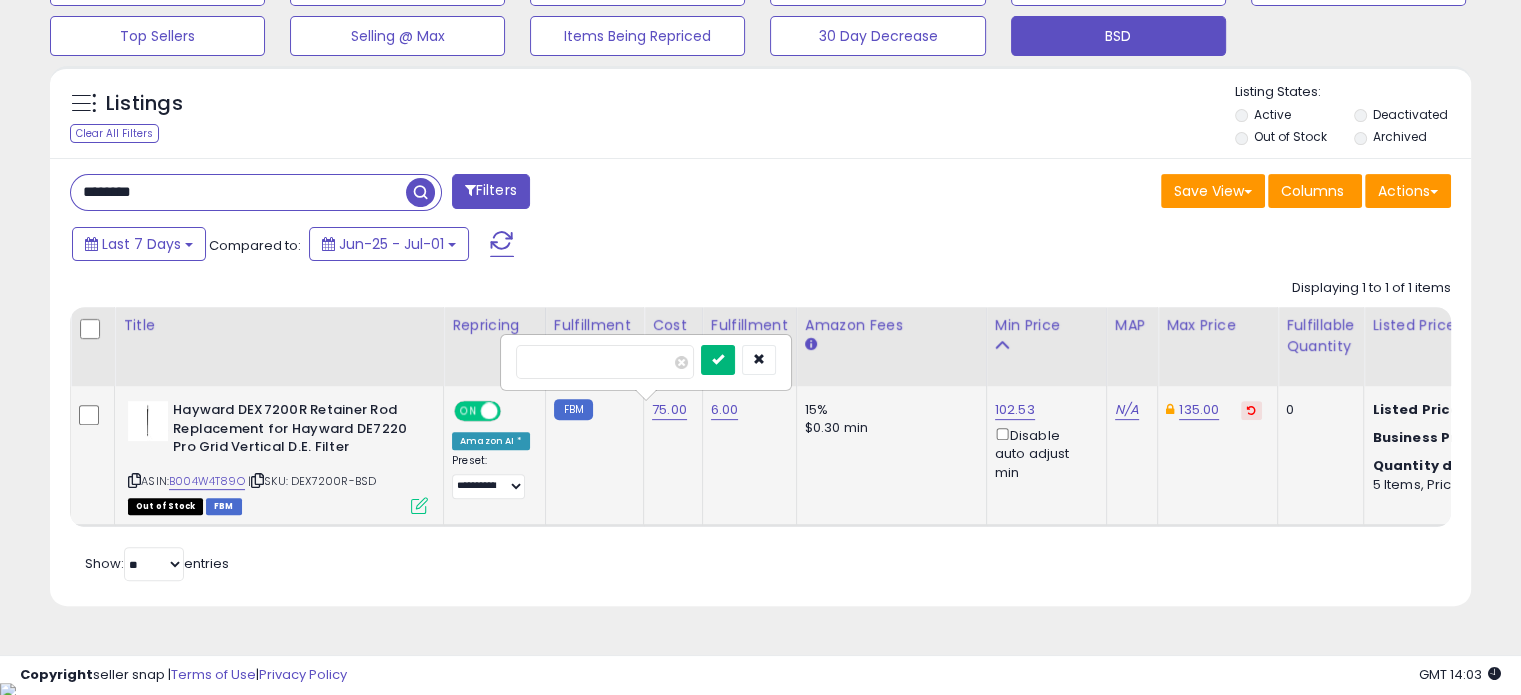 click at bounding box center [718, 359] 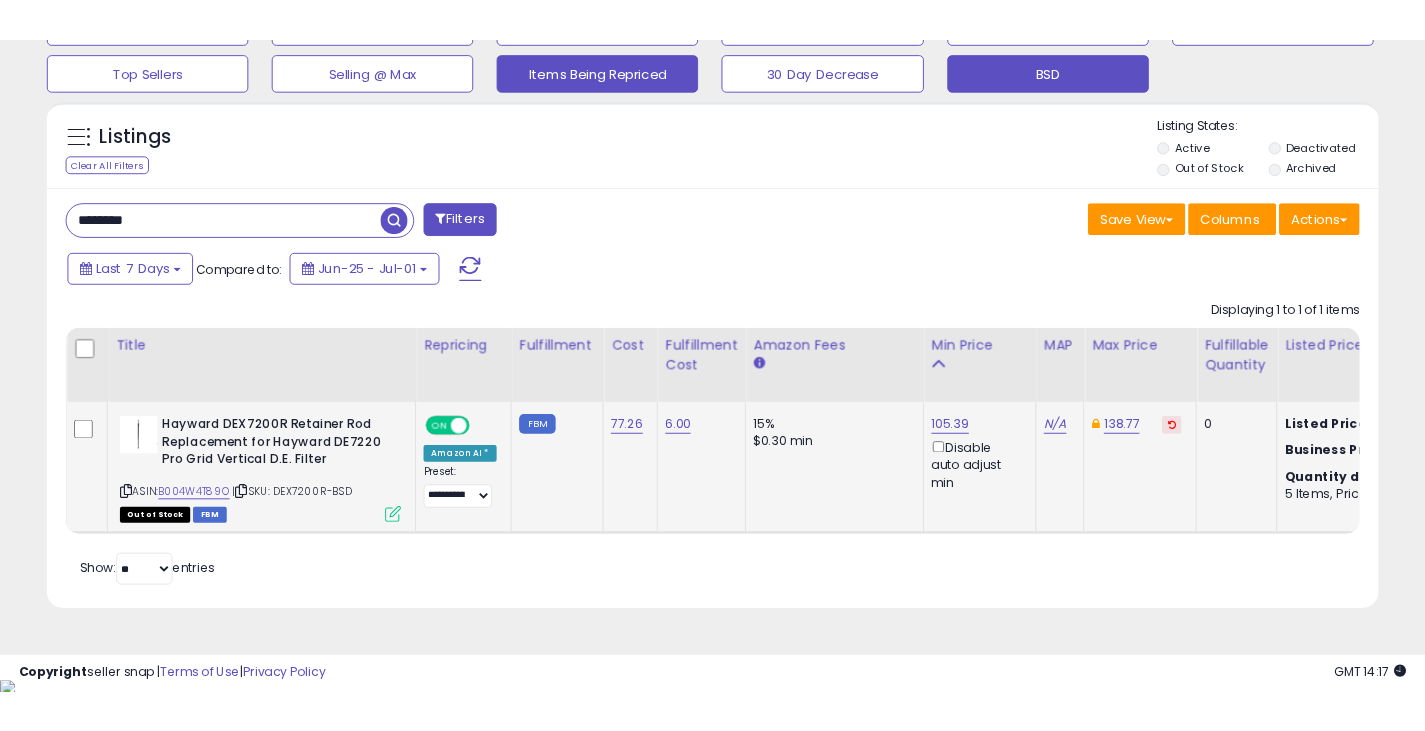 scroll, scrollTop: 629, scrollLeft: 0, axis: vertical 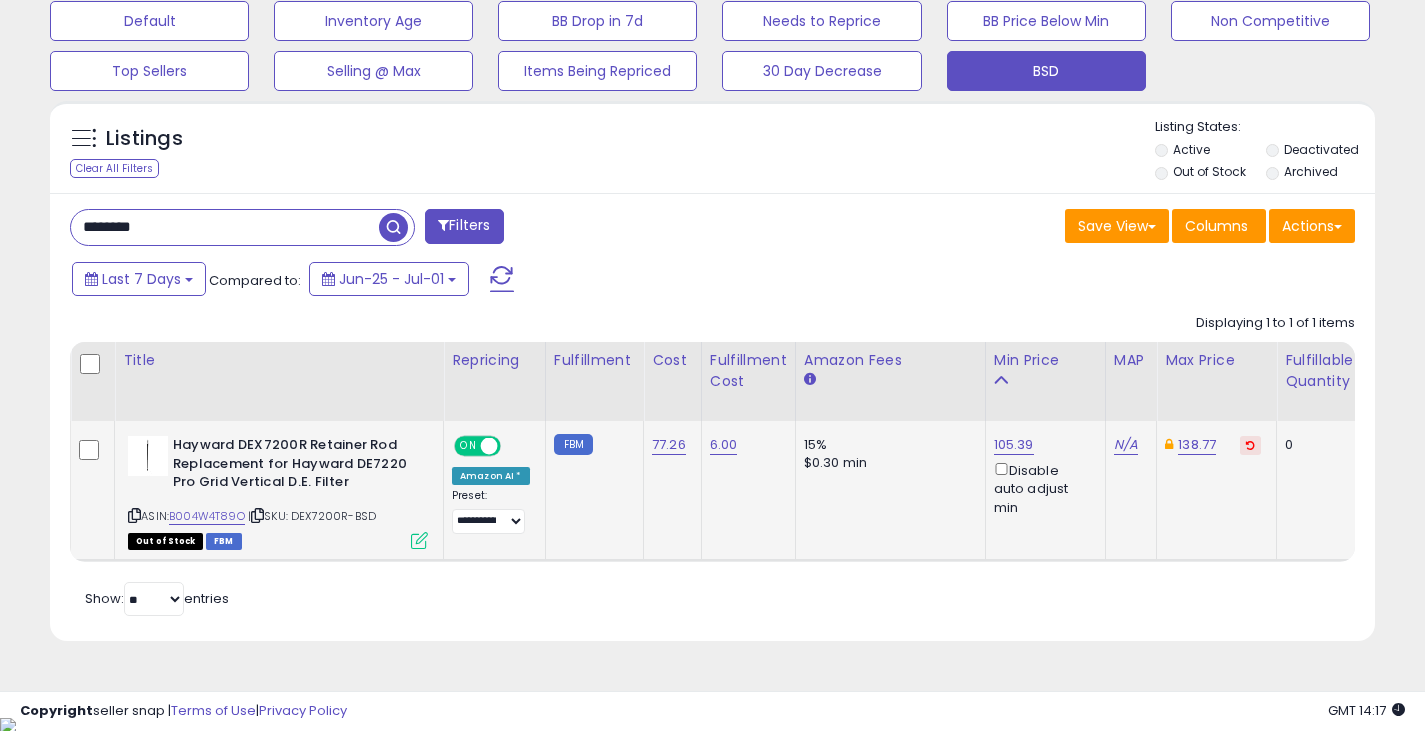 click on "********" at bounding box center [225, 227] 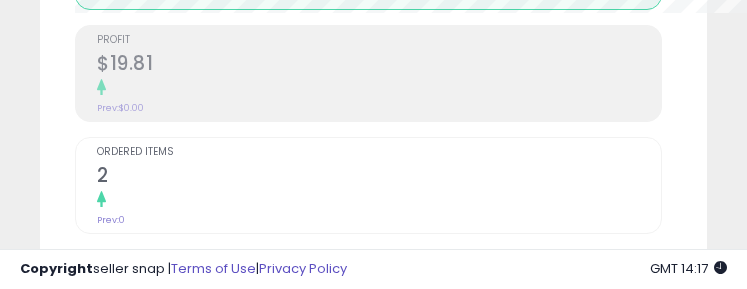 scroll, scrollTop: 390, scrollLeft: 627, axis: both 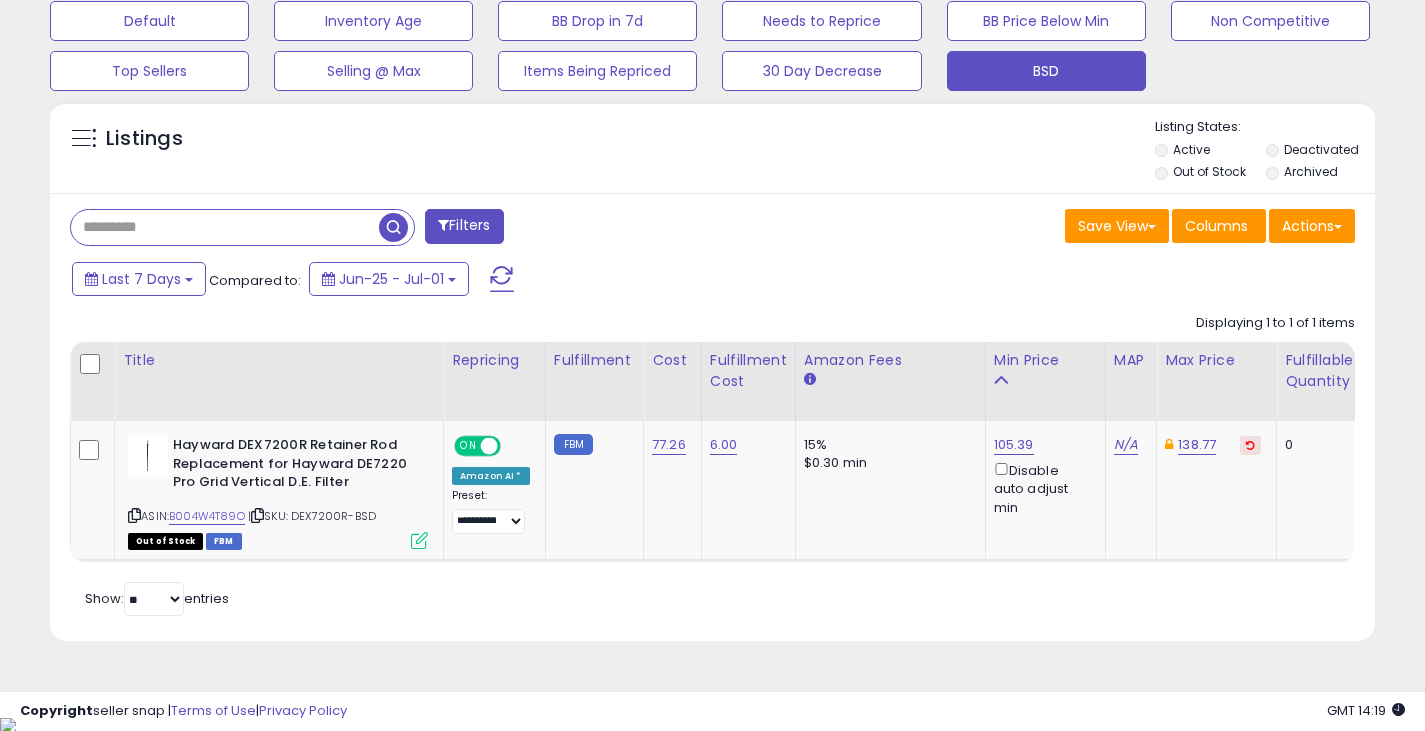 click at bounding box center (225, 227) 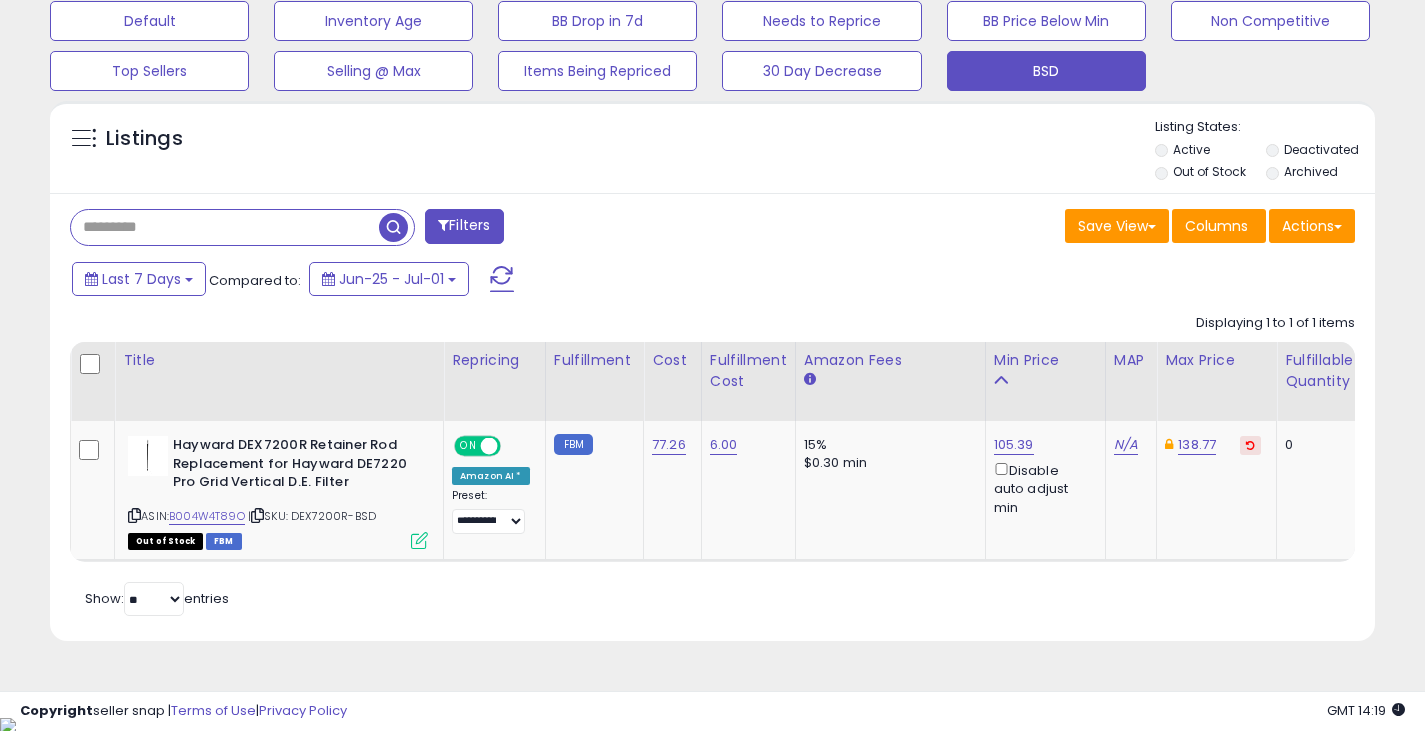 paste on "**********" 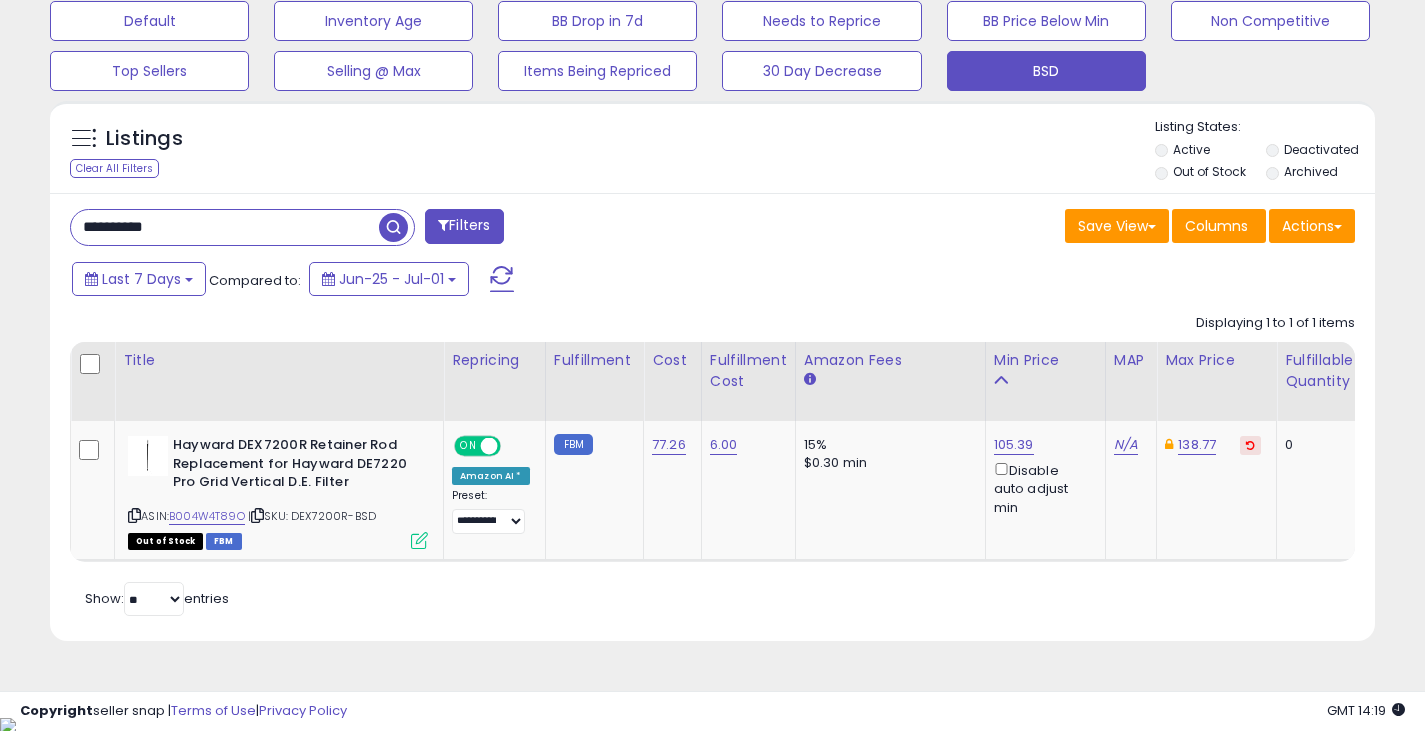 type on "**********" 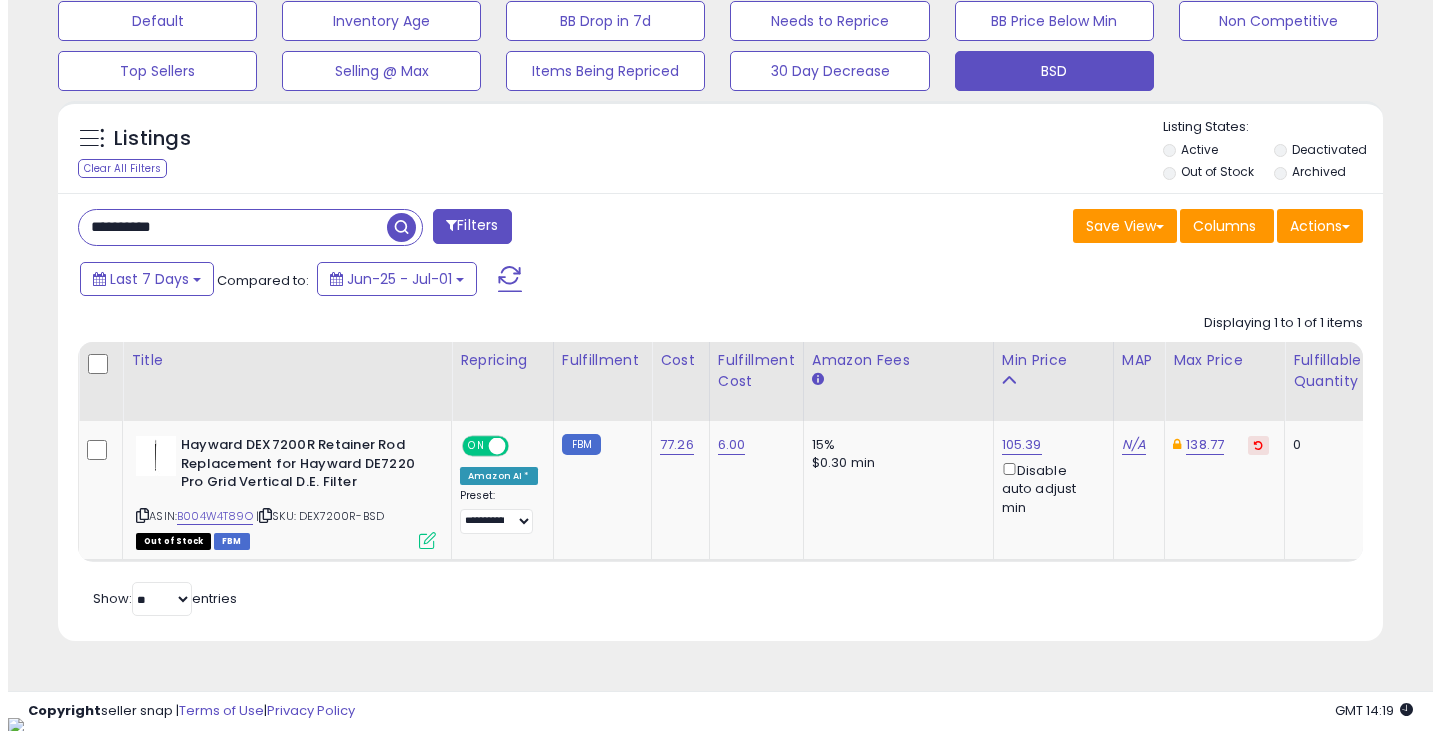 scroll, scrollTop: 489, scrollLeft: 0, axis: vertical 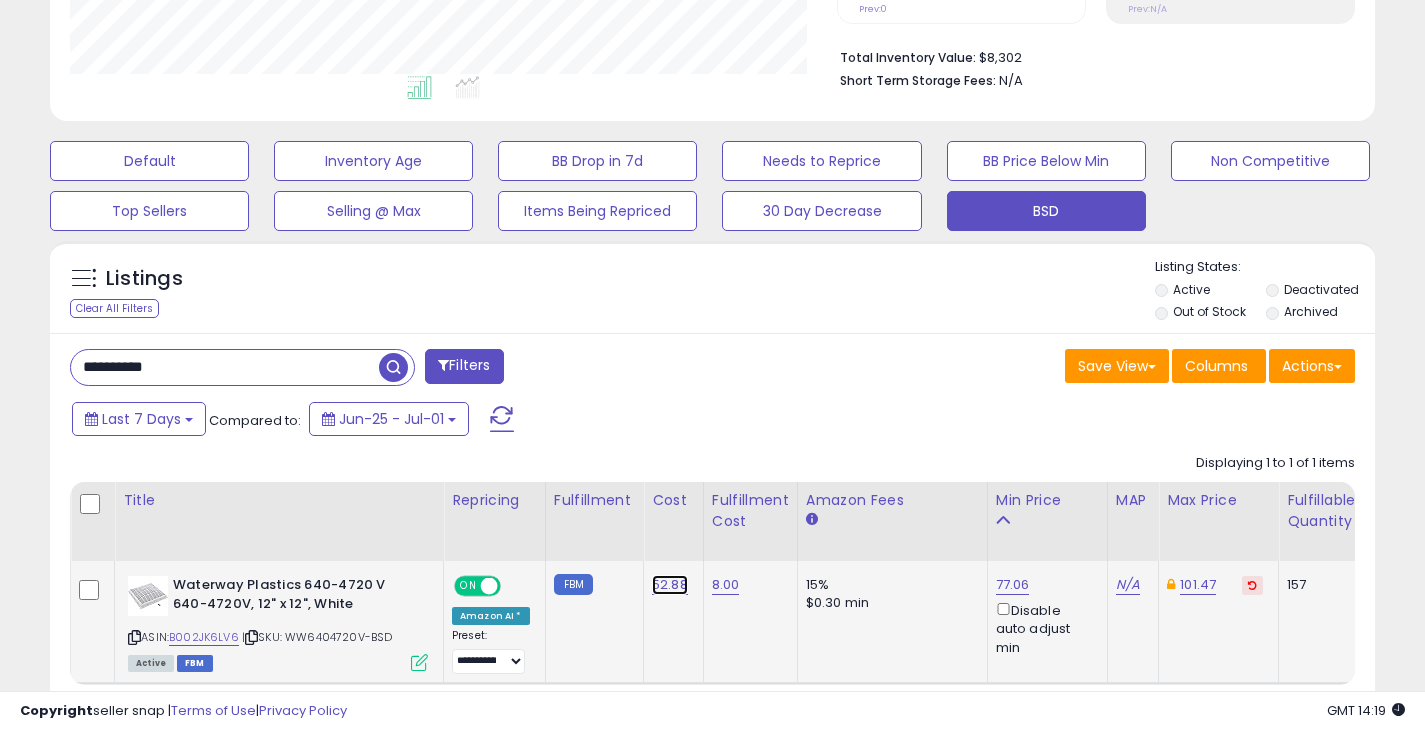 click on "52.88" at bounding box center (670, 585) 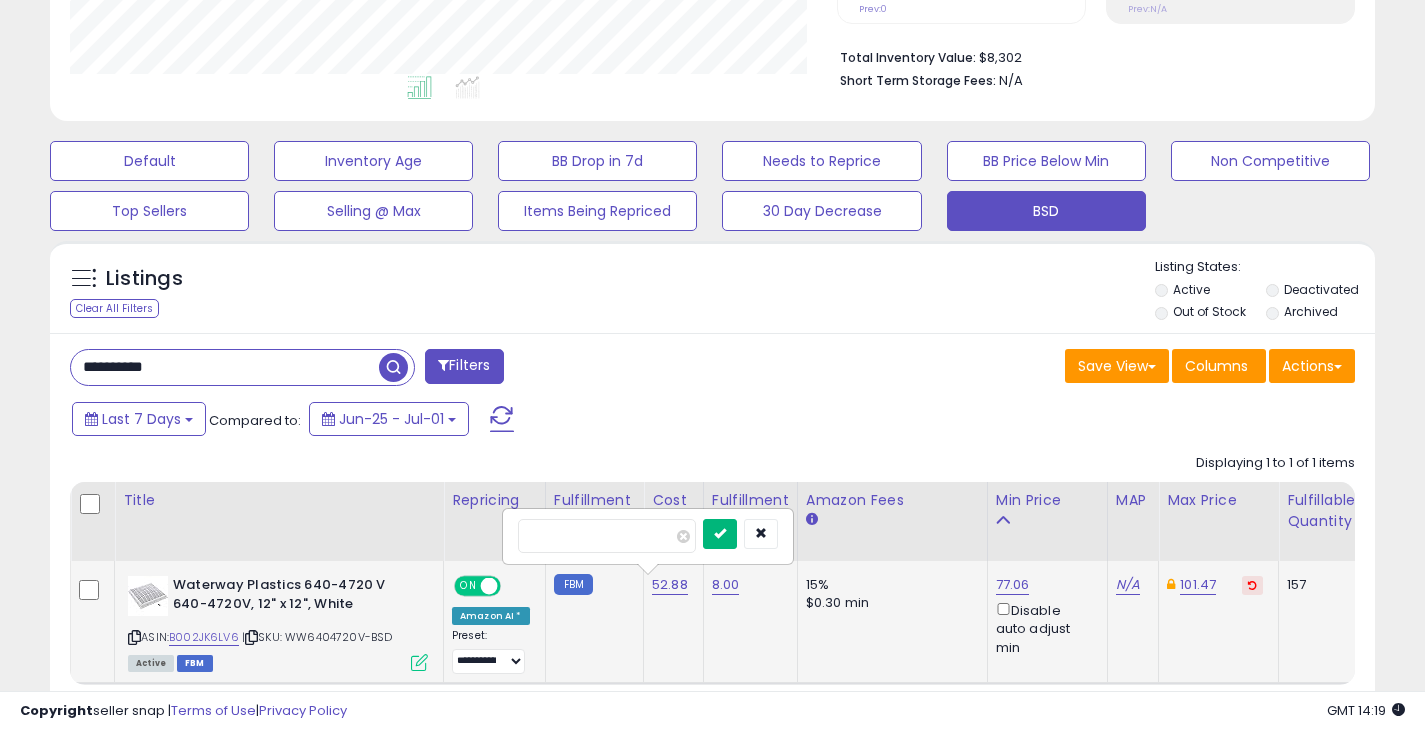 type on "*****" 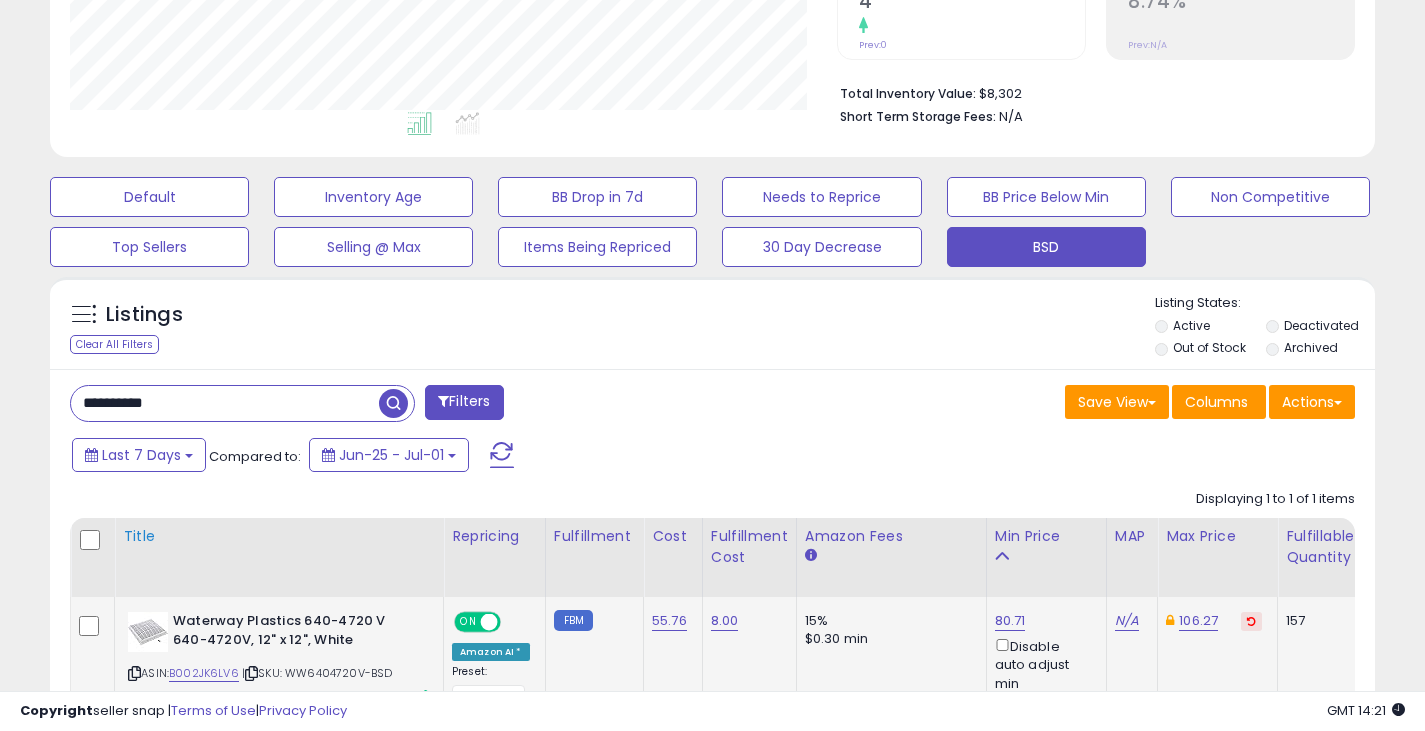 scroll, scrollTop: 500, scrollLeft: 0, axis: vertical 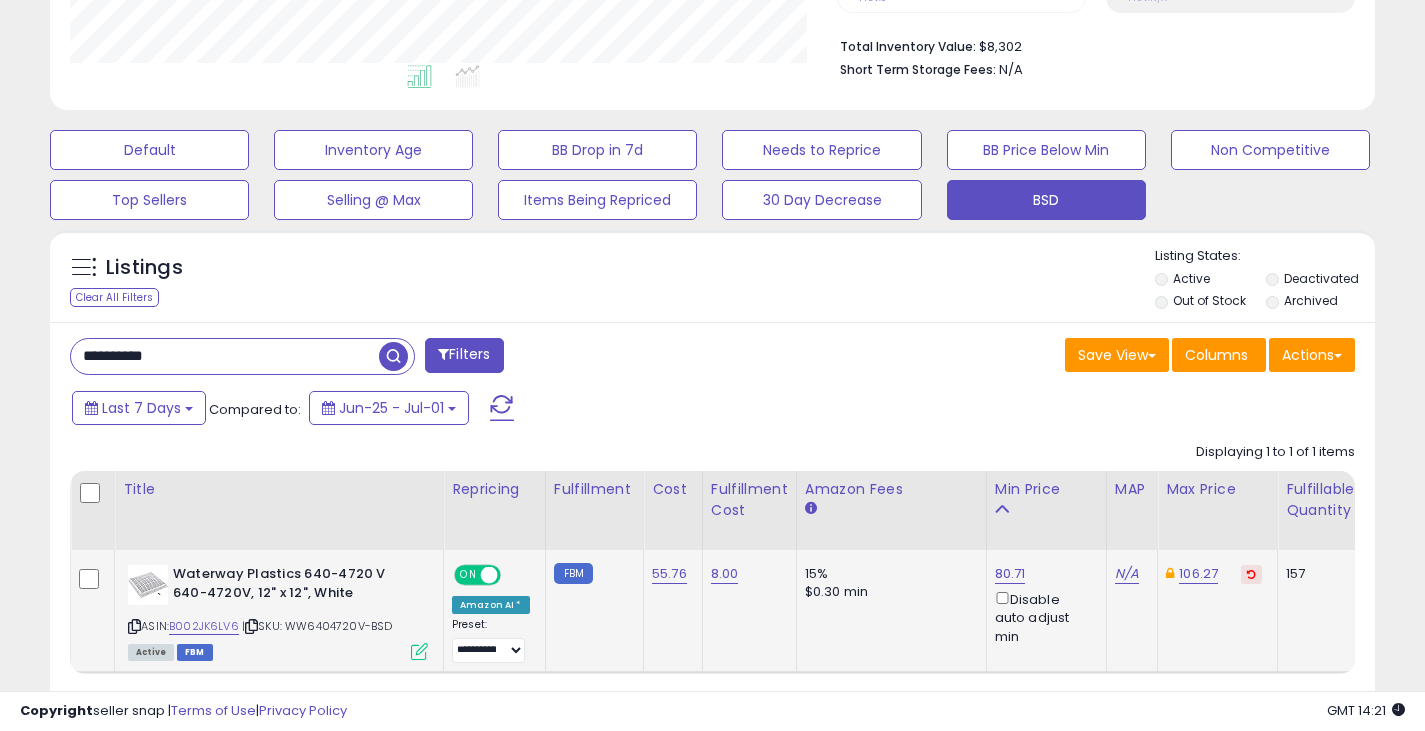 drag, startPoint x: 217, startPoint y: 359, endPoint x: 42, endPoint y: 340, distance: 176.02841 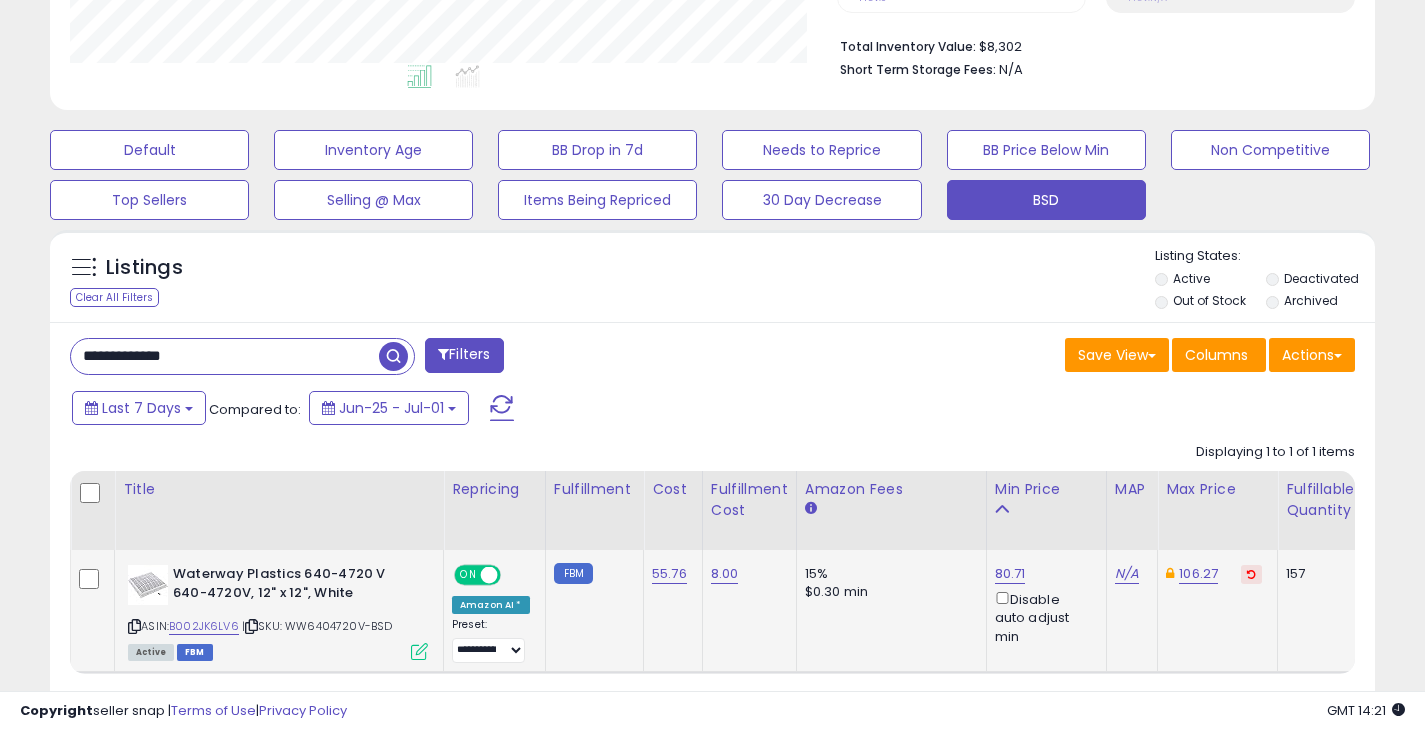 click at bounding box center (393, 356) 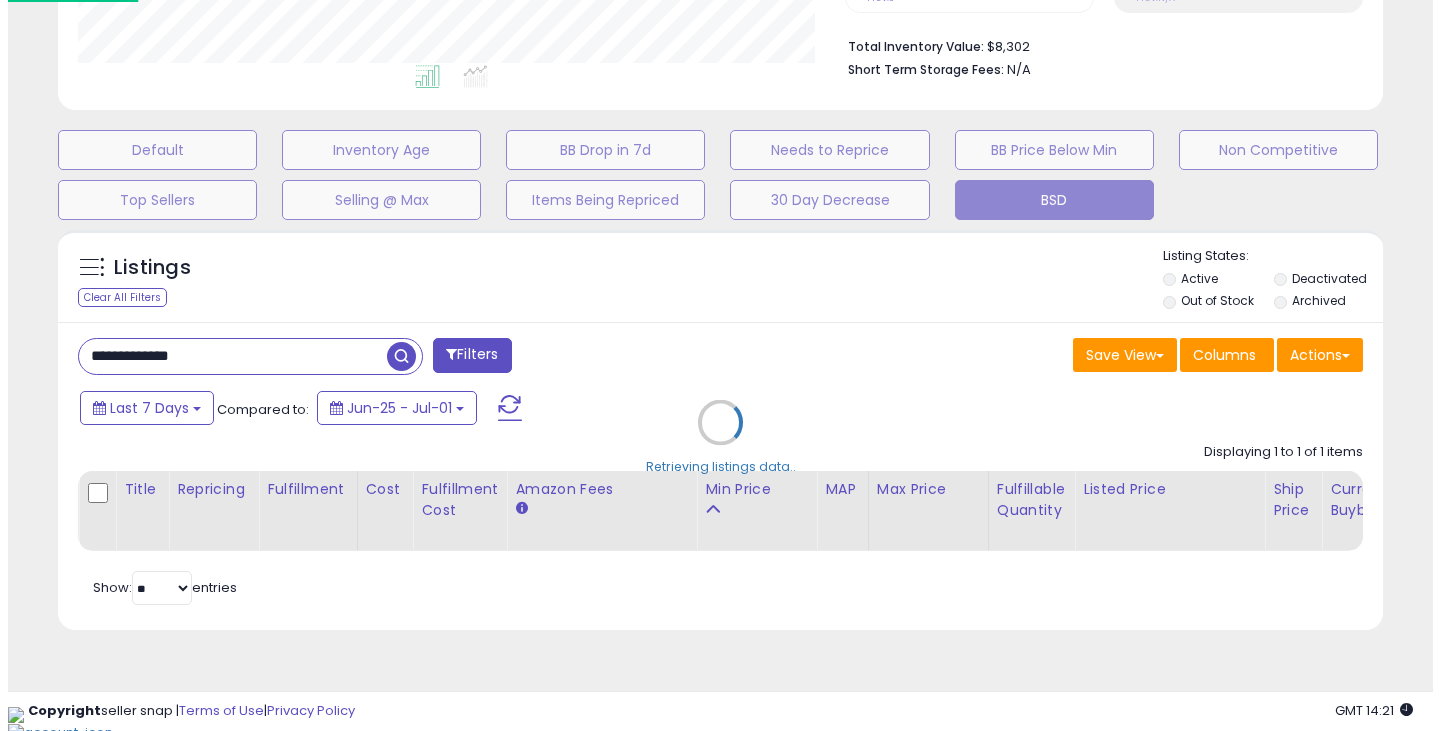 scroll, scrollTop: 489, scrollLeft: 0, axis: vertical 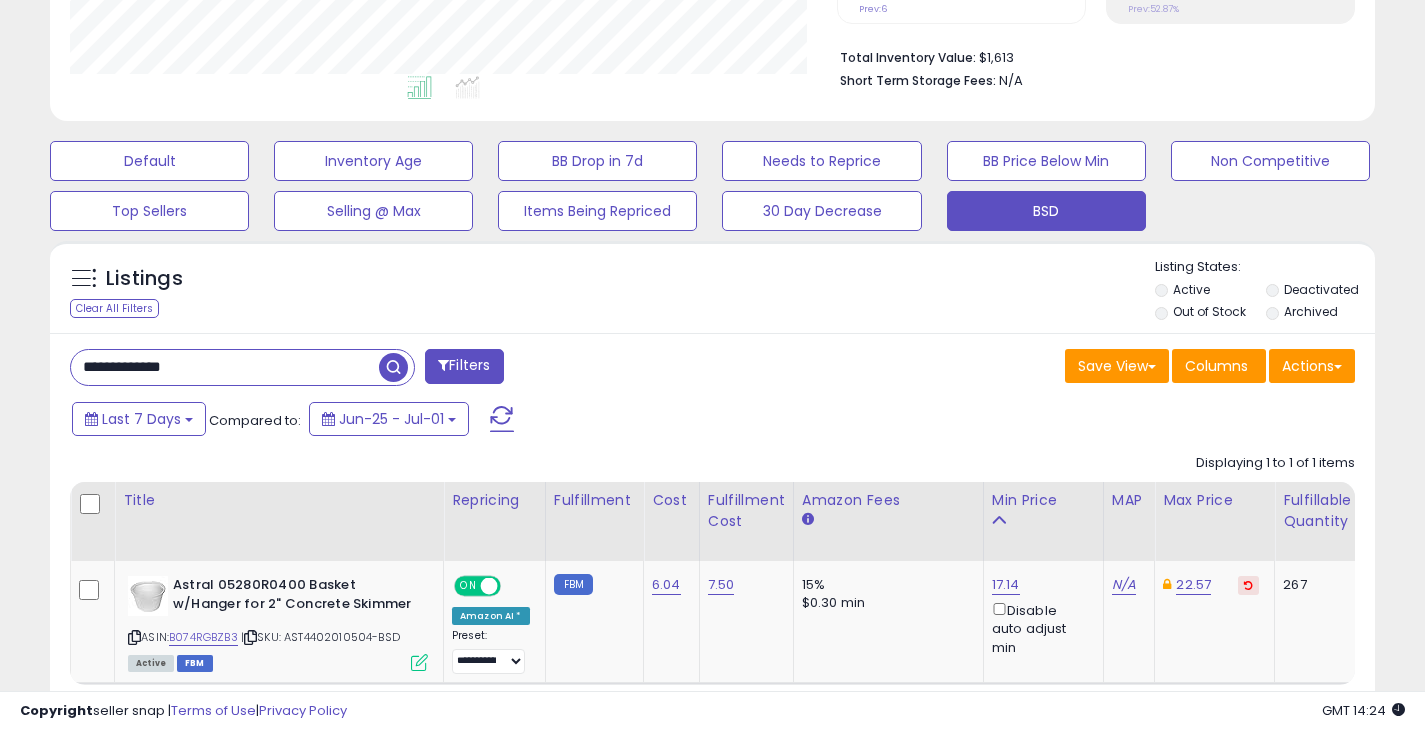 click on "**********" at bounding box center [225, 367] 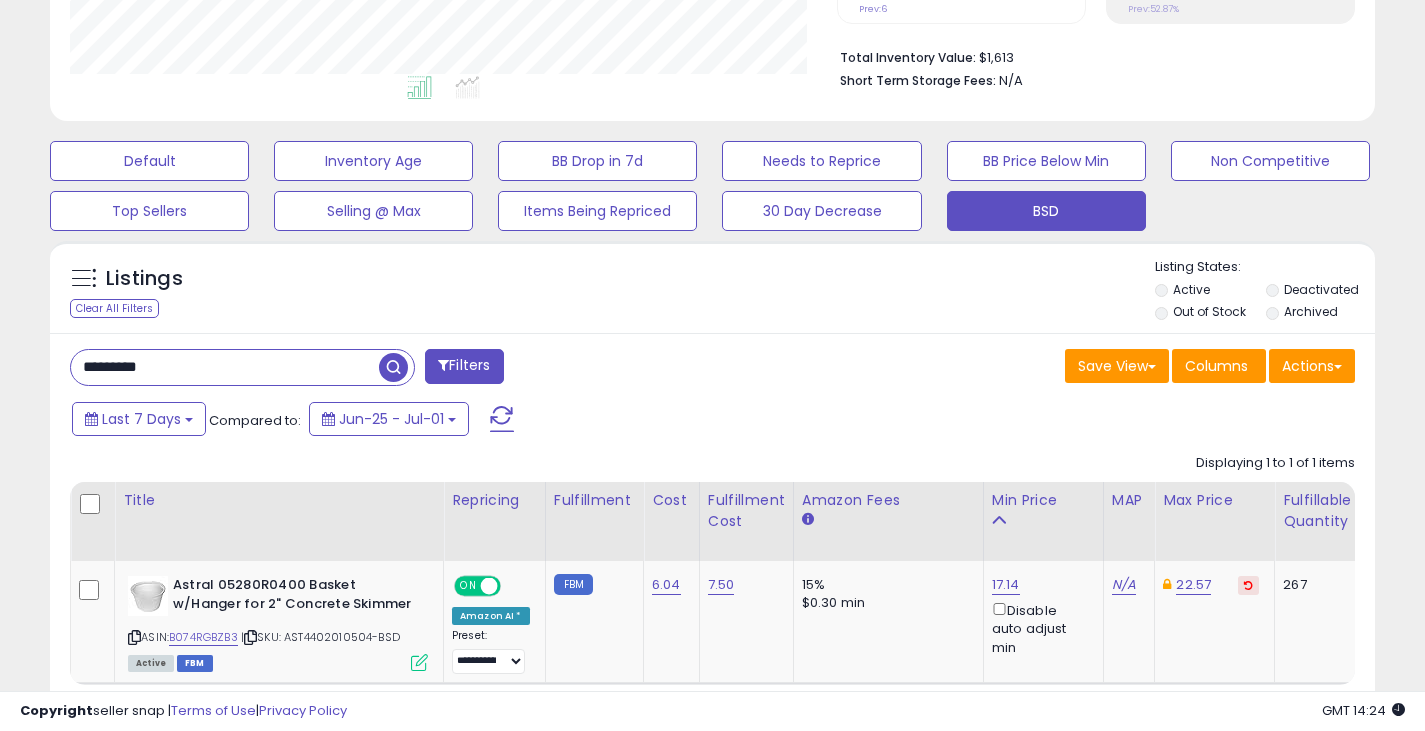 type on "*********" 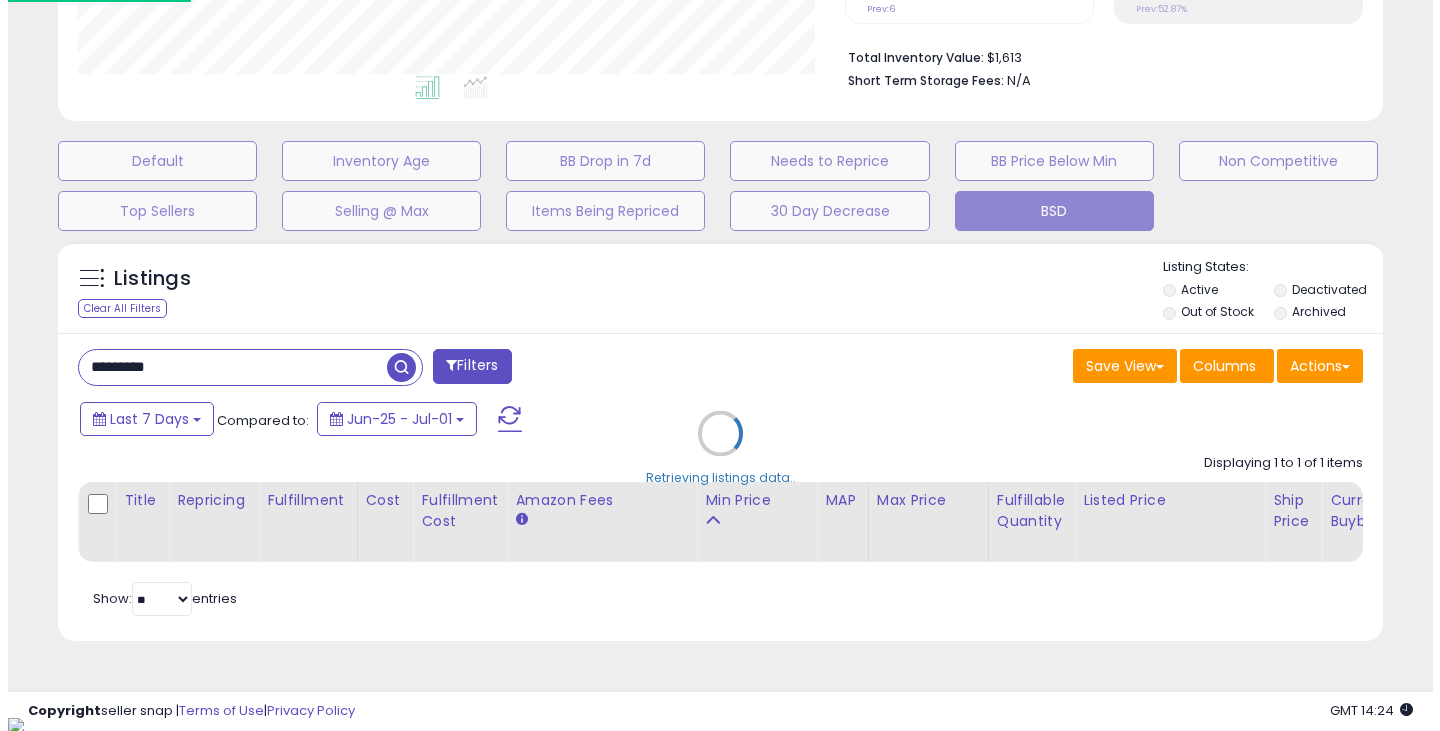 scroll, scrollTop: 999590, scrollLeft: 999224, axis: both 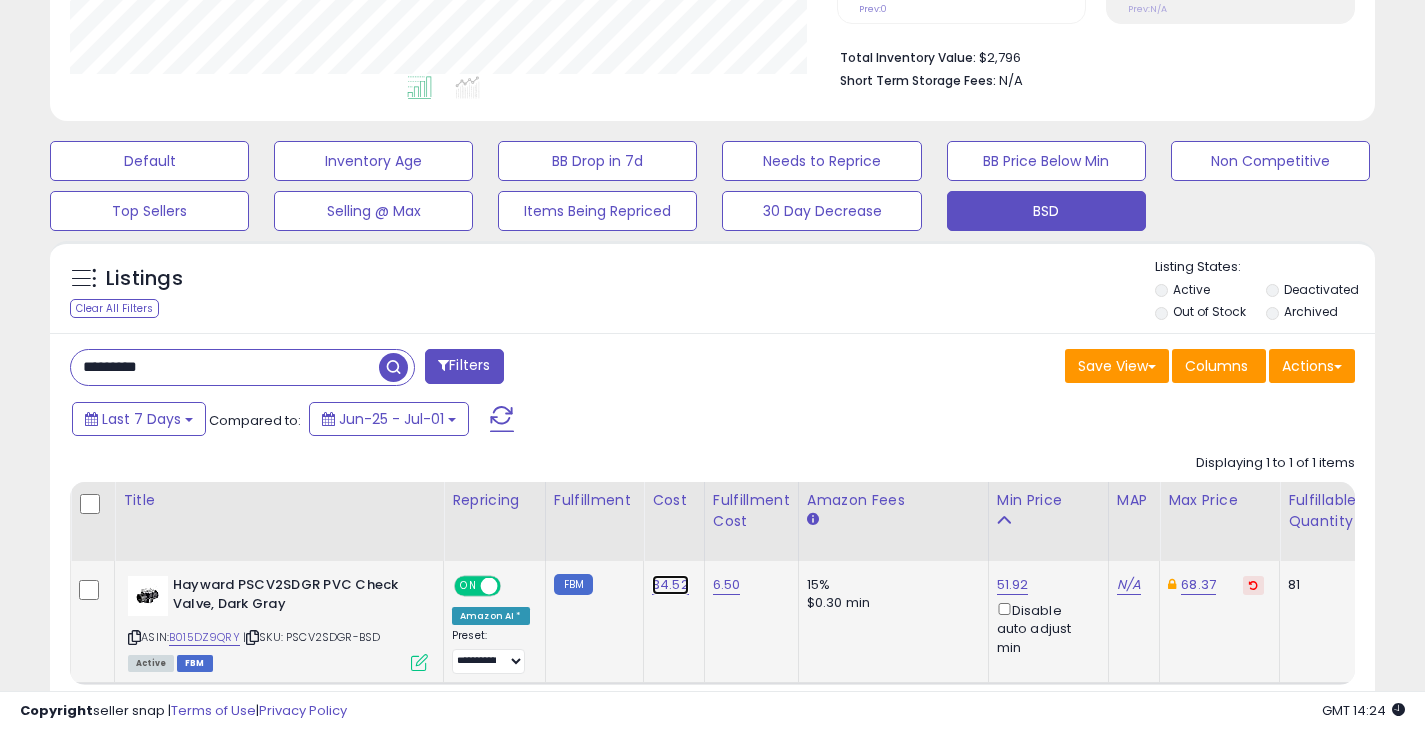 click on "34.52" at bounding box center [670, 585] 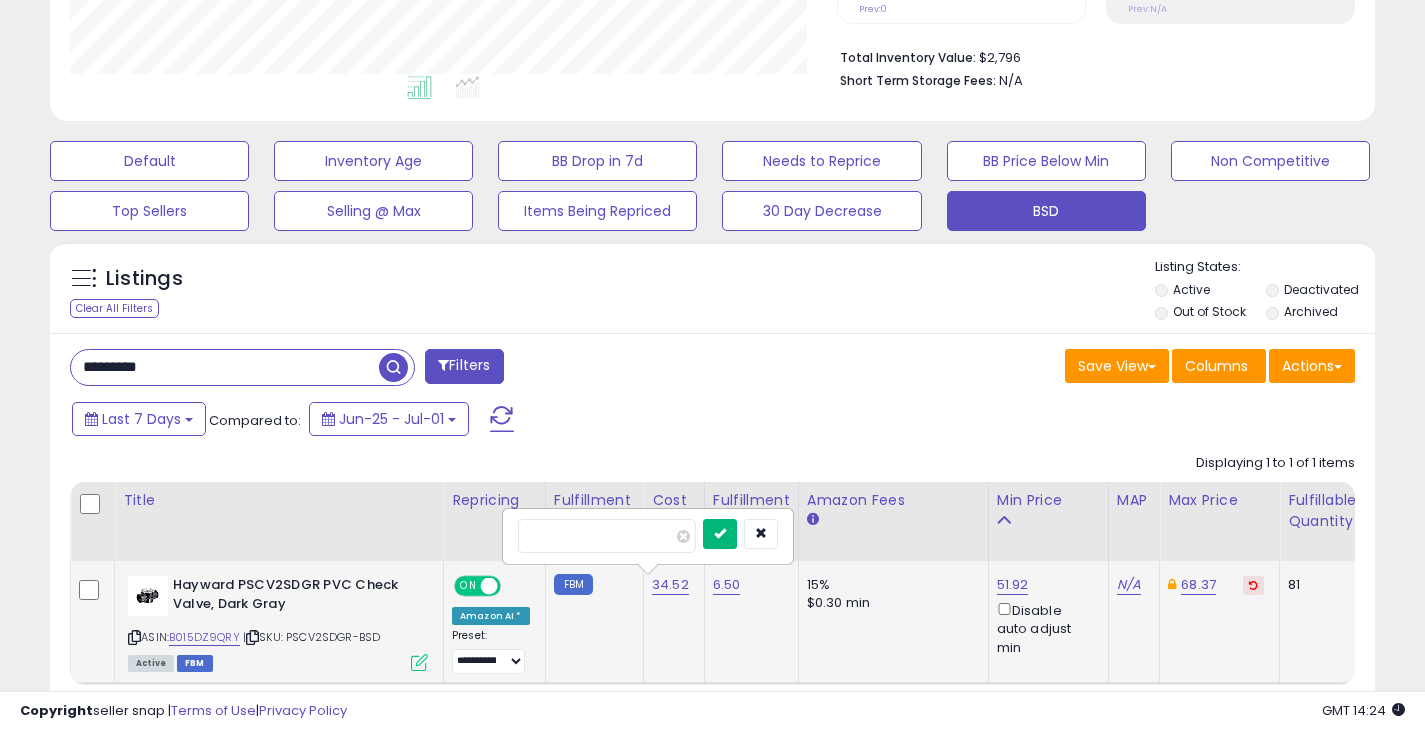 type on "*****" 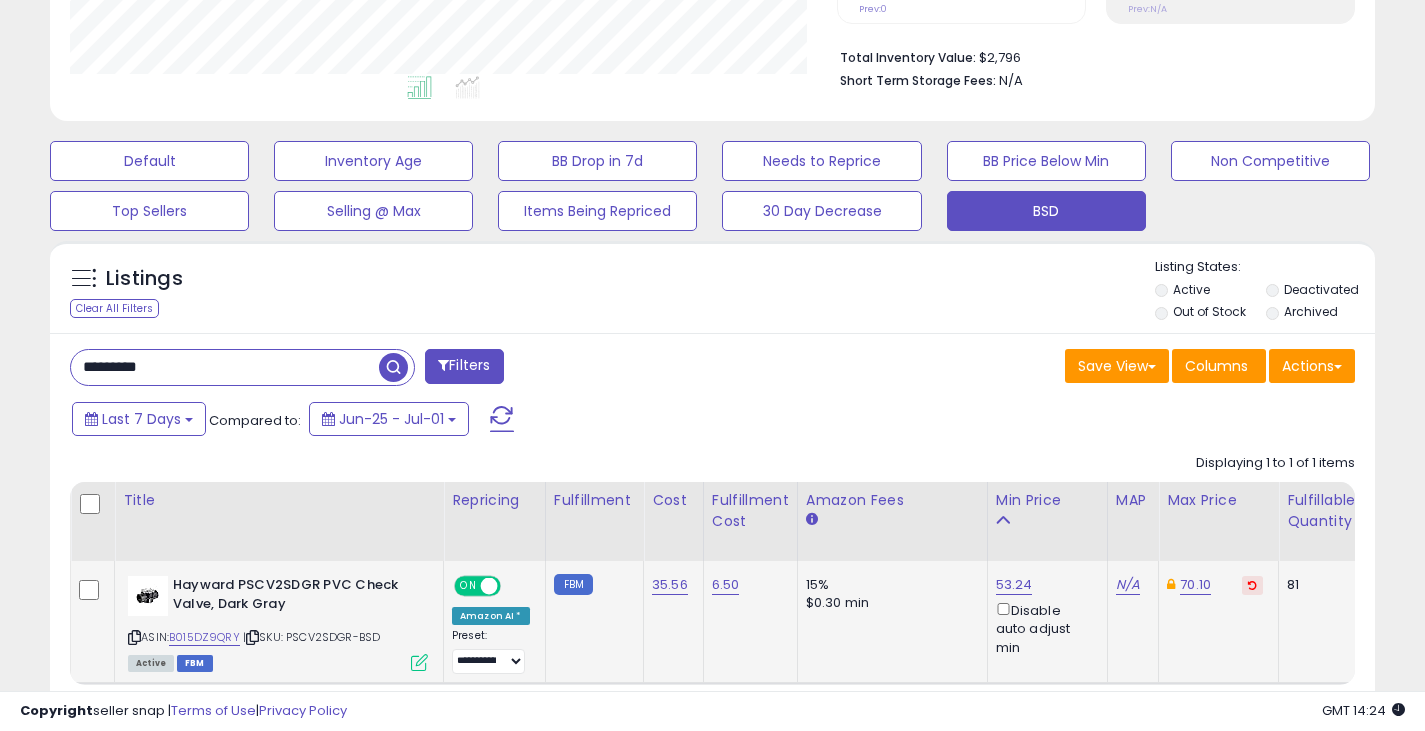 click on "*********
Filters
Save View
Save As New View
Update Current View" at bounding box center (712, 548) 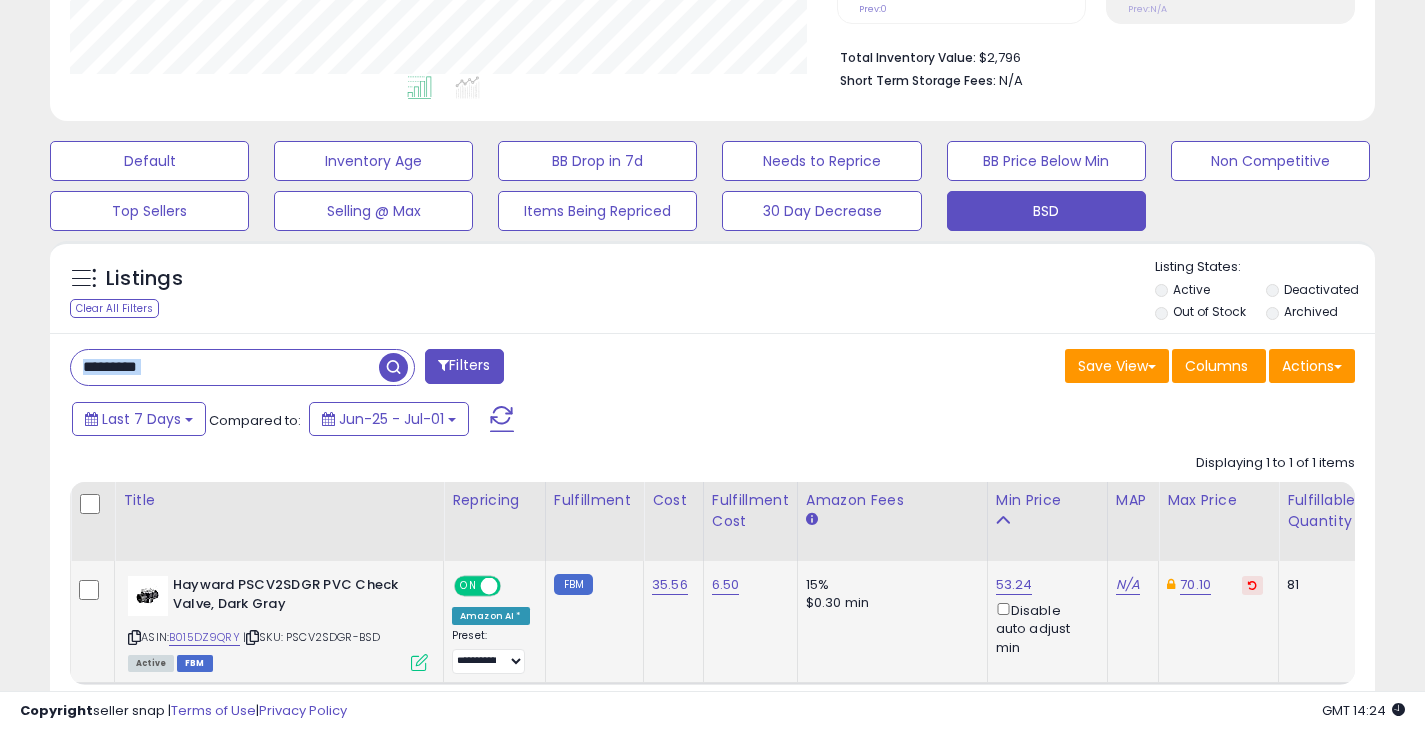 drag, startPoint x: 294, startPoint y: 346, endPoint x: 297, endPoint y: 358, distance: 12.369317 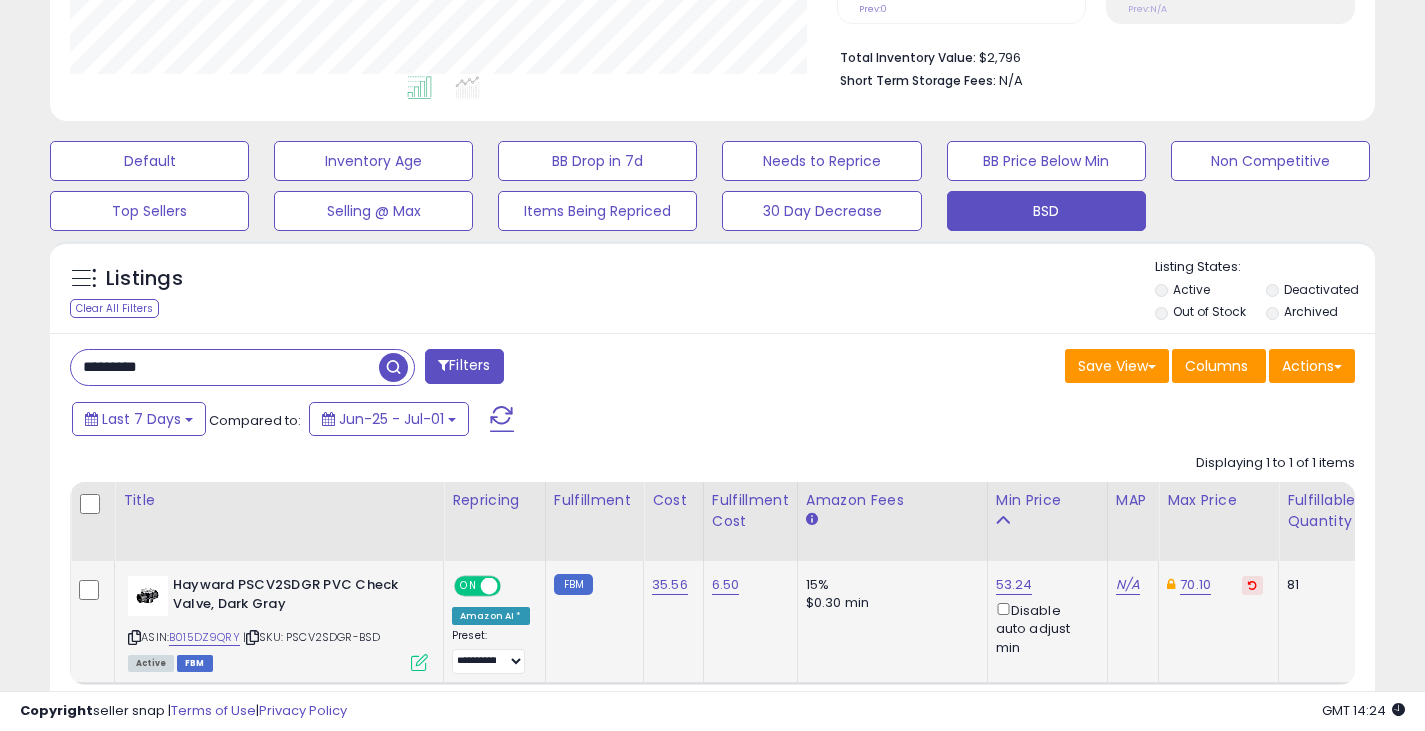 paste on "*" 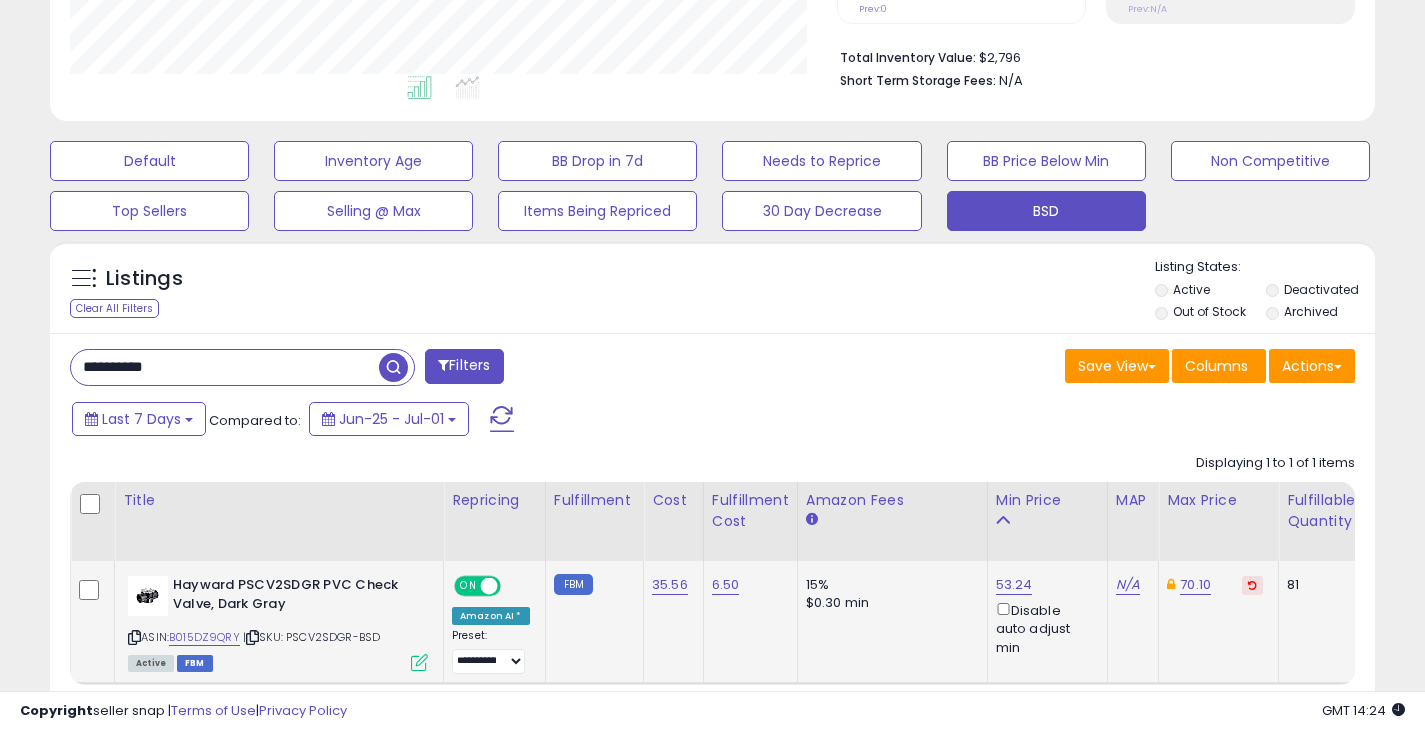 click at bounding box center (393, 367) 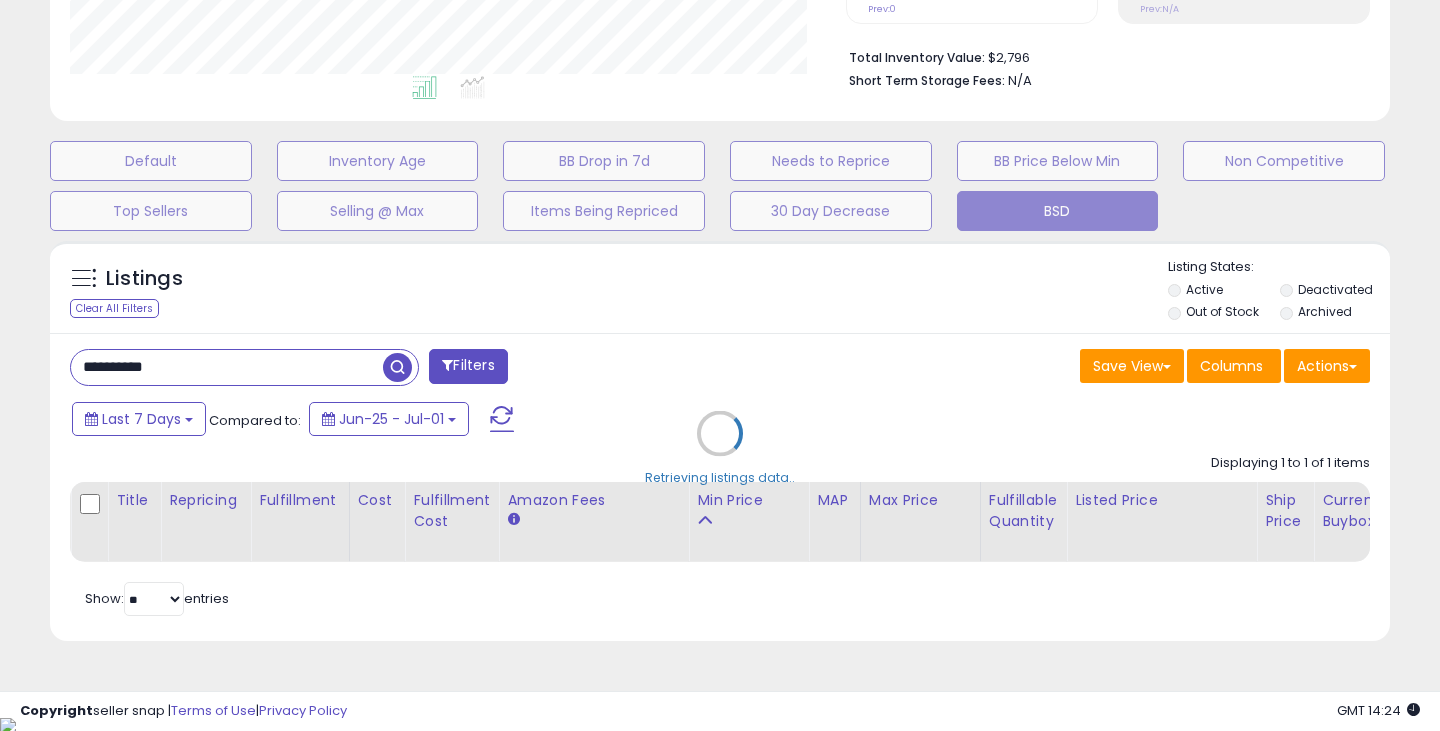 scroll, scrollTop: 999590, scrollLeft: 999224, axis: both 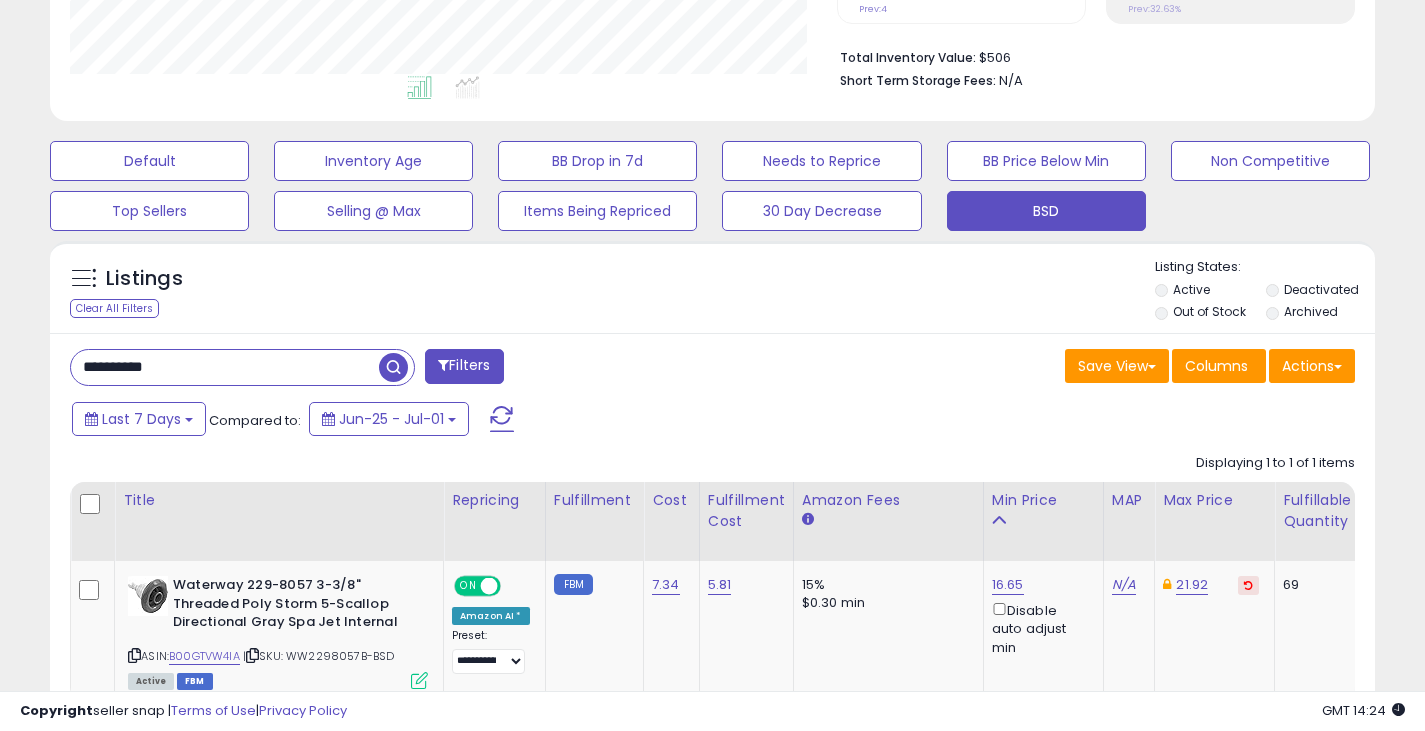click on "**********" at bounding box center [225, 367] 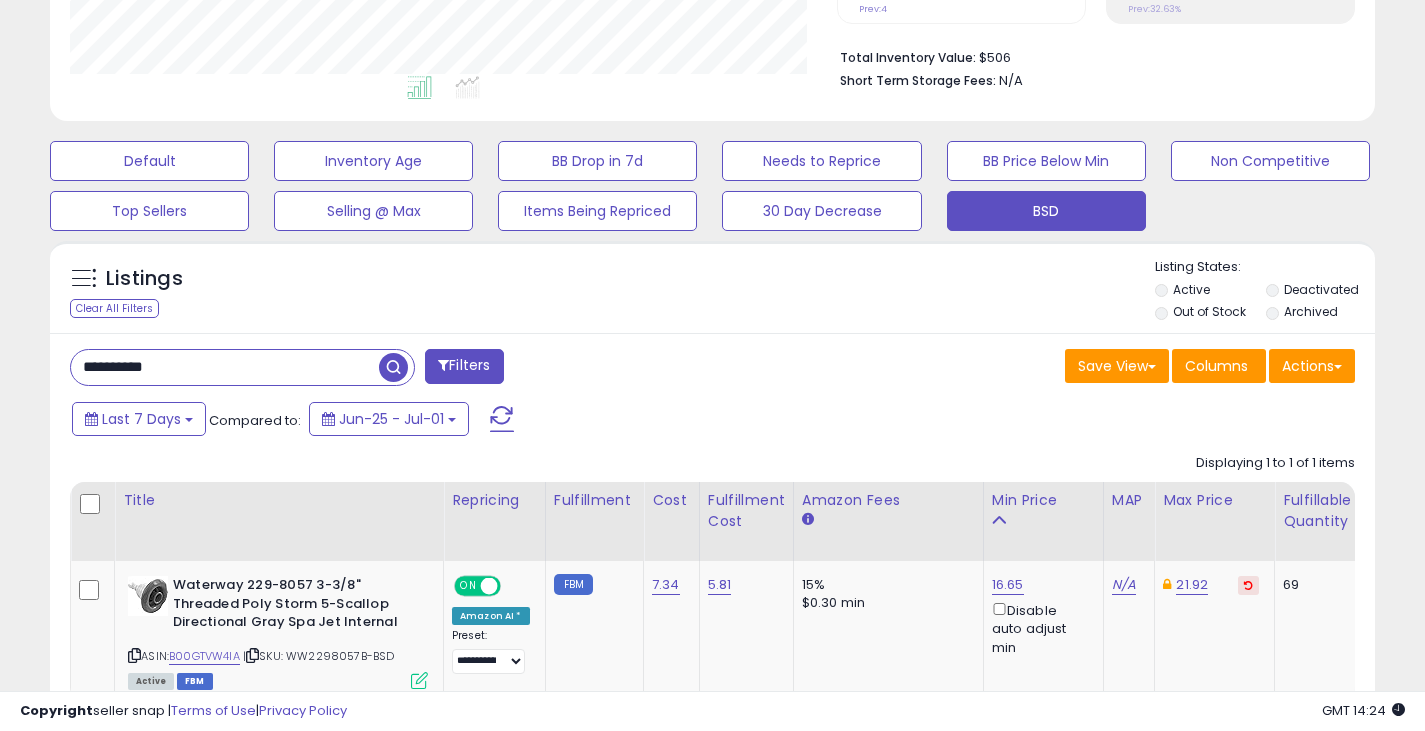 paste 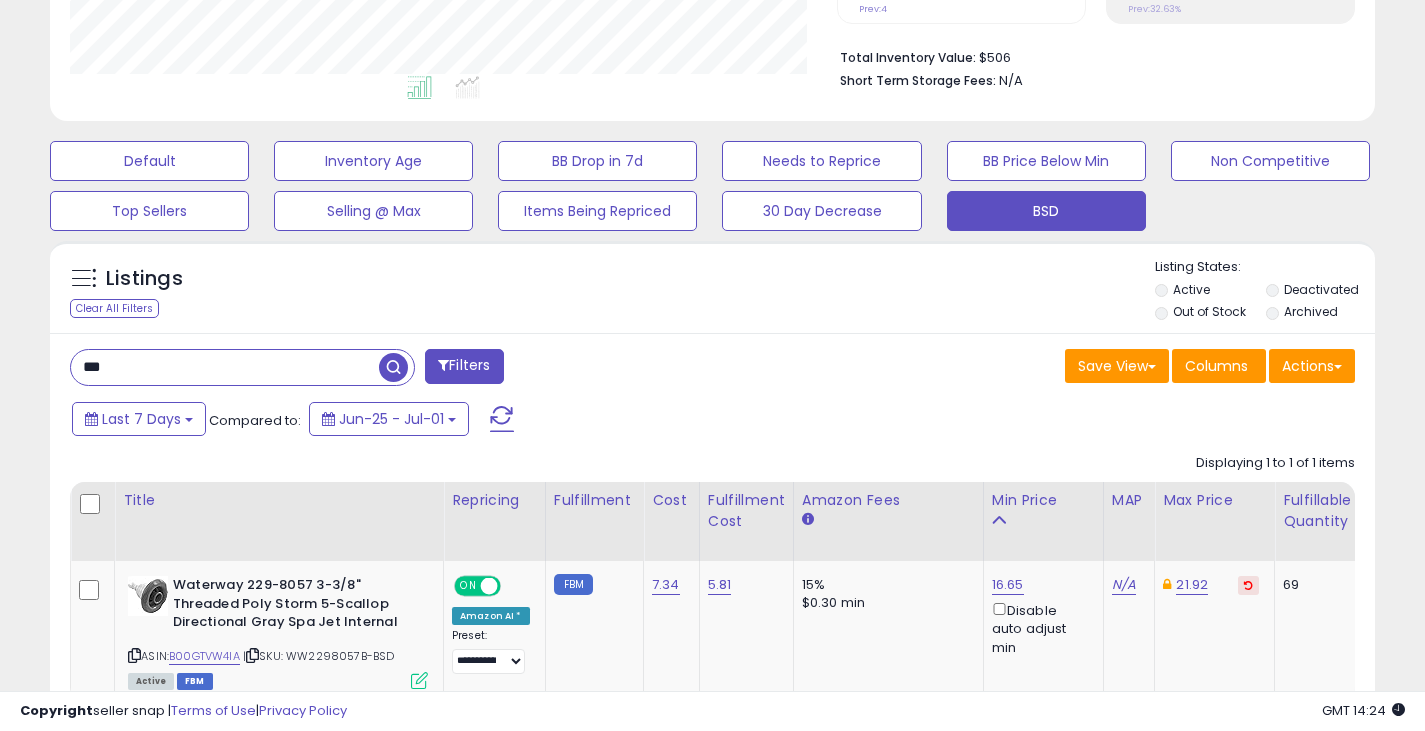 click at bounding box center [393, 367] 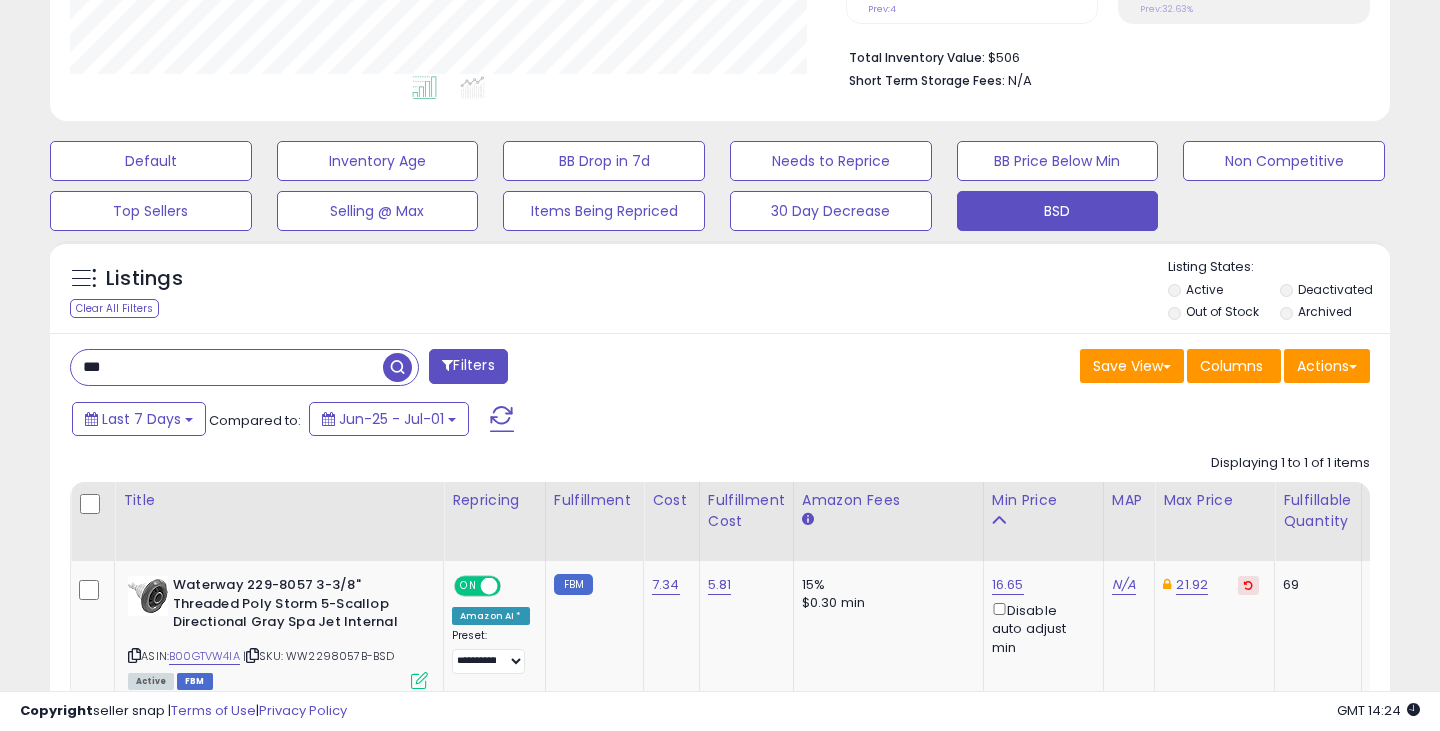 scroll, scrollTop: 999590, scrollLeft: 999224, axis: both 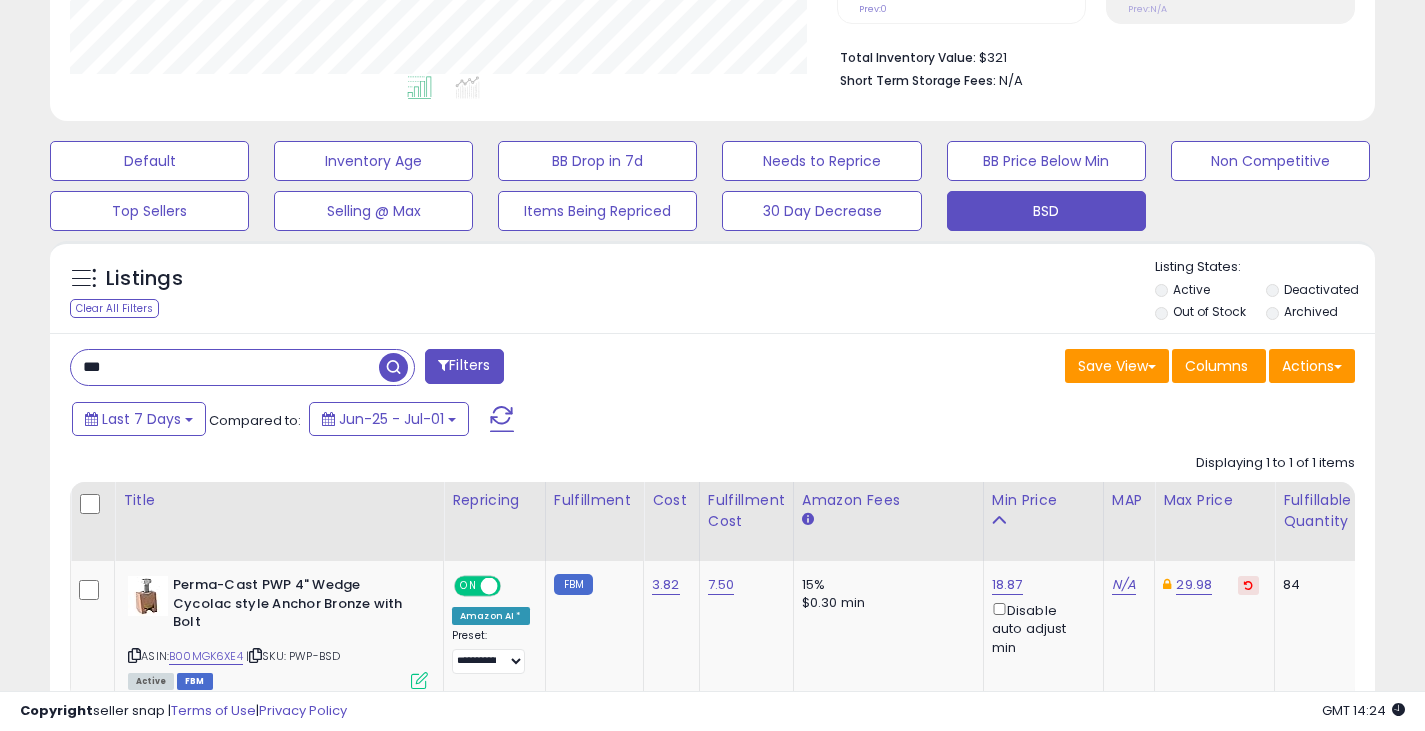 click on "***" at bounding box center (225, 367) 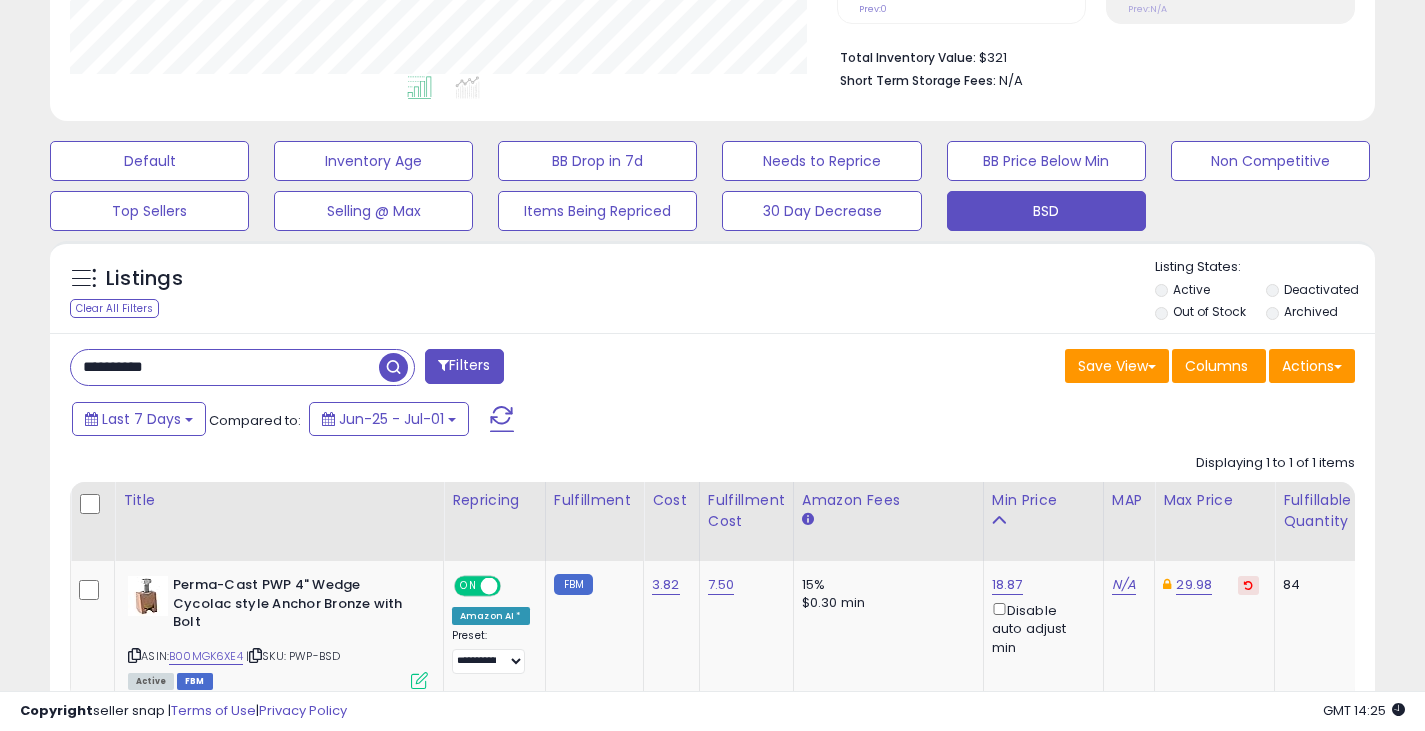 click at bounding box center [393, 367] 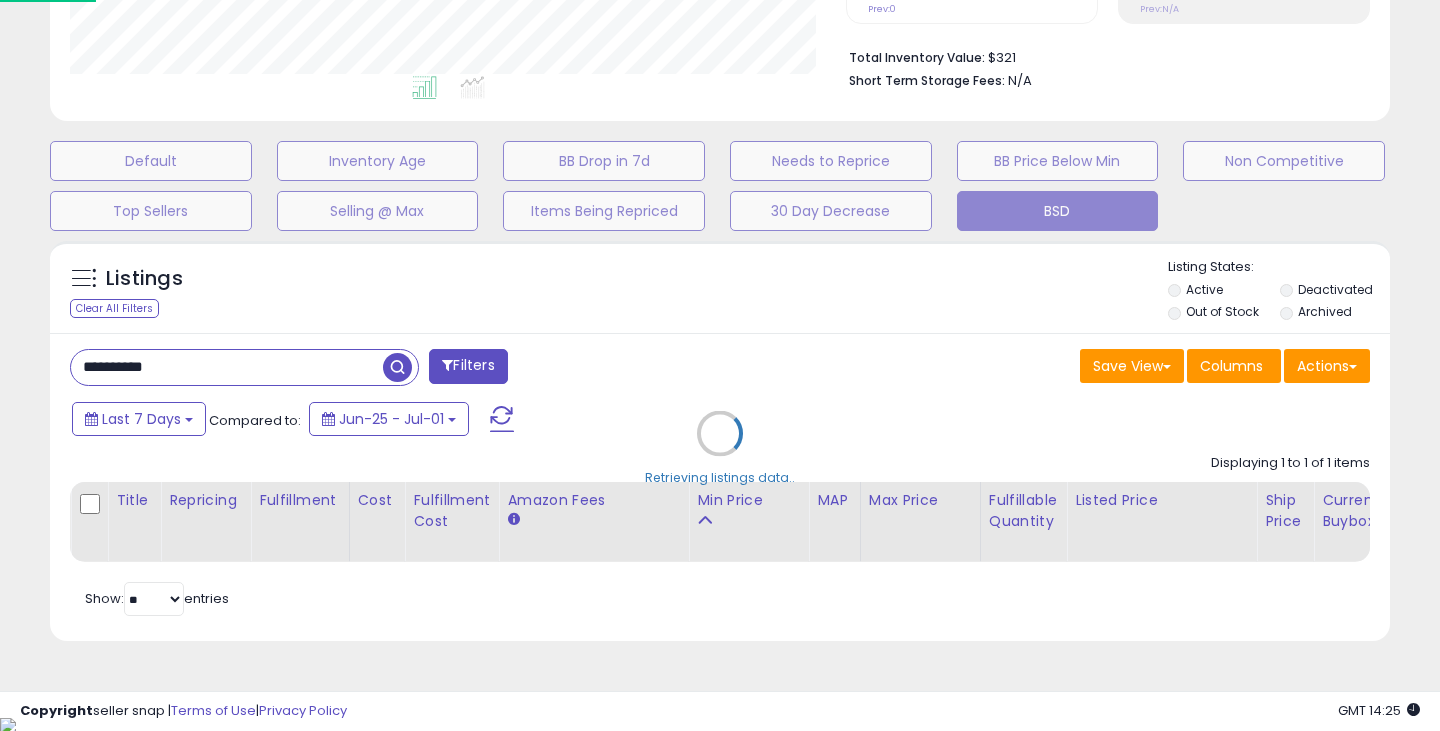 scroll, scrollTop: 999590, scrollLeft: 999224, axis: both 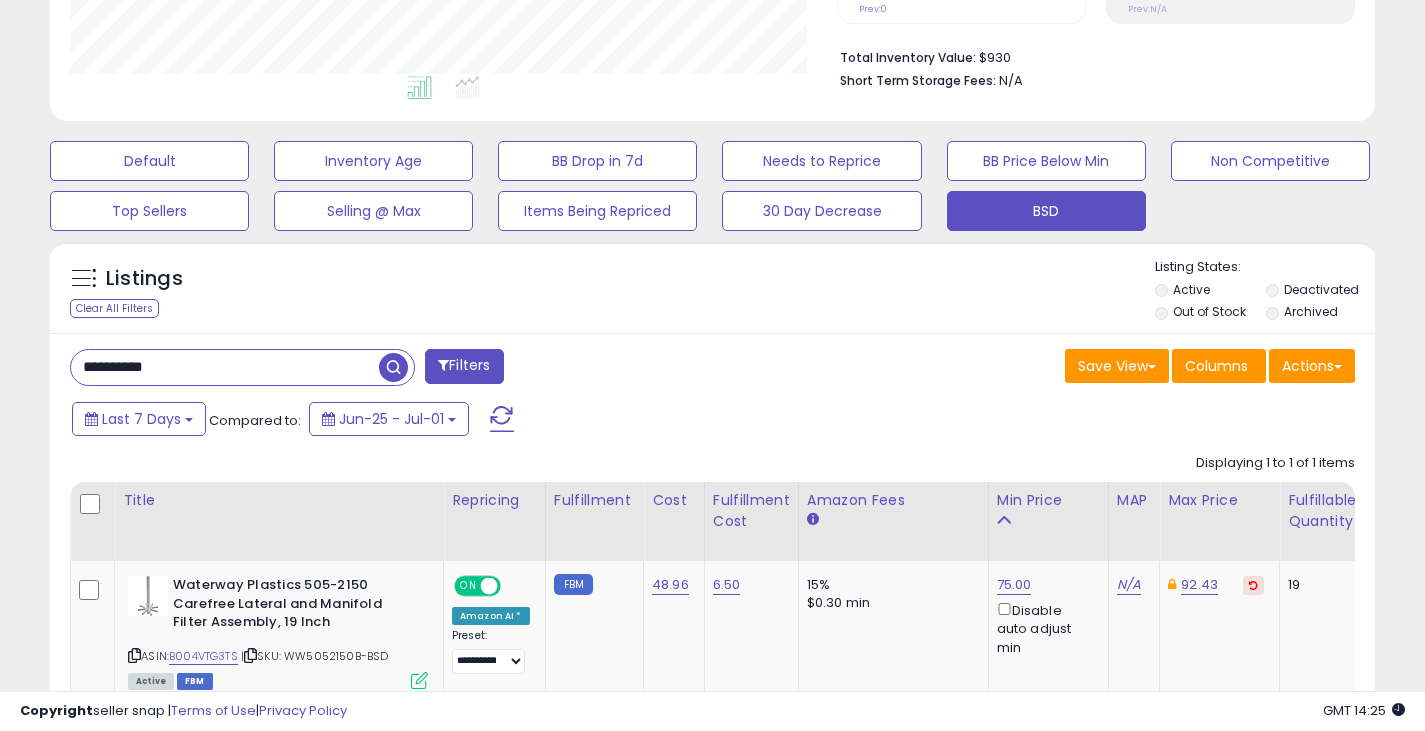 drag, startPoint x: 275, startPoint y: 362, endPoint x: 331, endPoint y: 371, distance: 56.718605 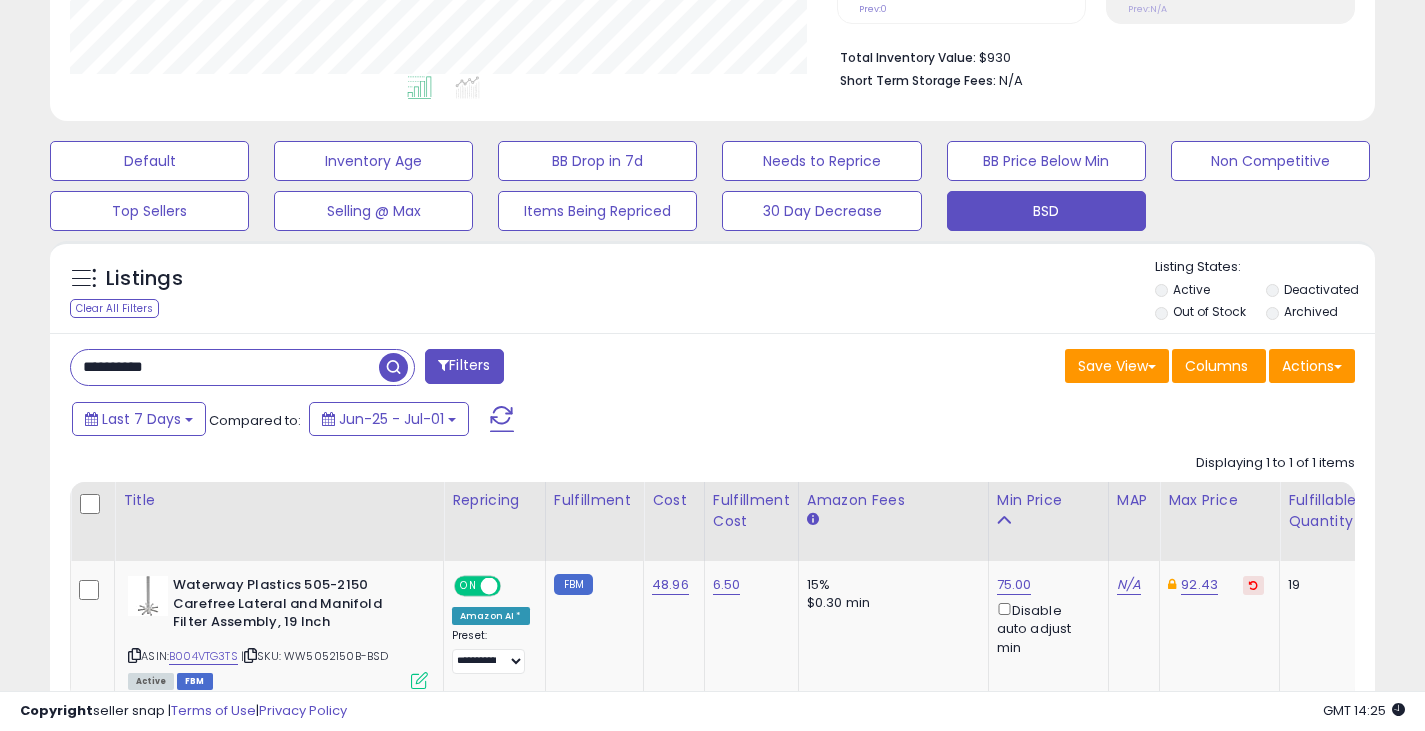 click at bounding box center (393, 367) 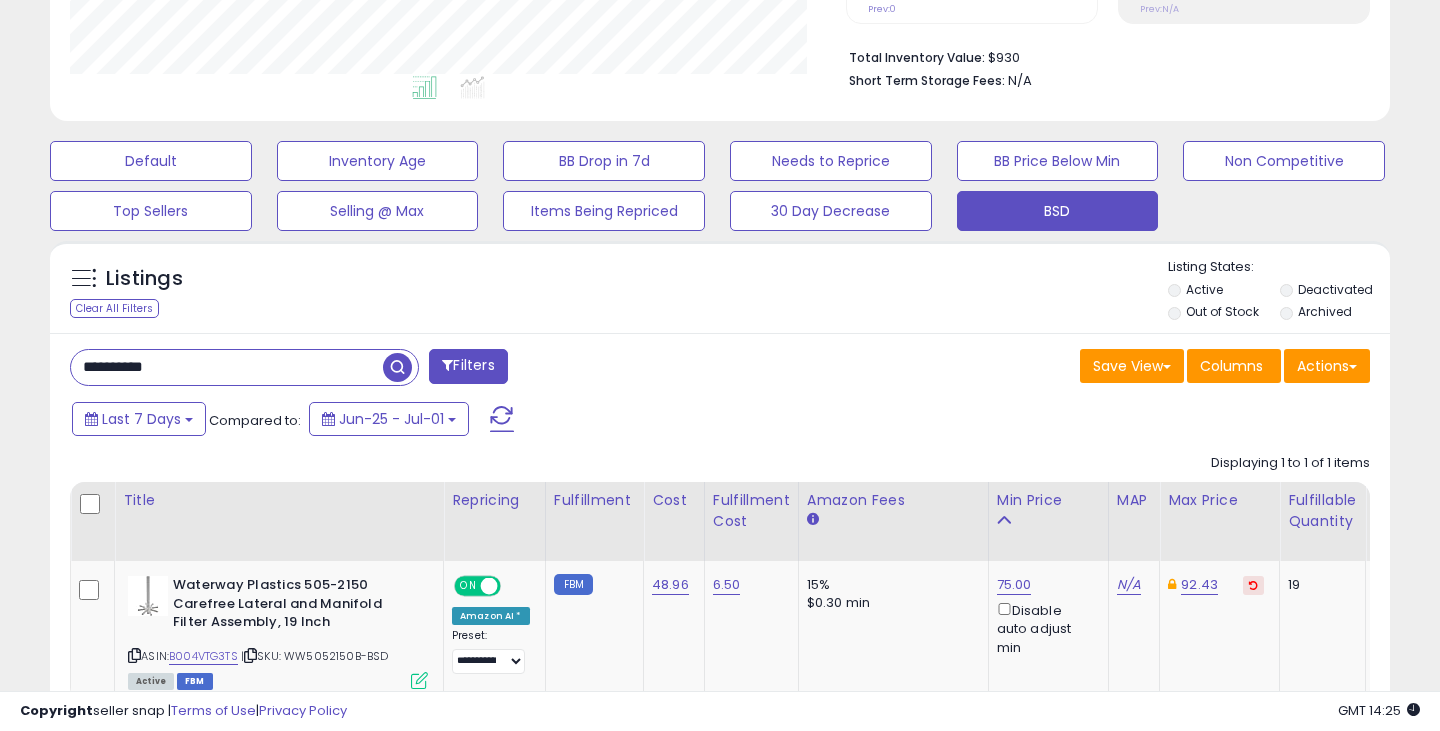 scroll, scrollTop: 999590, scrollLeft: 999224, axis: both 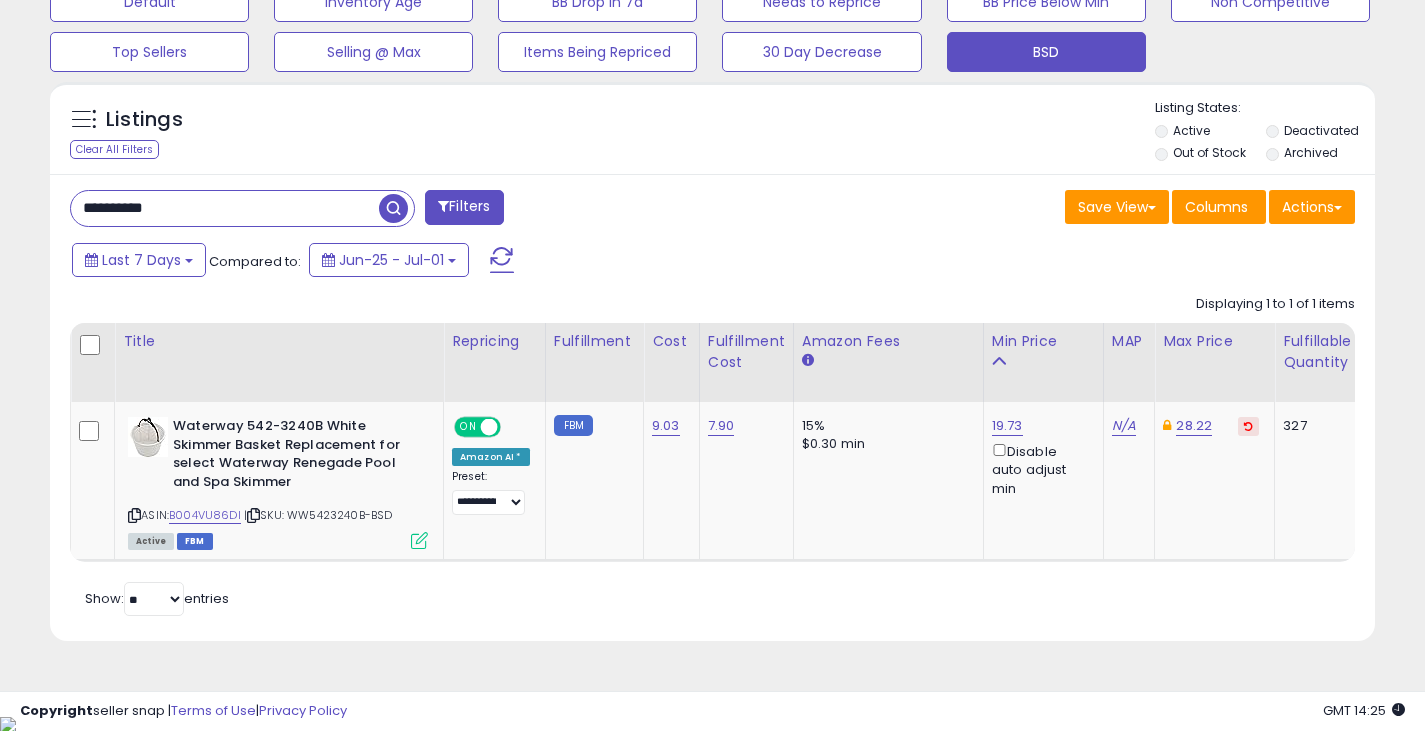 click on "**********" at bounding box center (225, 208) 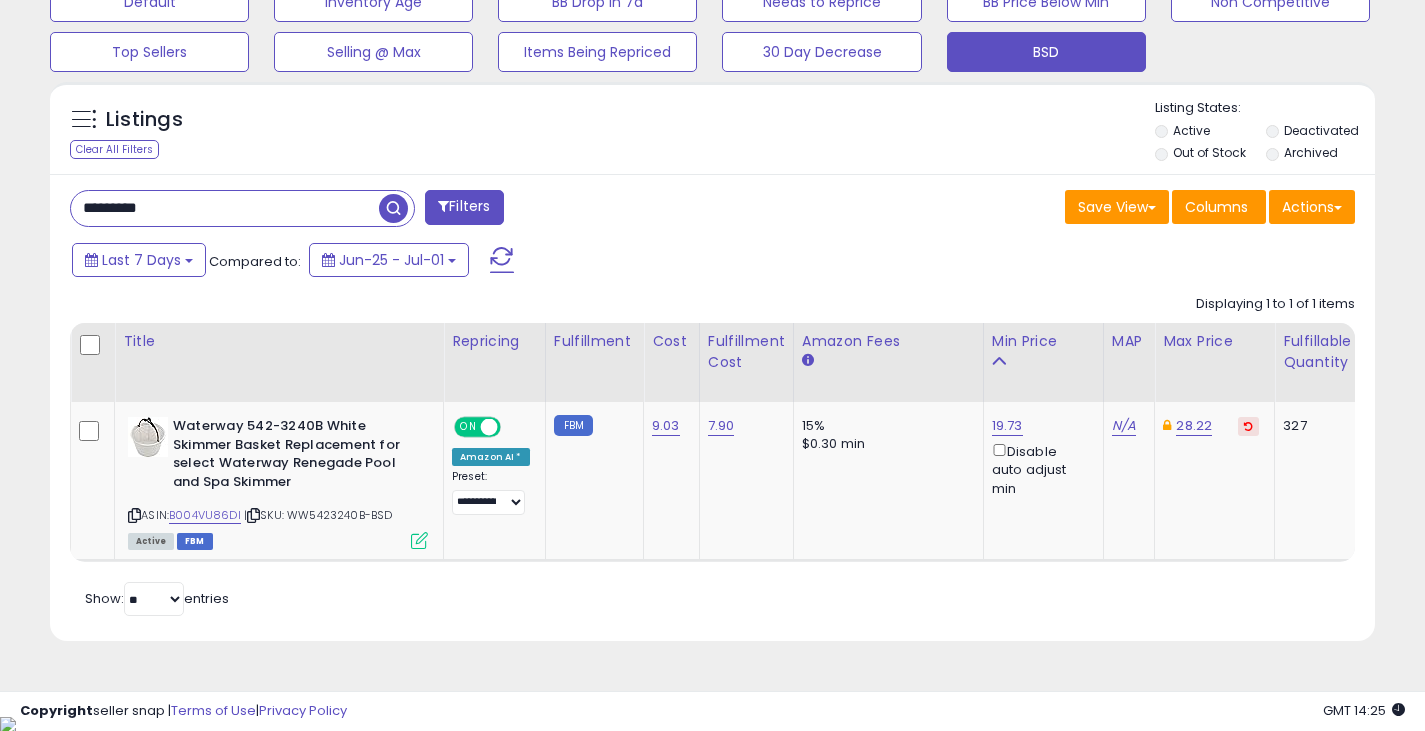 drag, startPoint x: 337, startPoint y: 208, endPoint x: 376, endPoint y: 207, distance: 39.012817 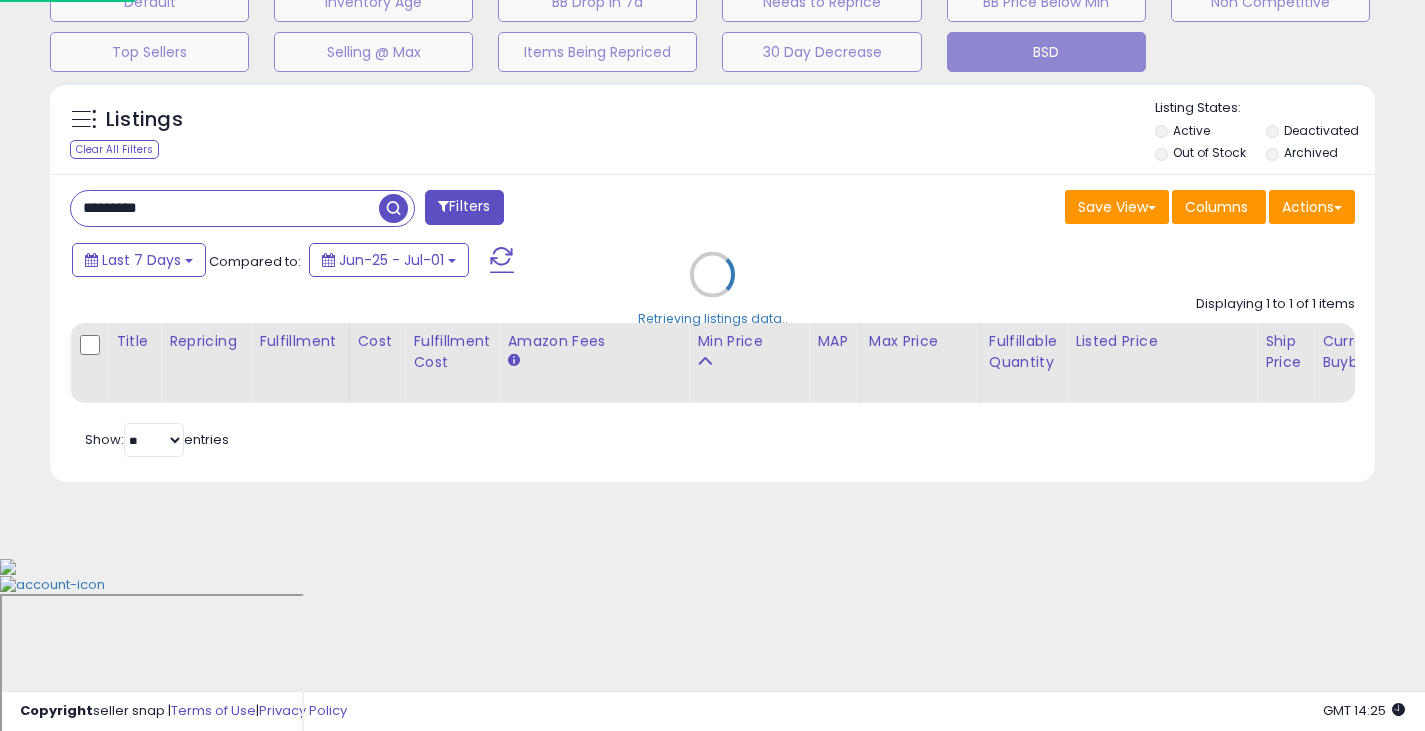 scroll, scrollTop: 999590, scrollLeft: 999224, axis: both 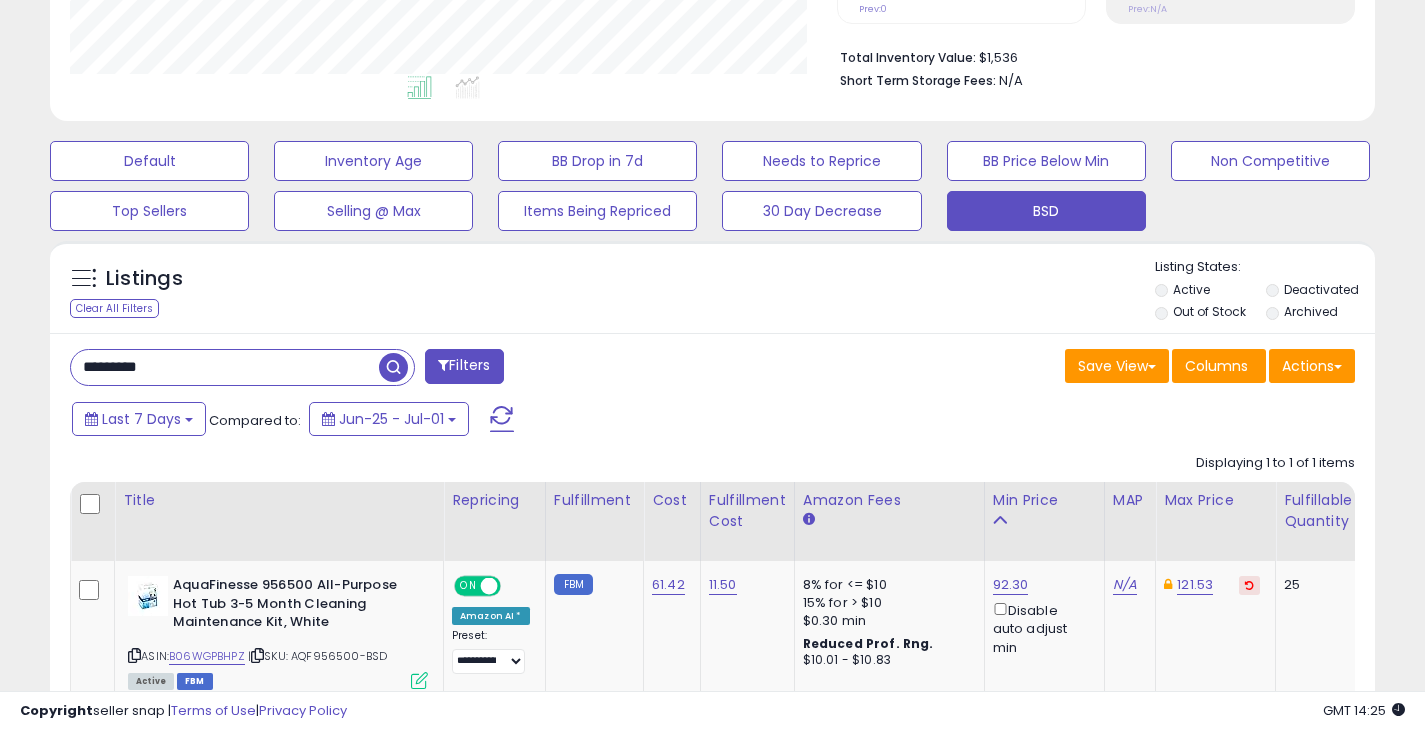 click on "*********
Filters
Save View
Save As New View
Update Current View" at bounding box center (712, 573) 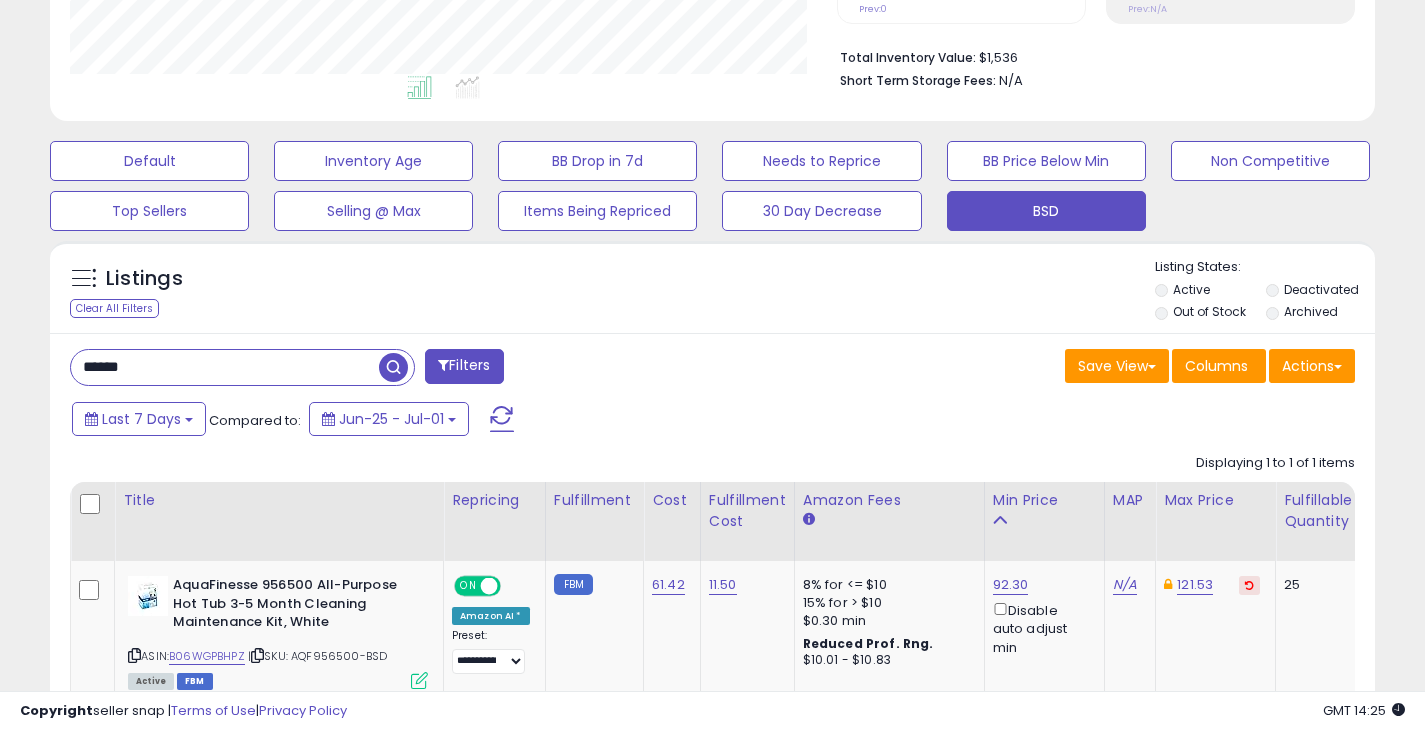 click at bounding box center (393, 367) 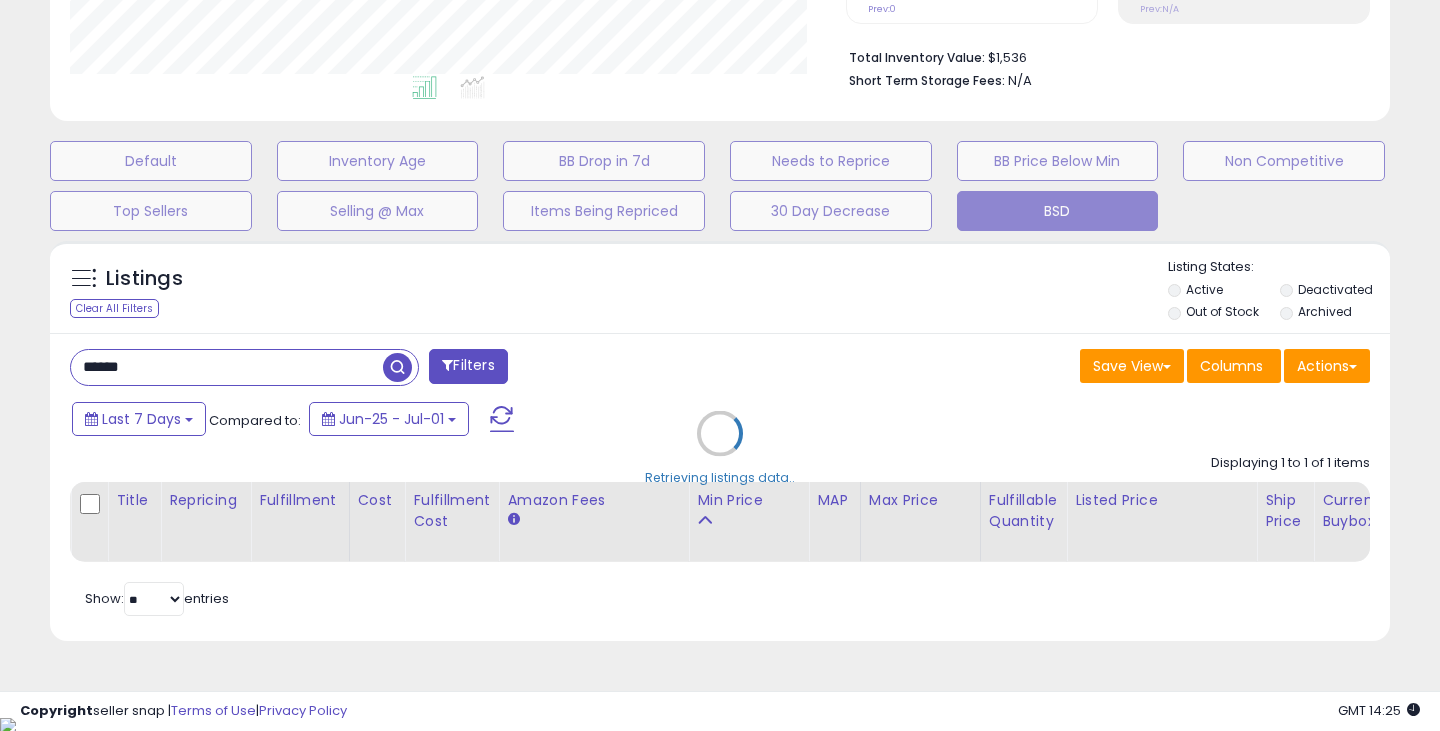 scroll, scrollTop: 999590, scrollLeft: 999224, axis: both 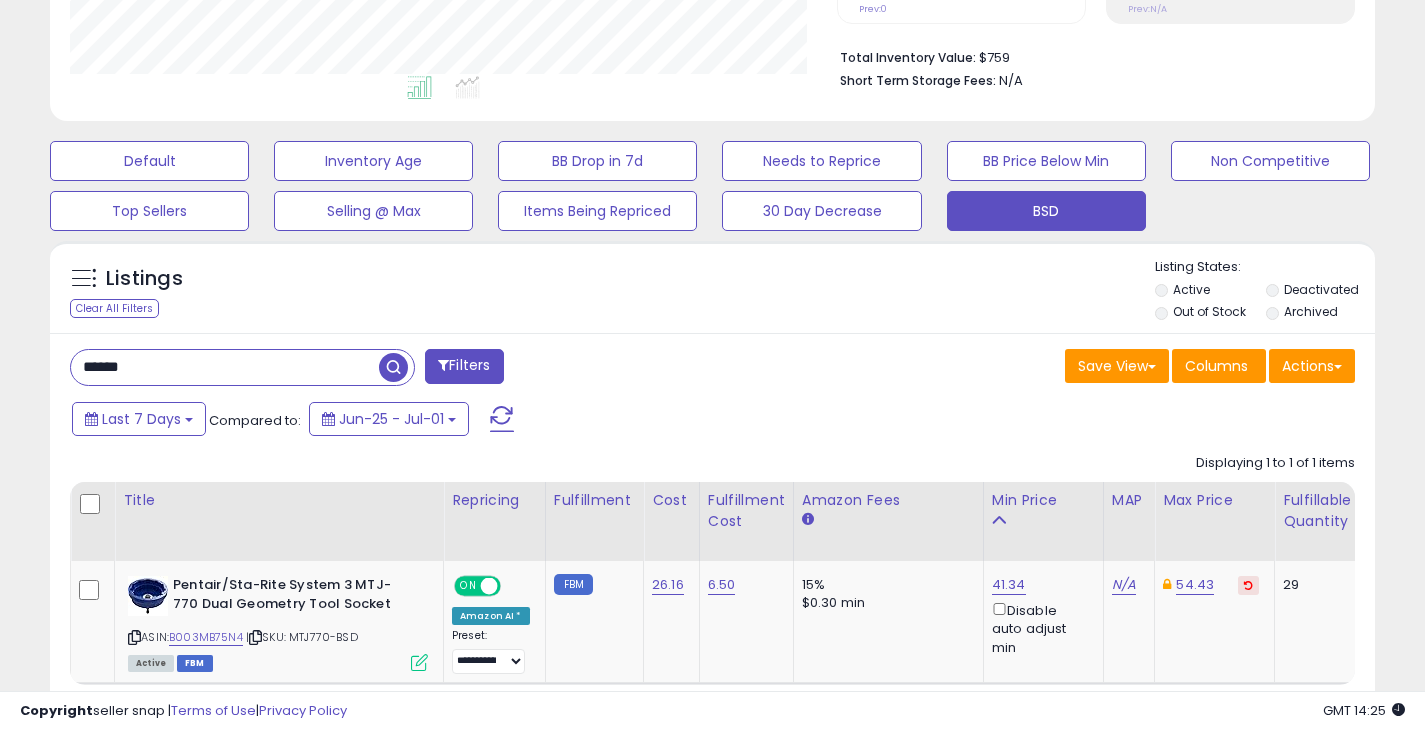 click on "******" at bounding box center (225, 367) 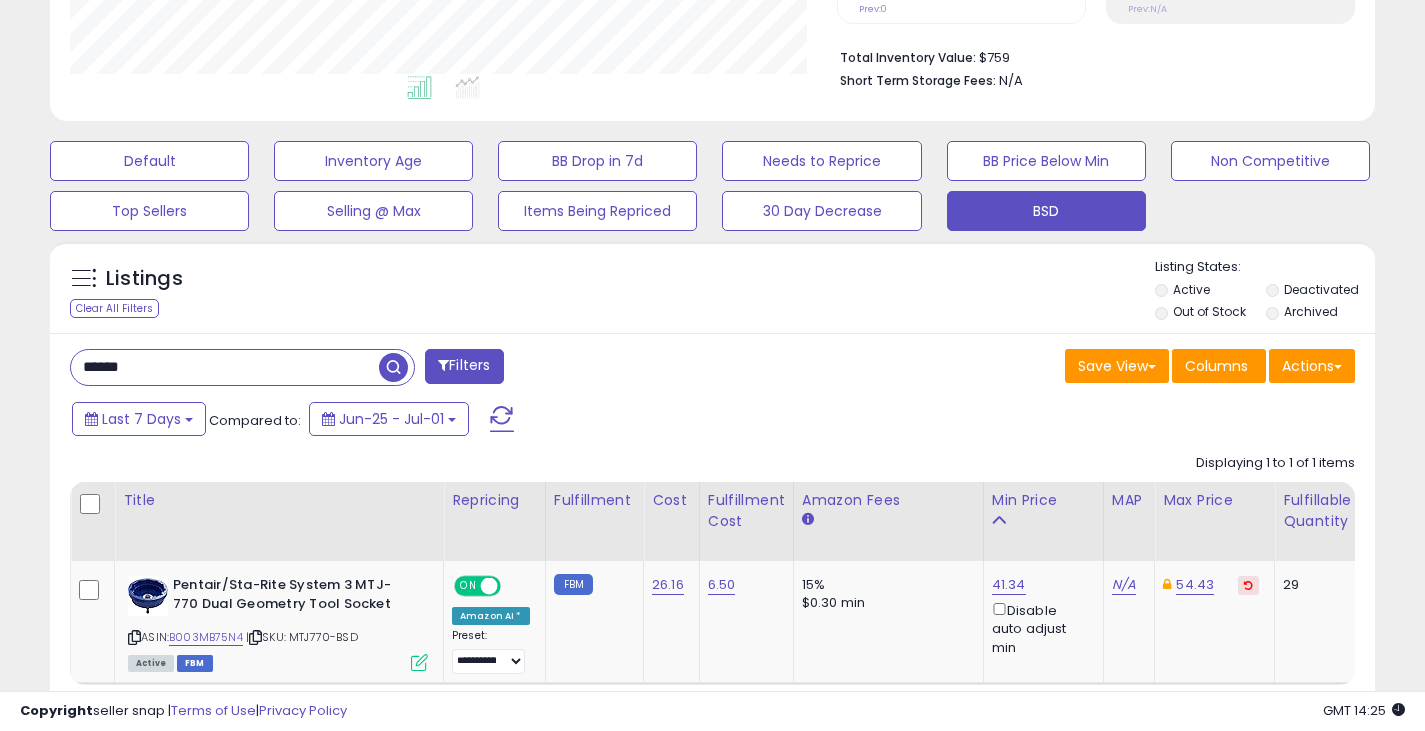 paste on "**" 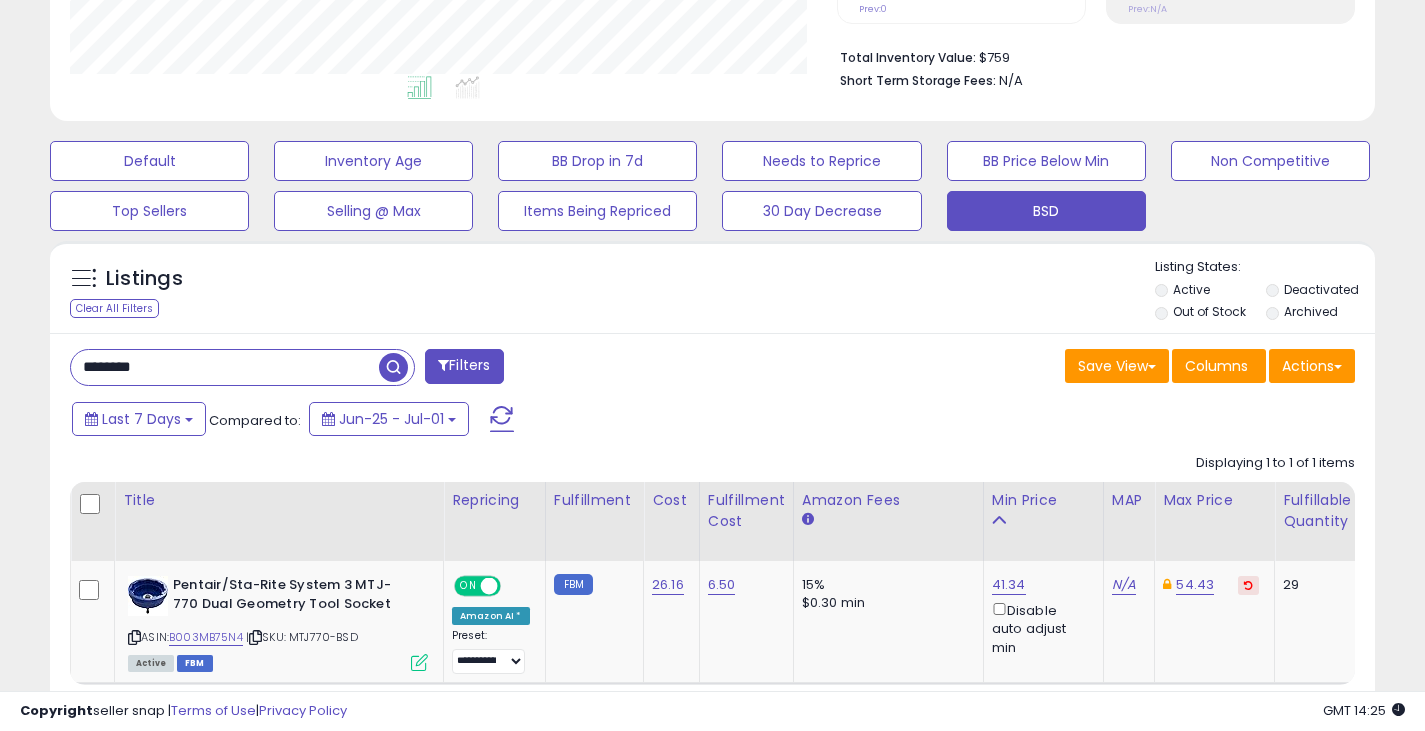 click at bounding box center (396, 367) 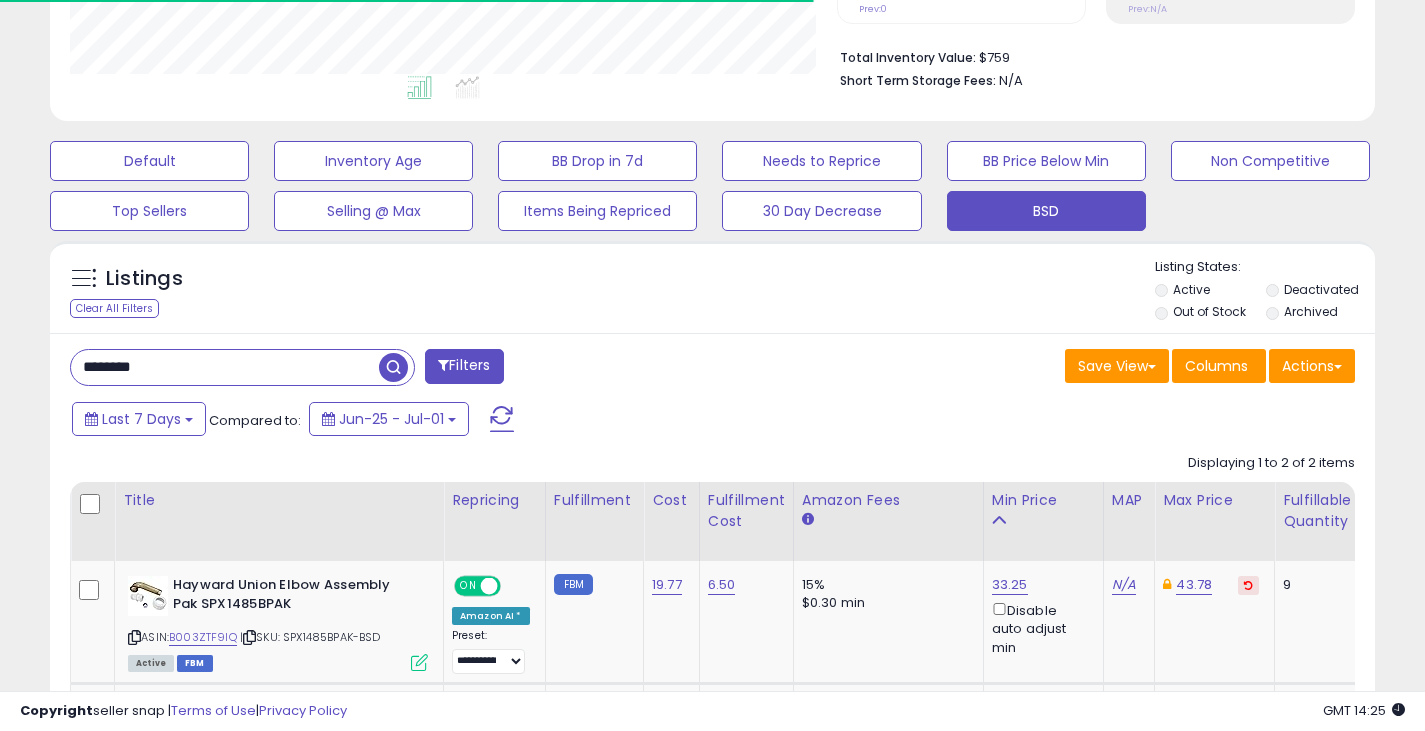 scroll, scrollTop: 410, scrollLeft: 767, axis: both 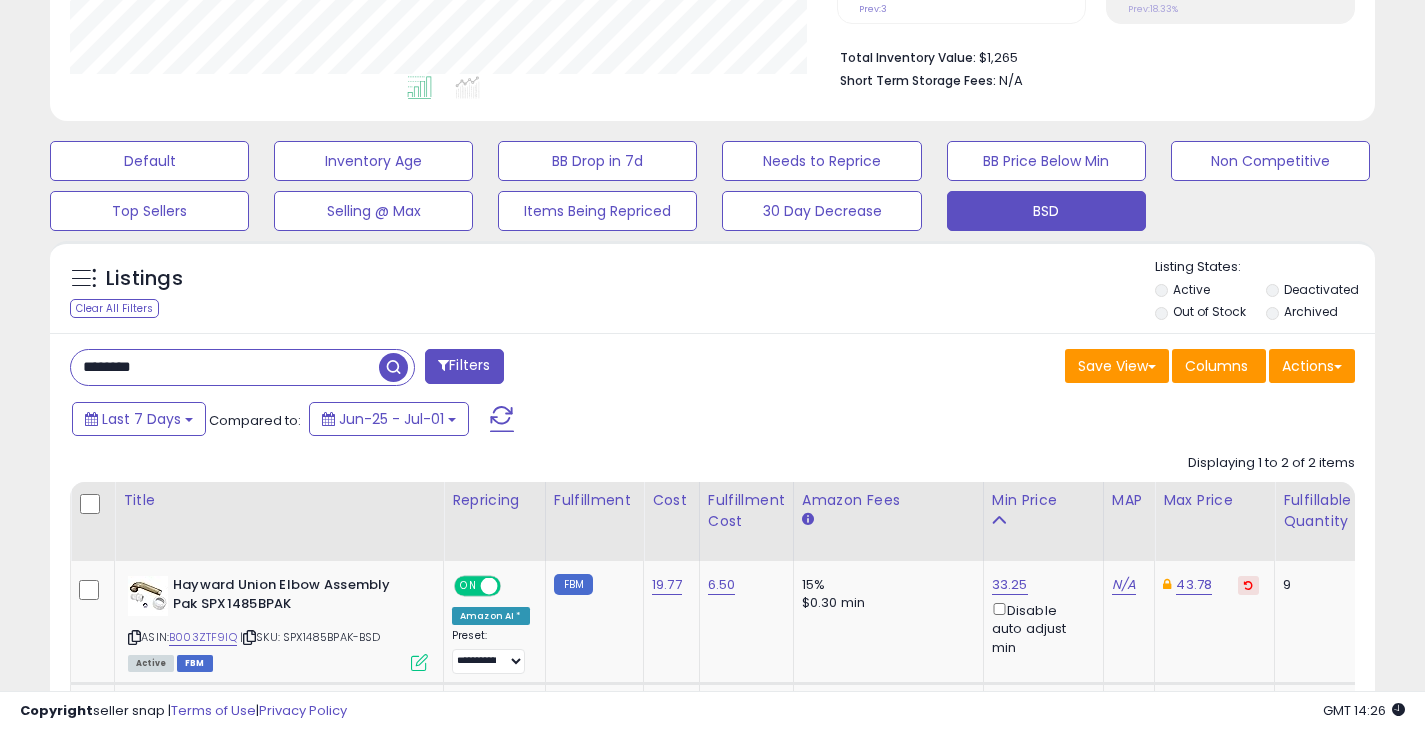 click on "********" at bounding box center [225, 367] 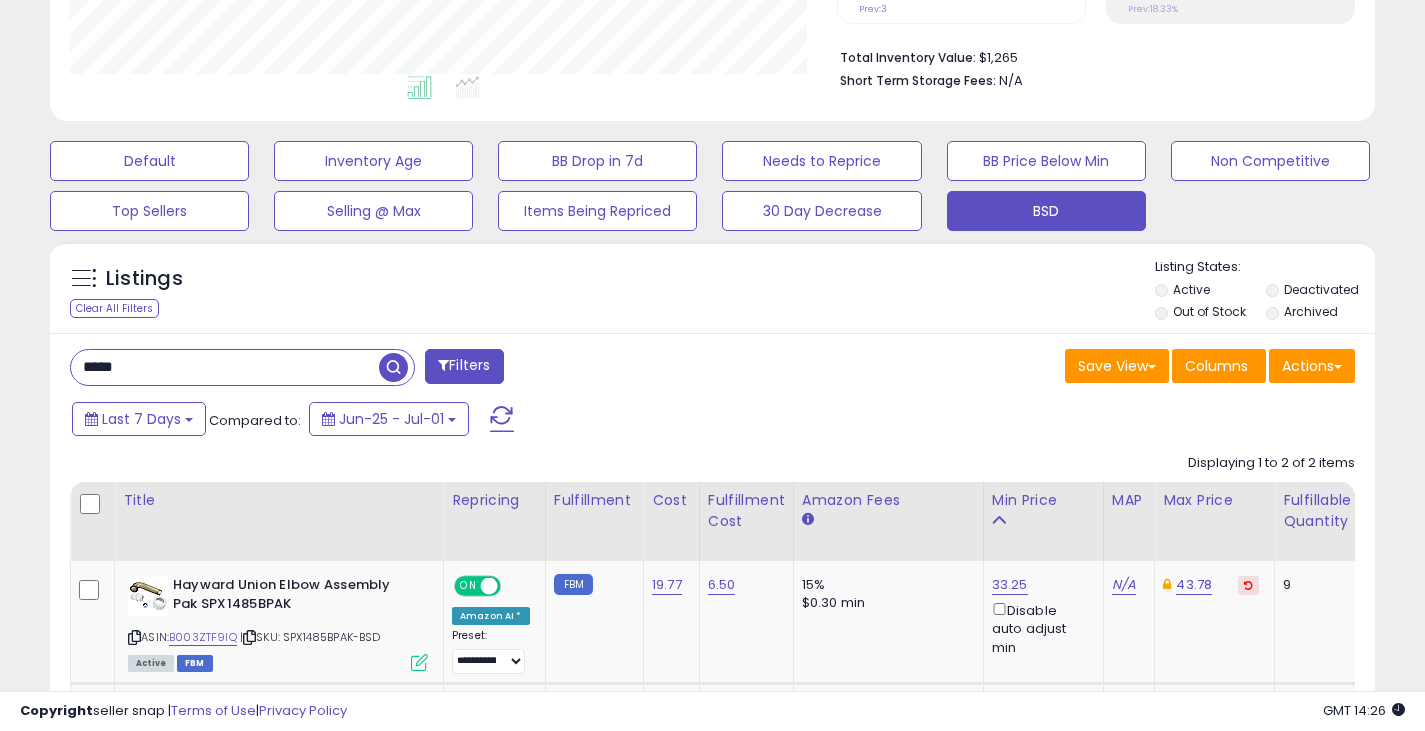 click at bounding box center (393, 367) 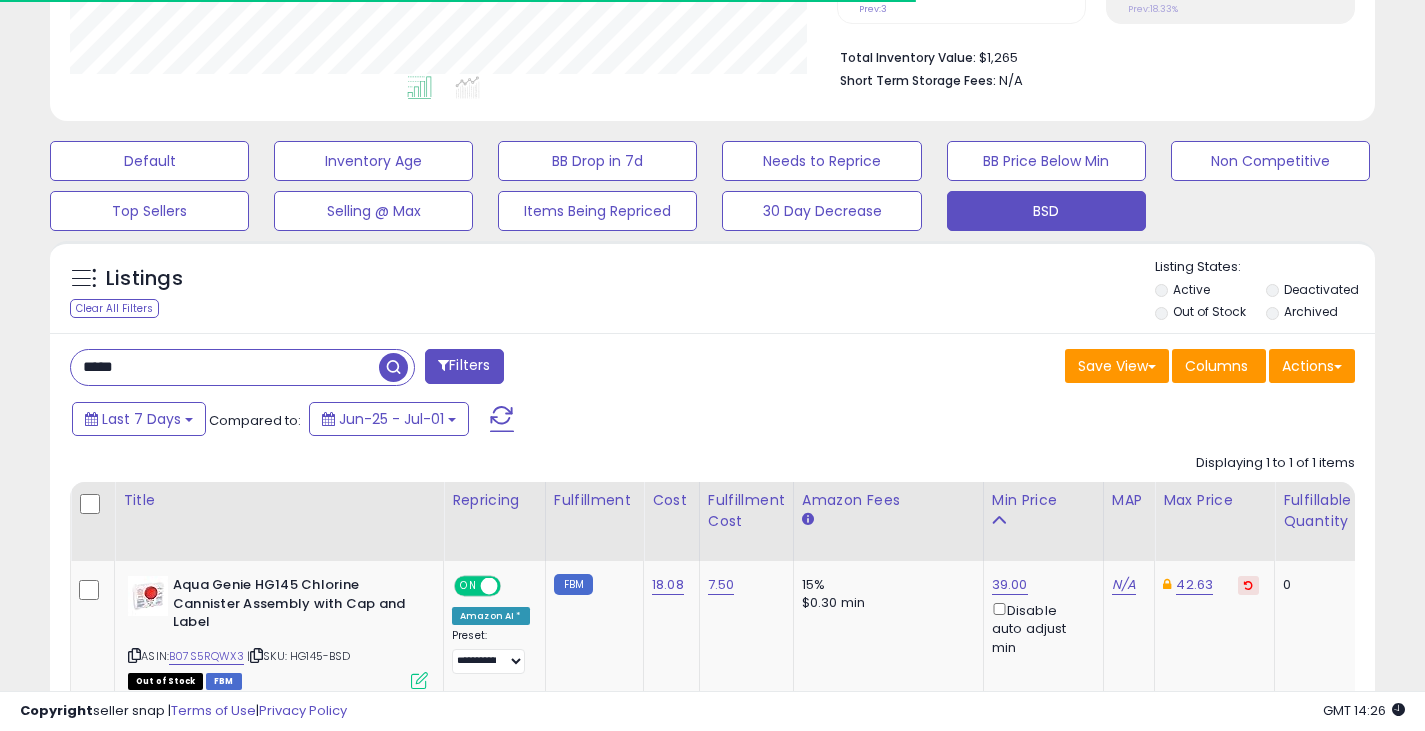 scroll, scrollTop: 410, scrollLeft: 767, axis: both 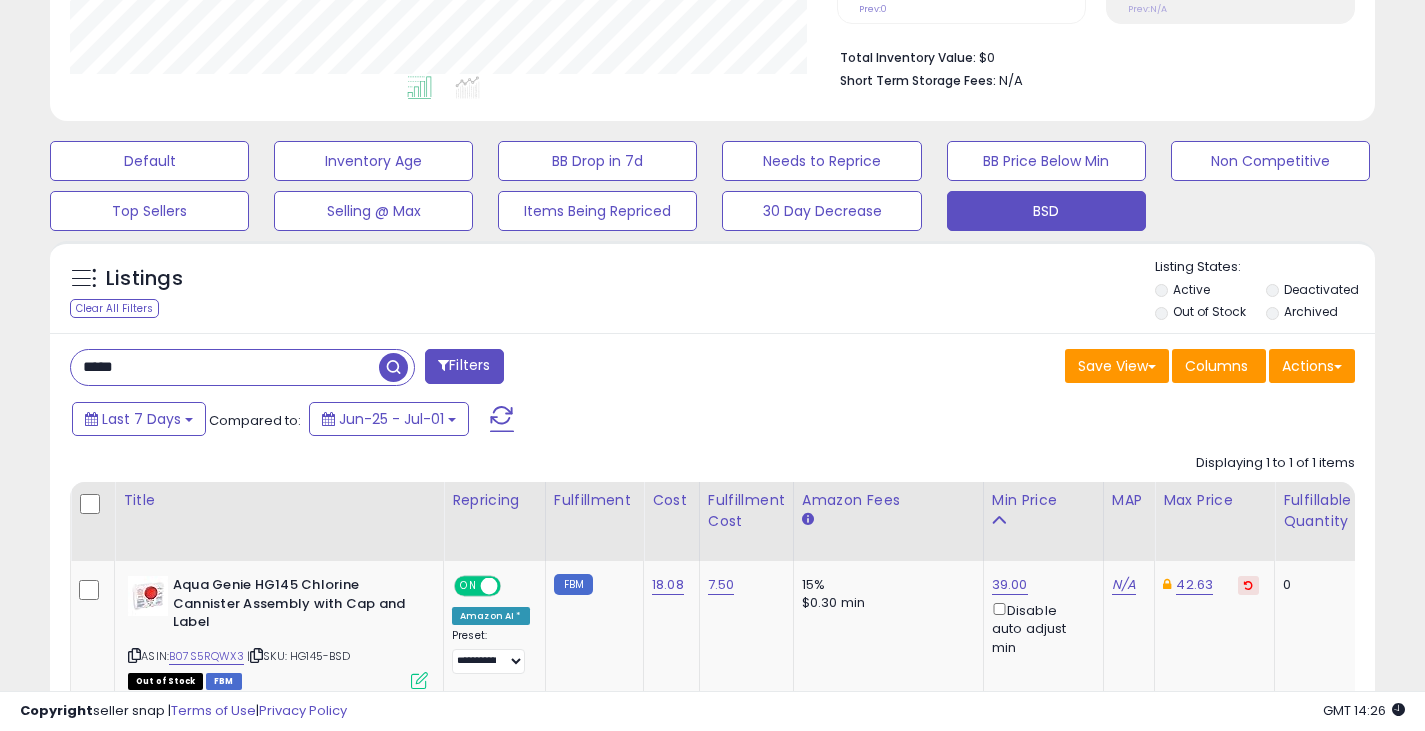 click on "*****" at bounding box center (225, 367) 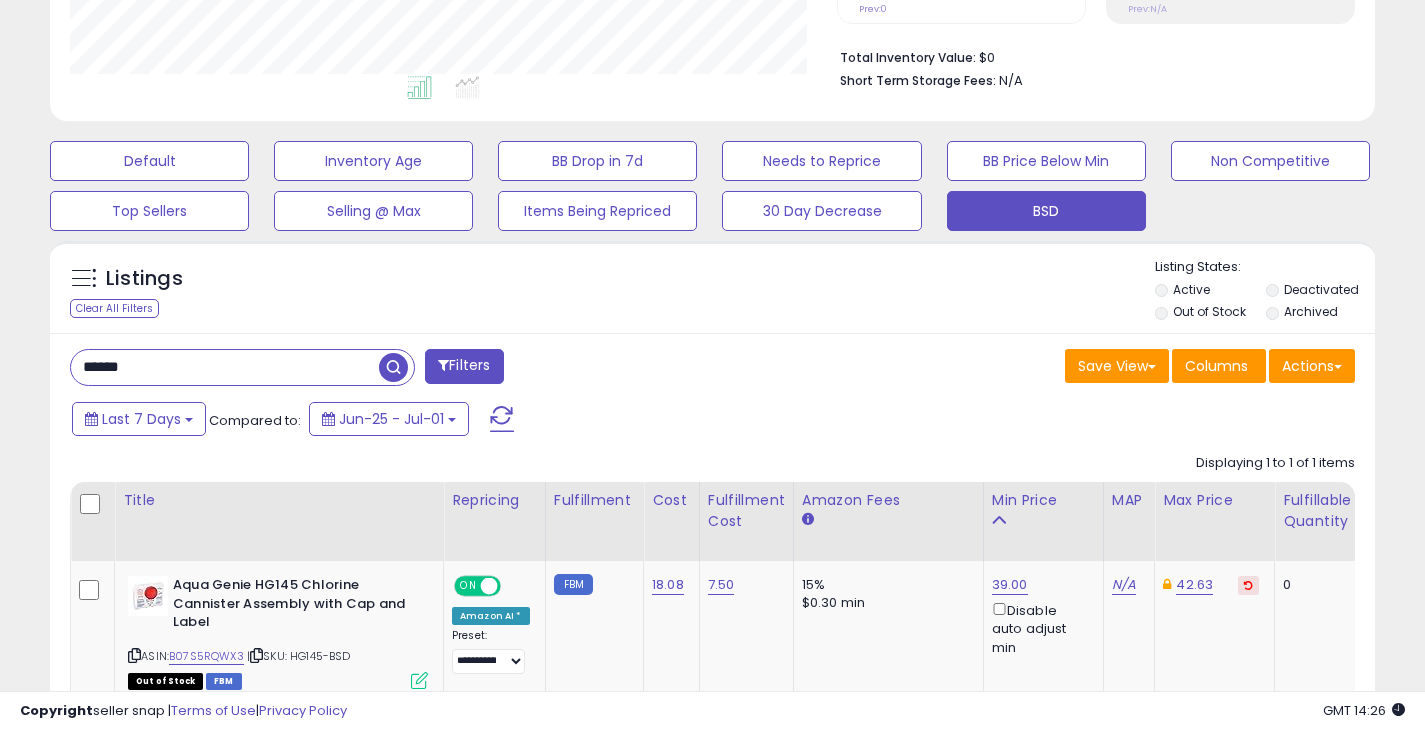 click on "******" at bounding box center [225, 367] 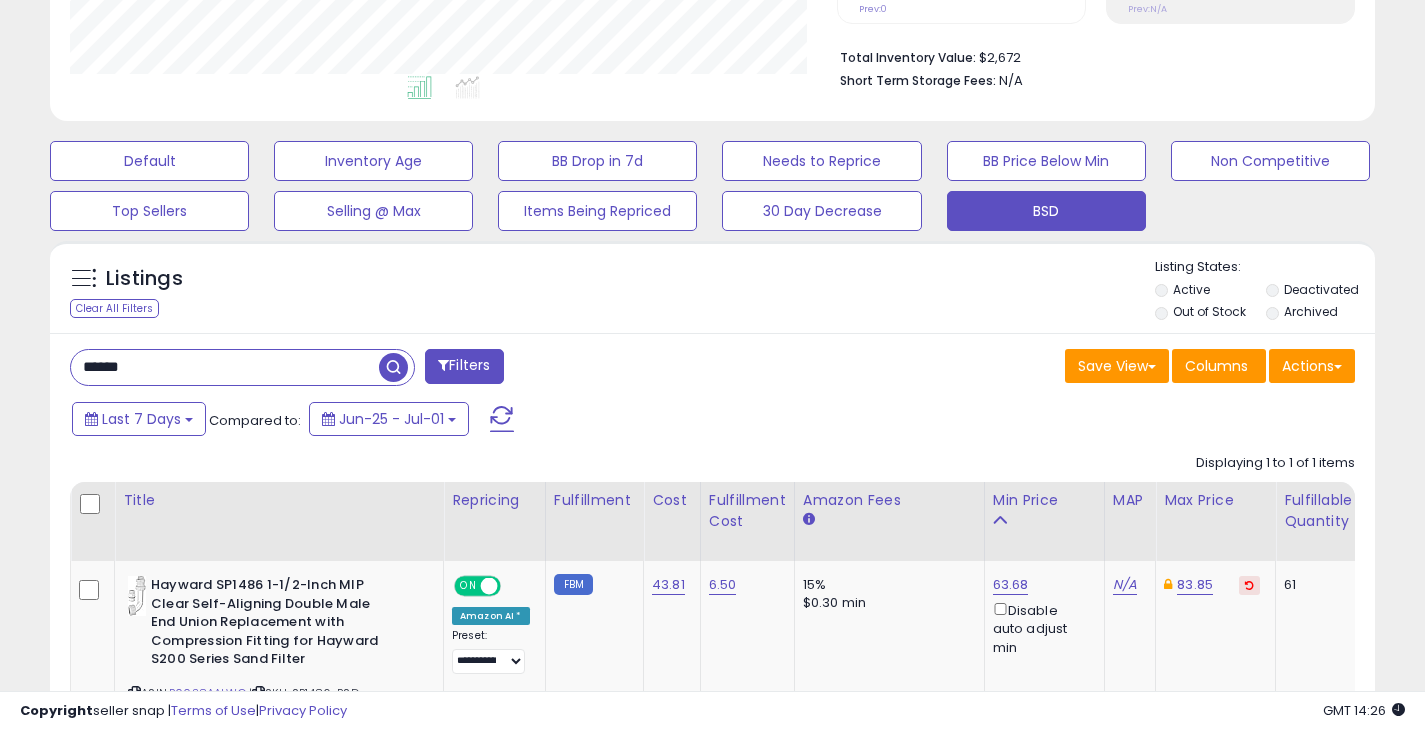 click on "******" at bounding box center [225, 367] 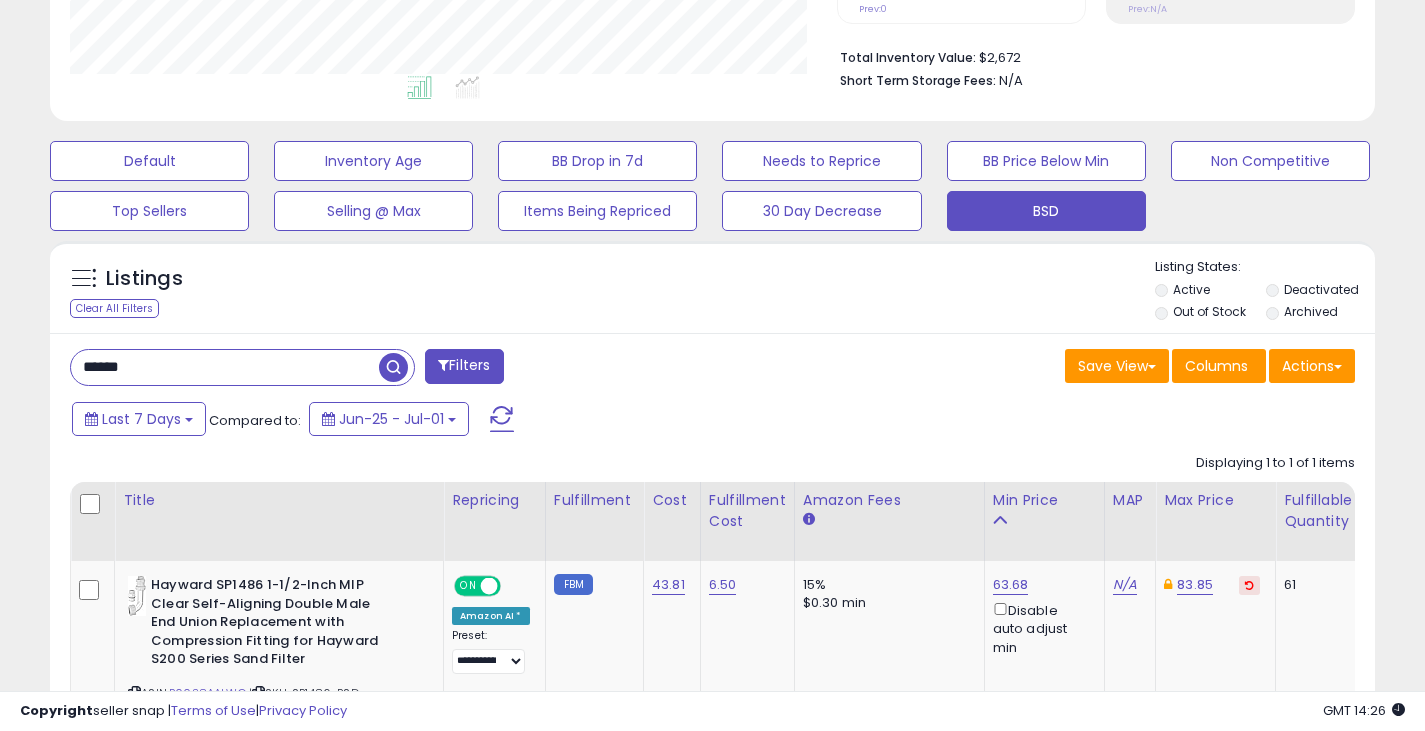 paste on "******" 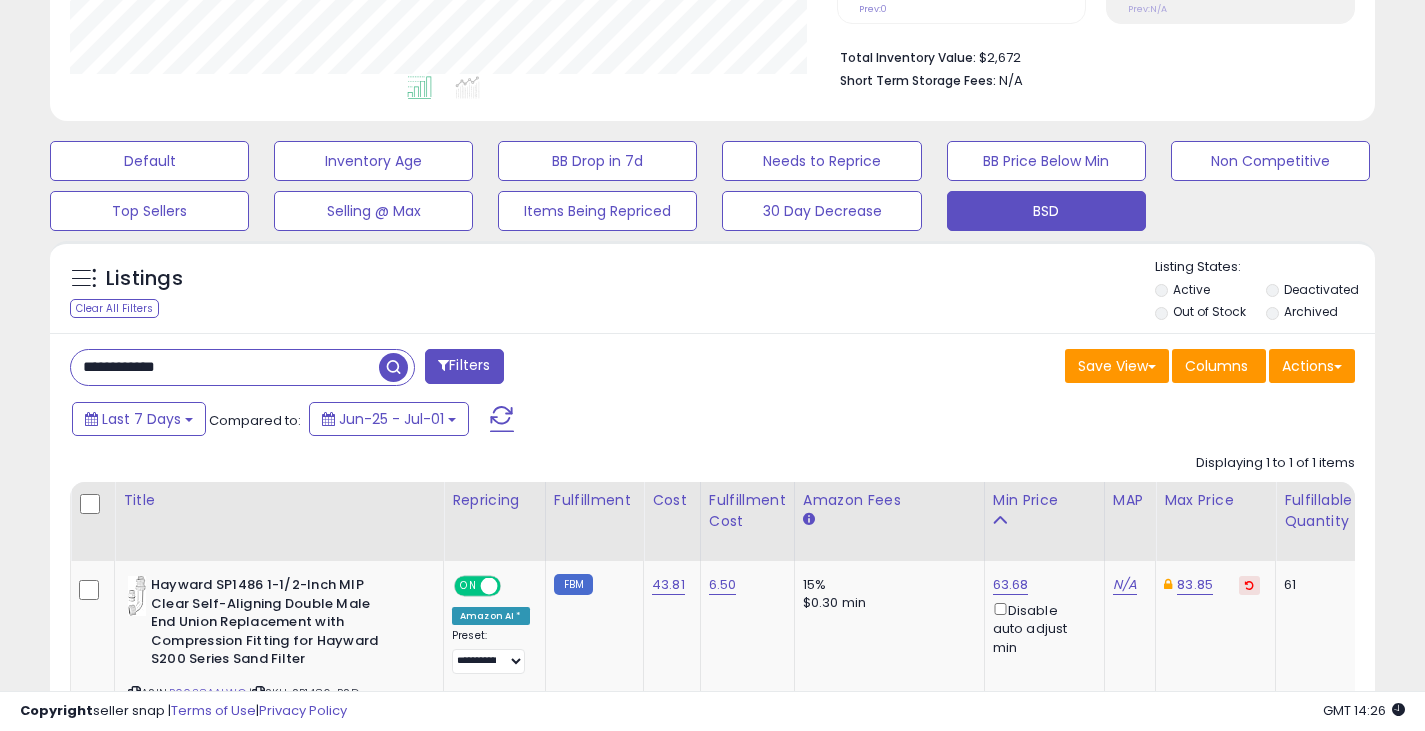 type on "**********" 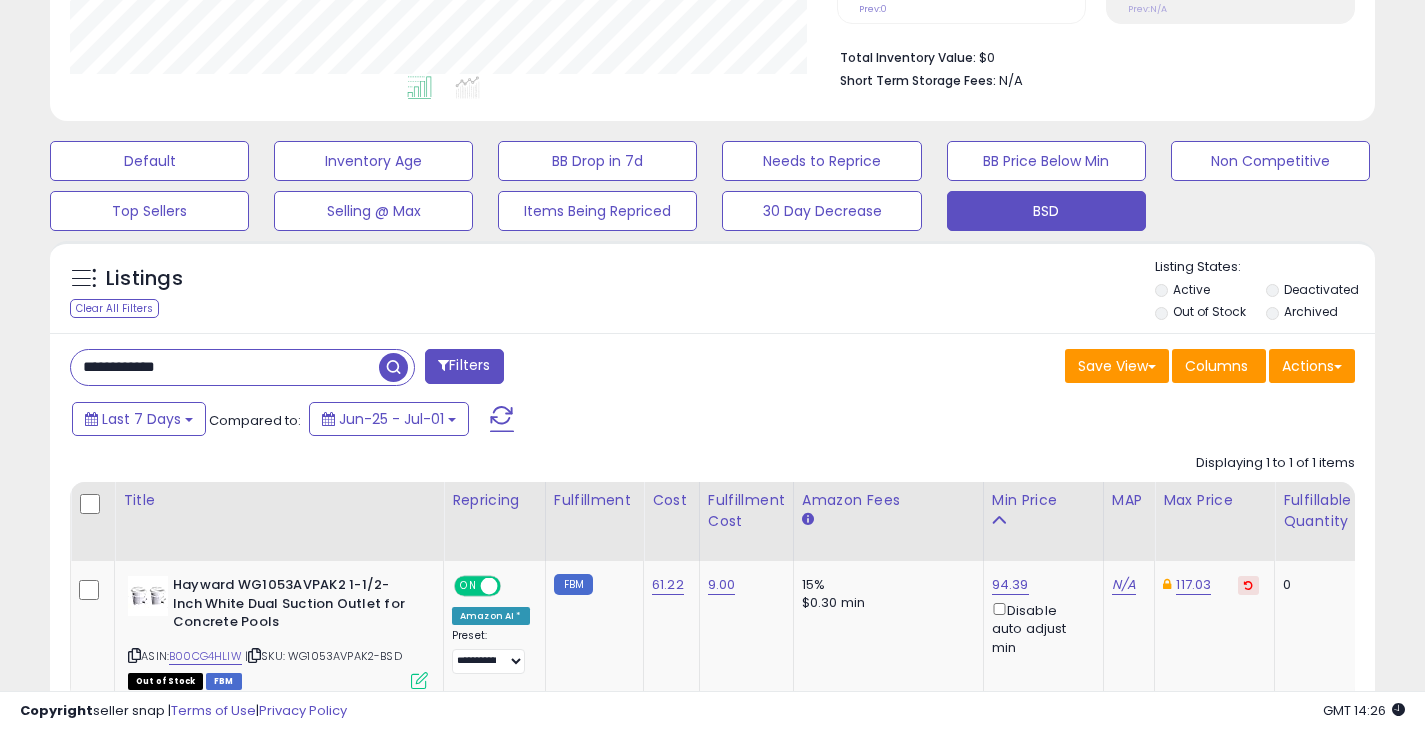 click on "**********" at bounding box center (242, 367) 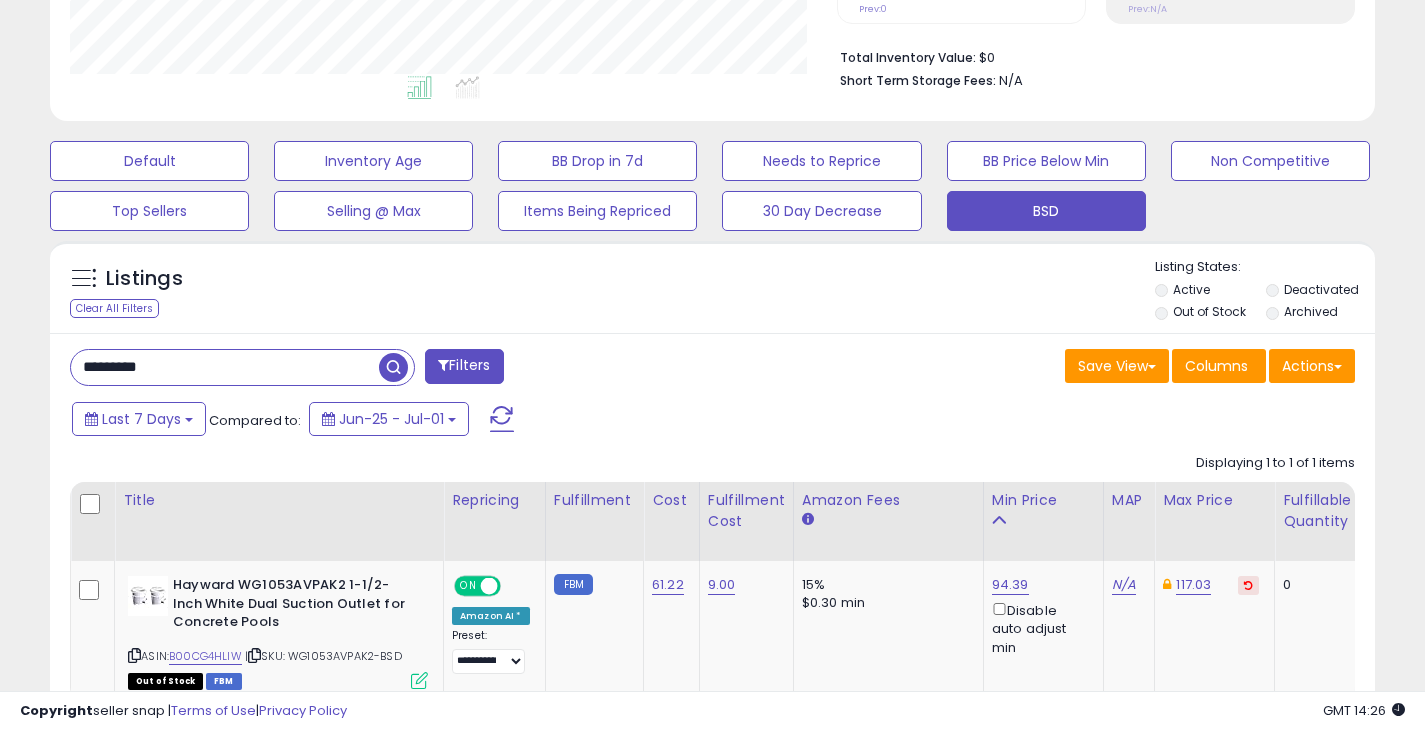 click at bounding box center (396, 365) 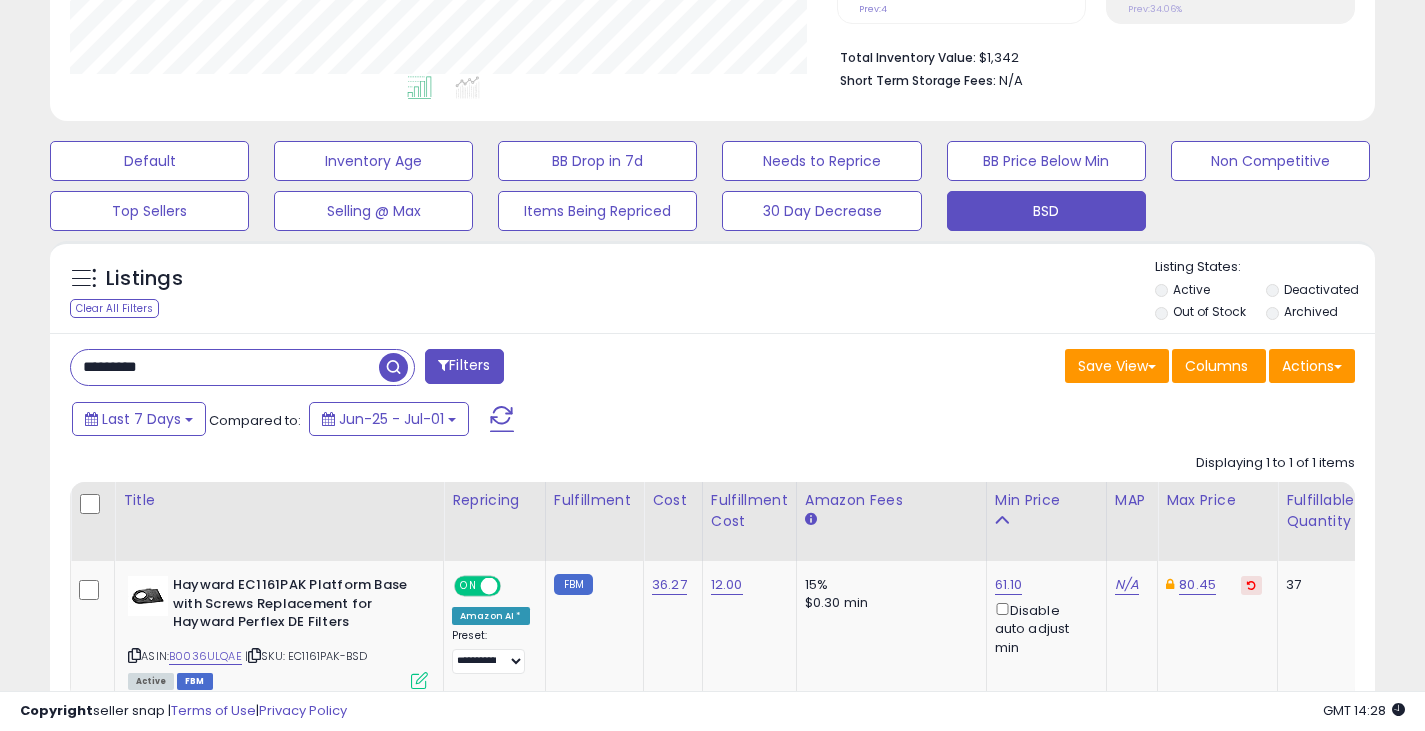 click on "*********" at bounding box center [225, 367] 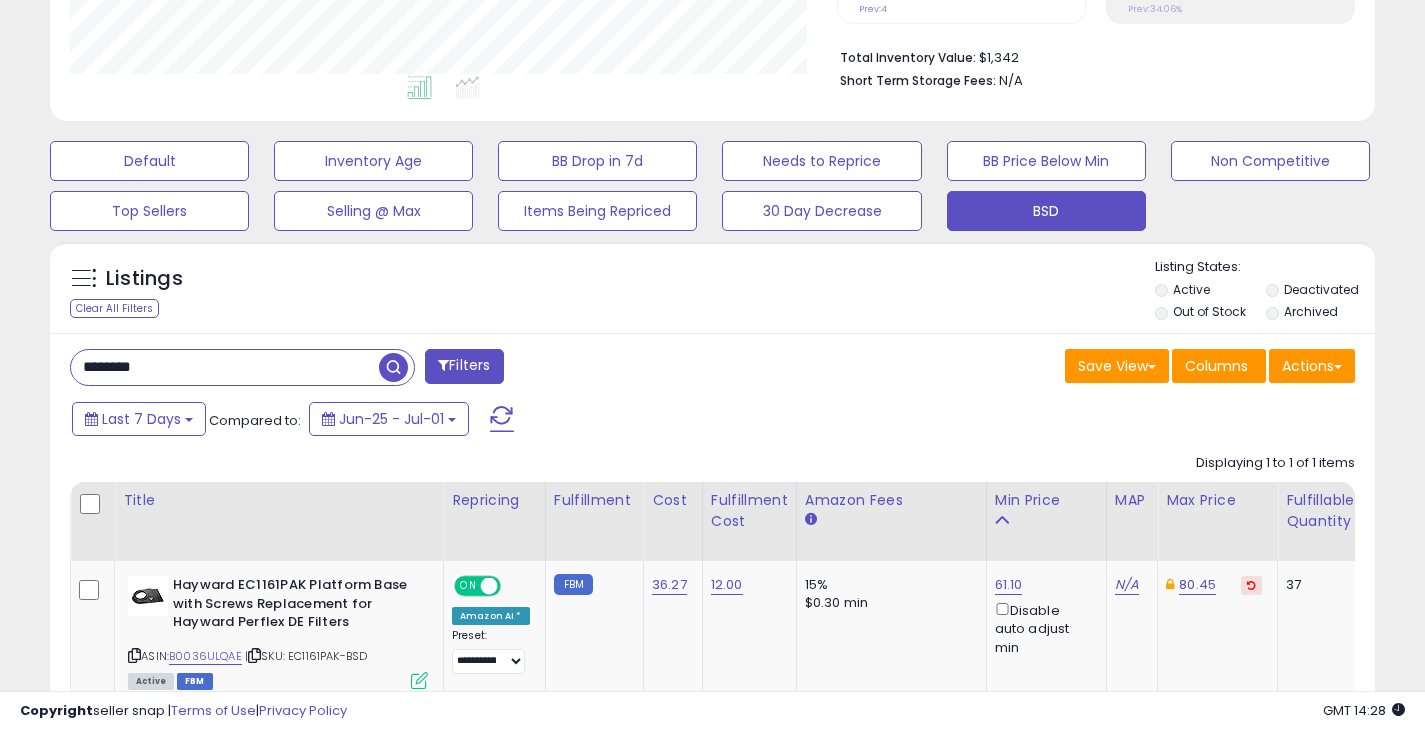 click at bounding box center (393, 367) 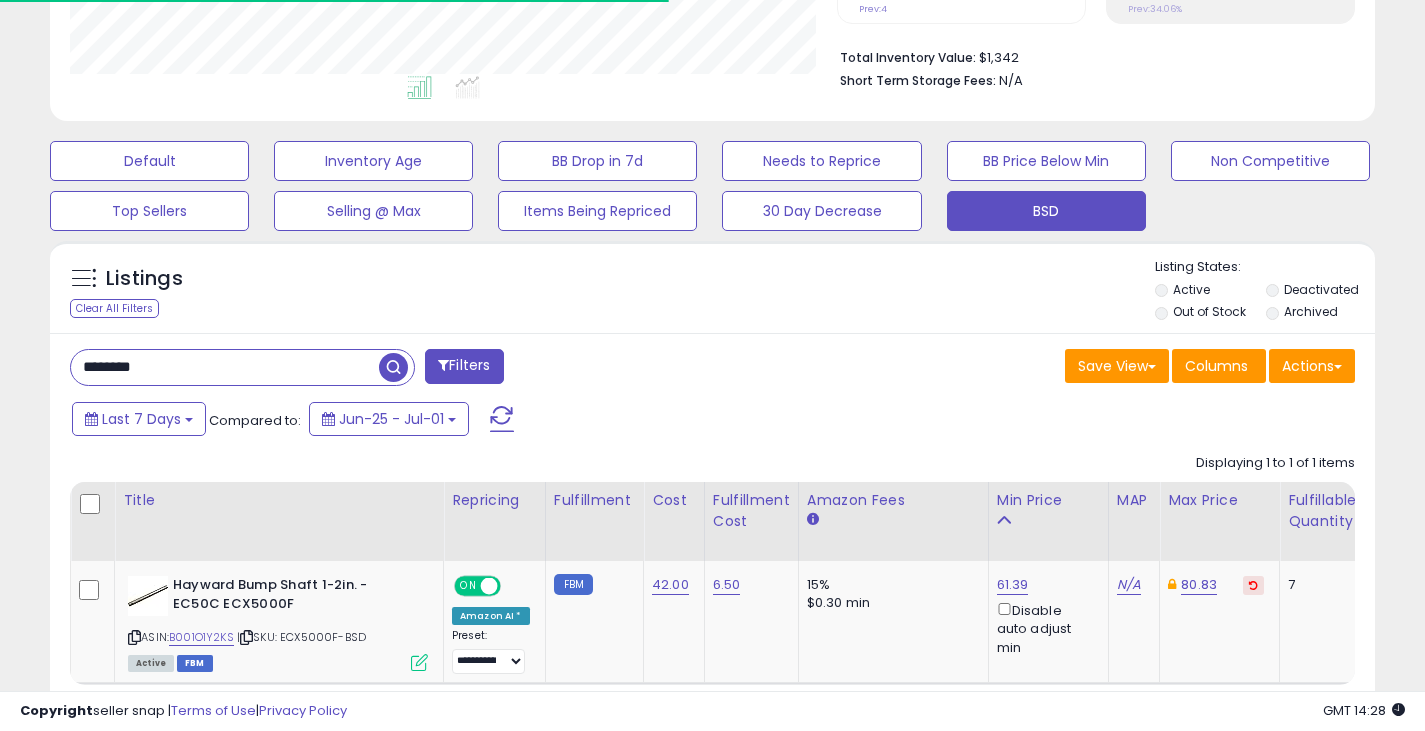 scroll, scrollTop: 410, scrollLeft: 767, axis: both 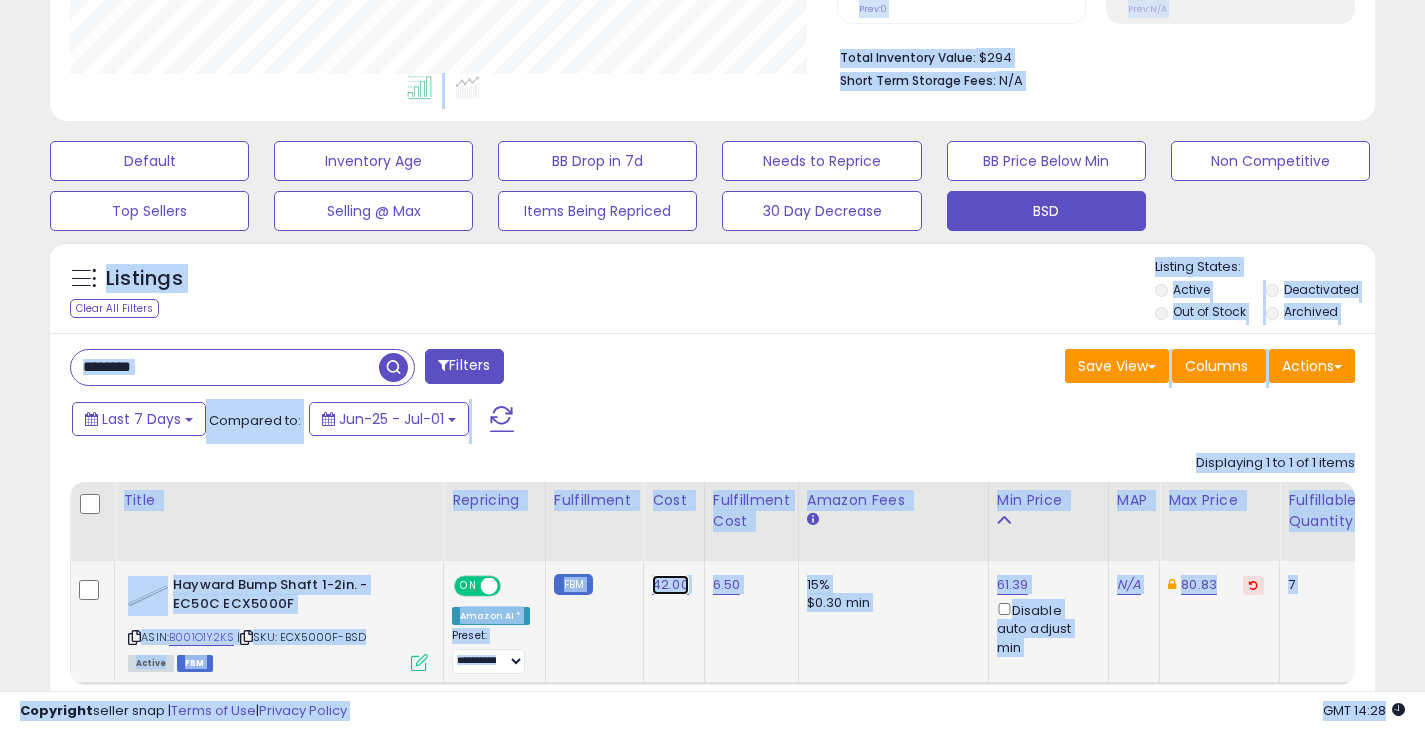 click on "42.00" at bounding box center [670, 585] 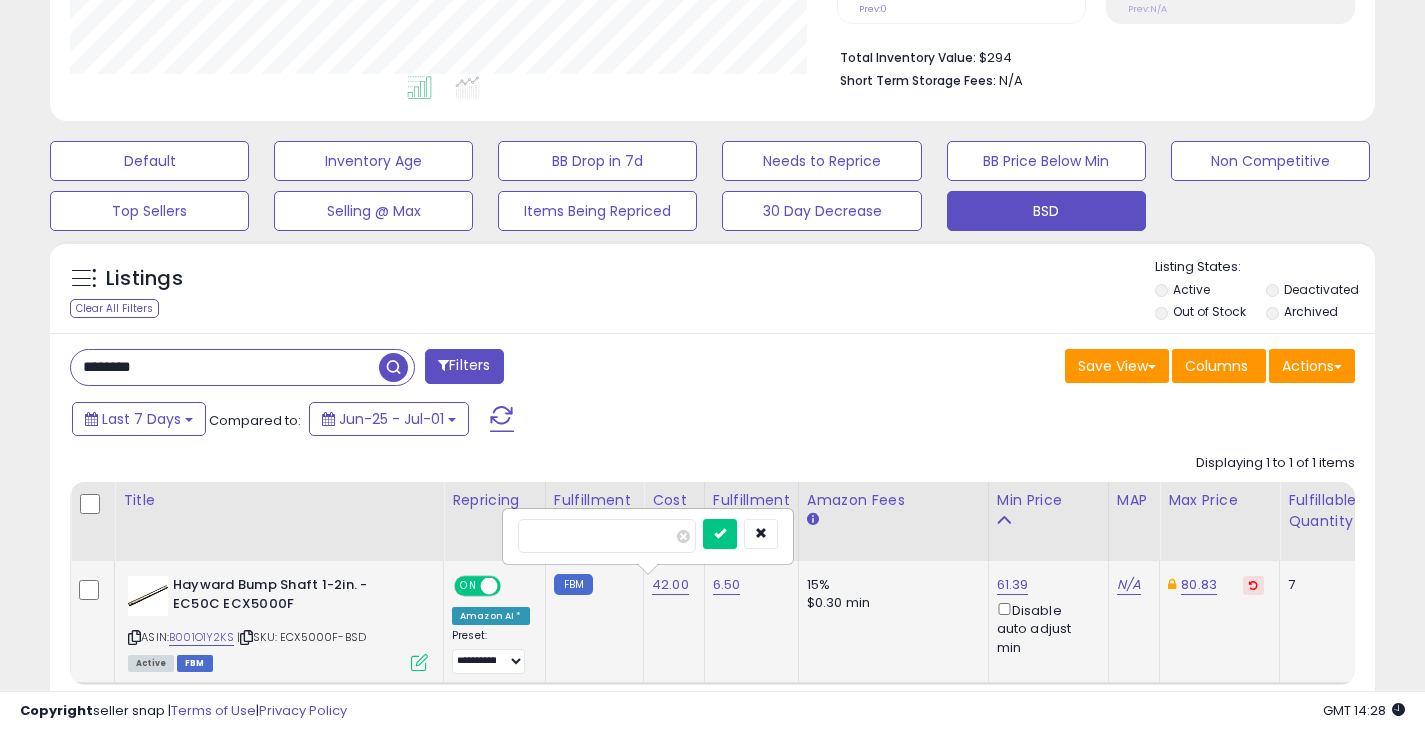 click at bounding box center (720, 534) 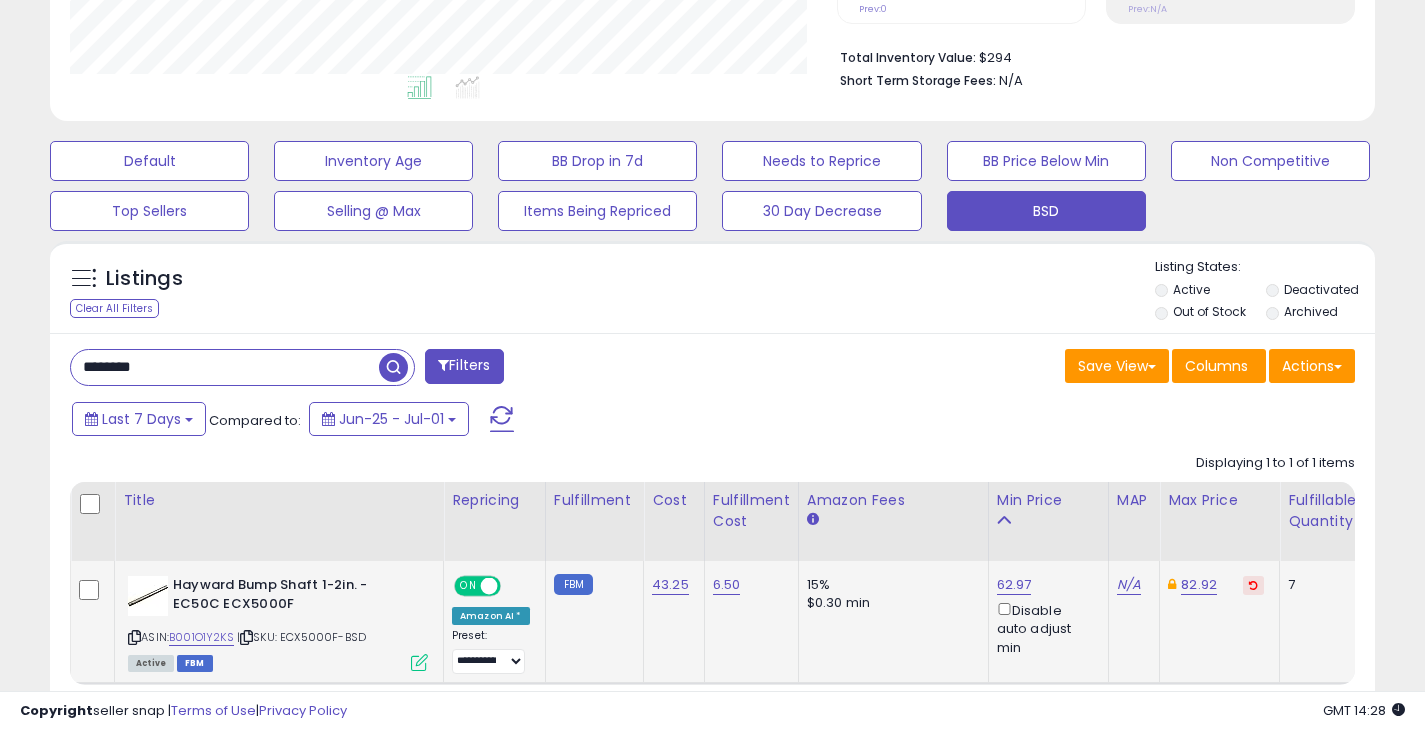 click on "********" at bounding box center [225, 367] 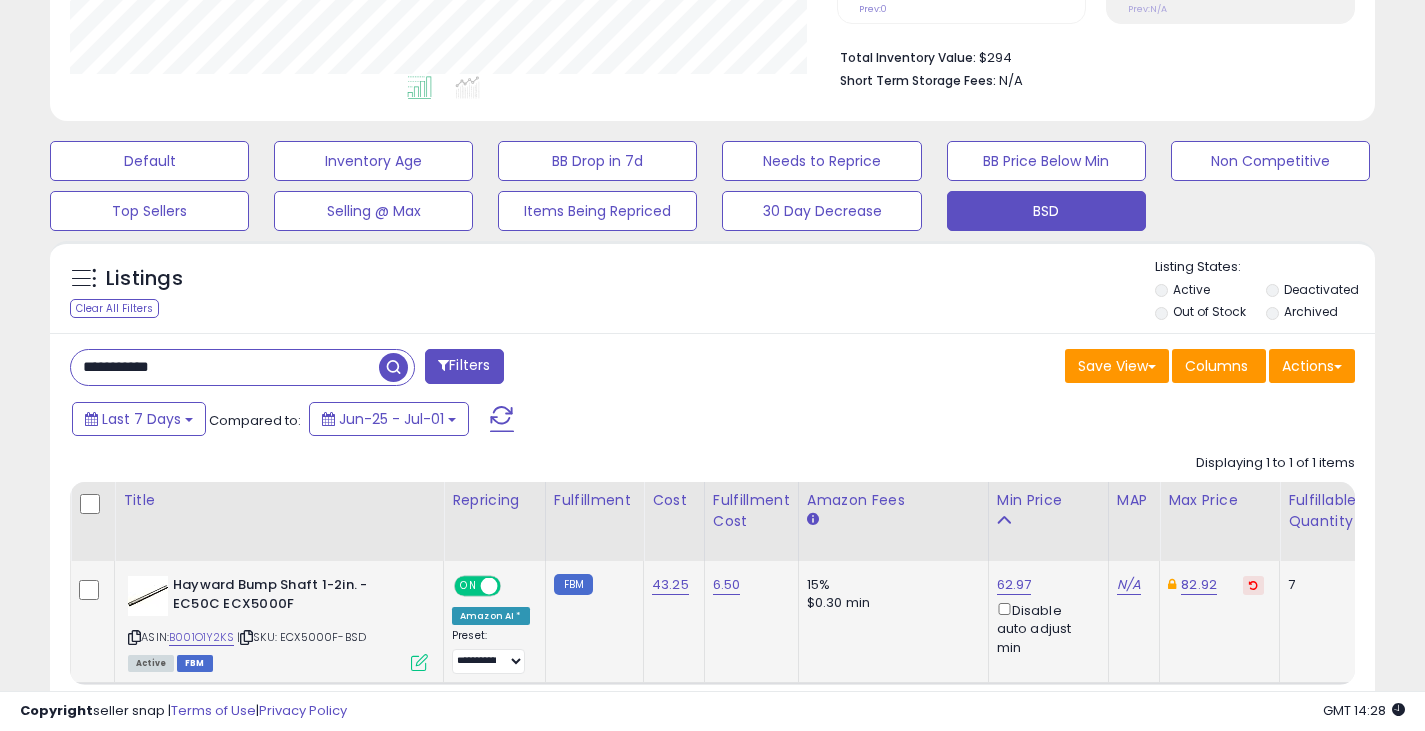 click on "**********" at bounding box center (225, 367) 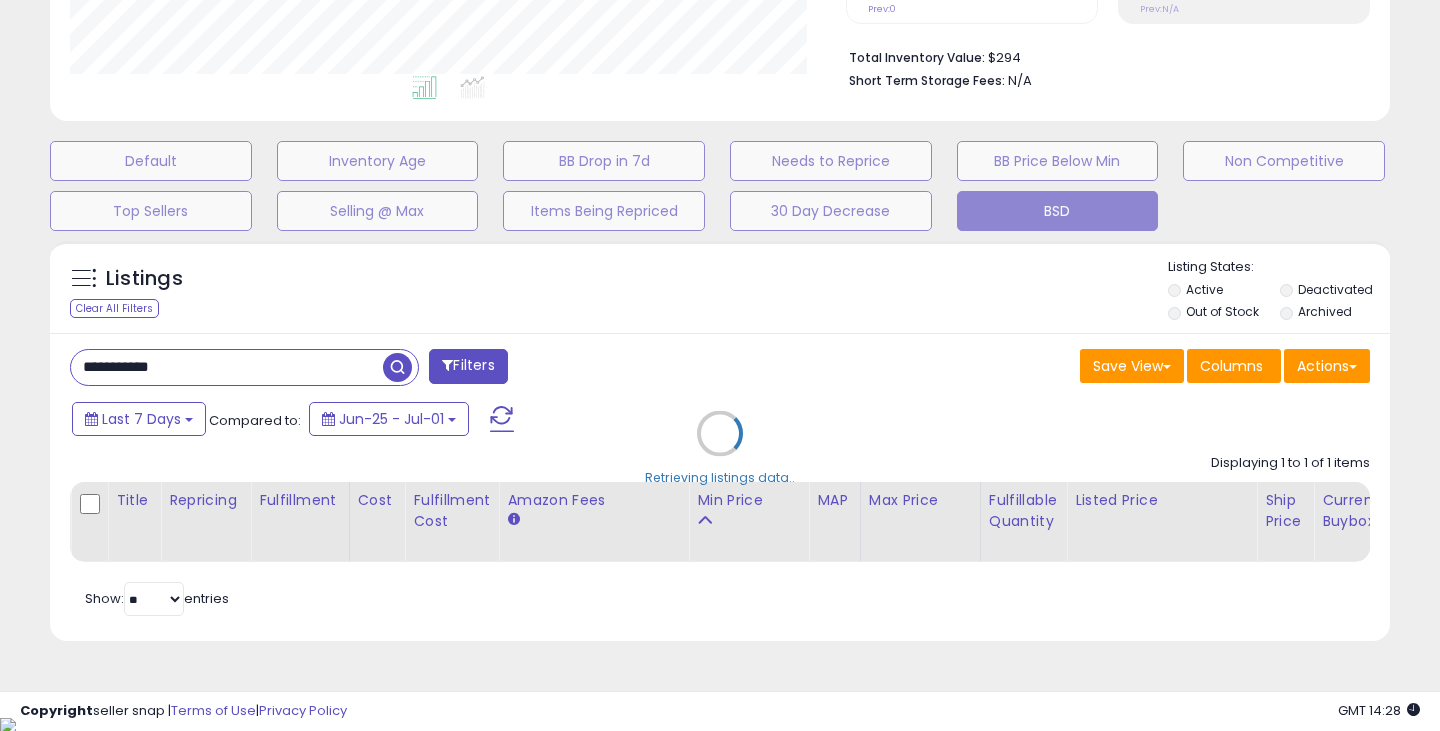 scroll, scrollTop: 999590, scrollLeft: 999224, axis: both 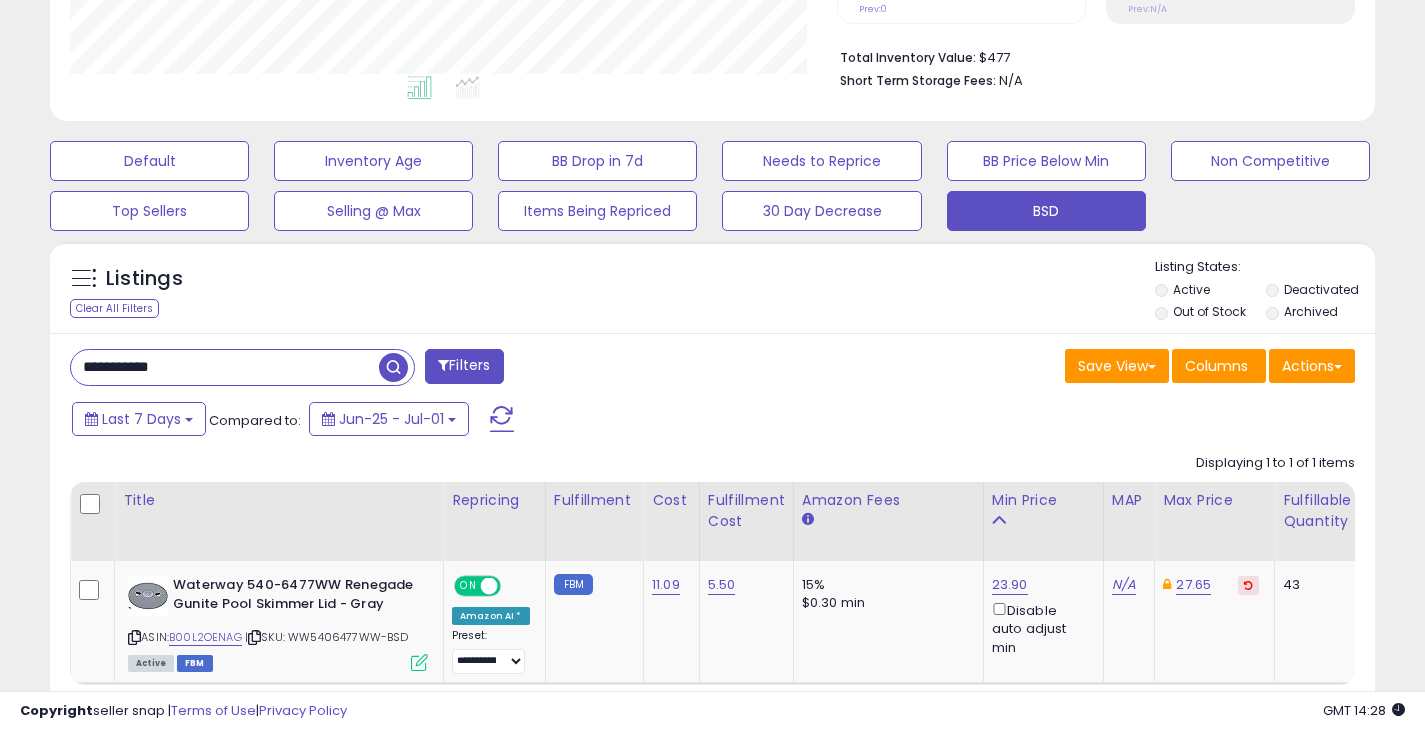 click on "**********" at bounding box center [225, 367] 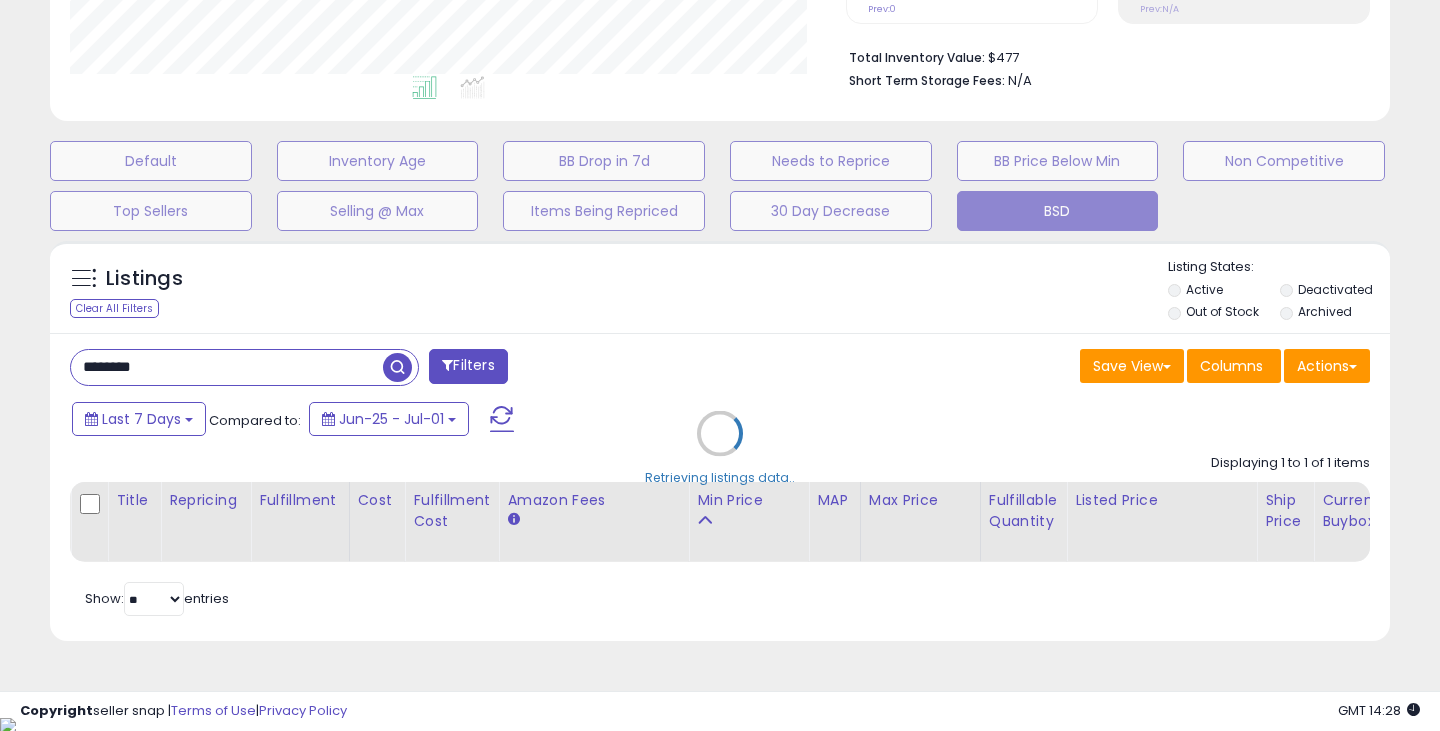 scroll, scrollTop: 999590, scrollLeft: 999224, axis: both 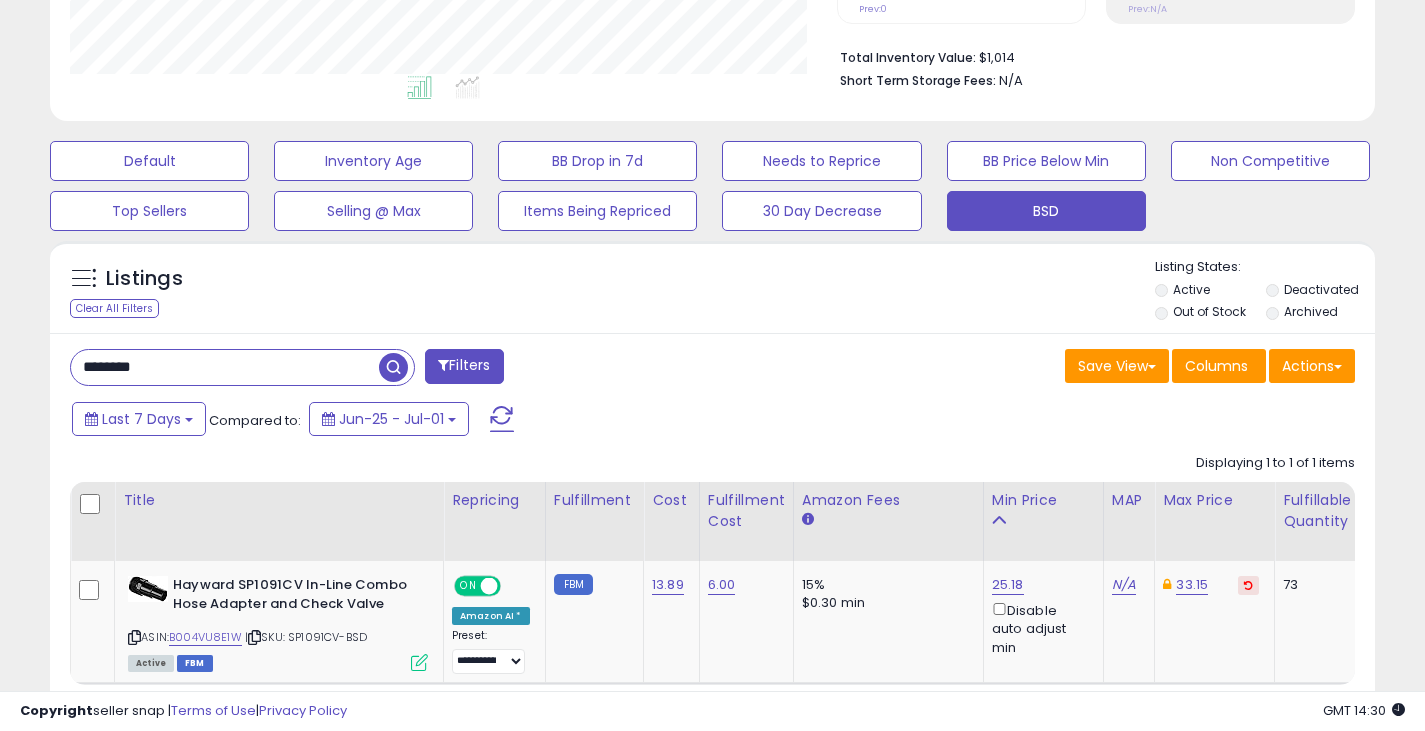 click on "********" at bounding box center [225, 367] 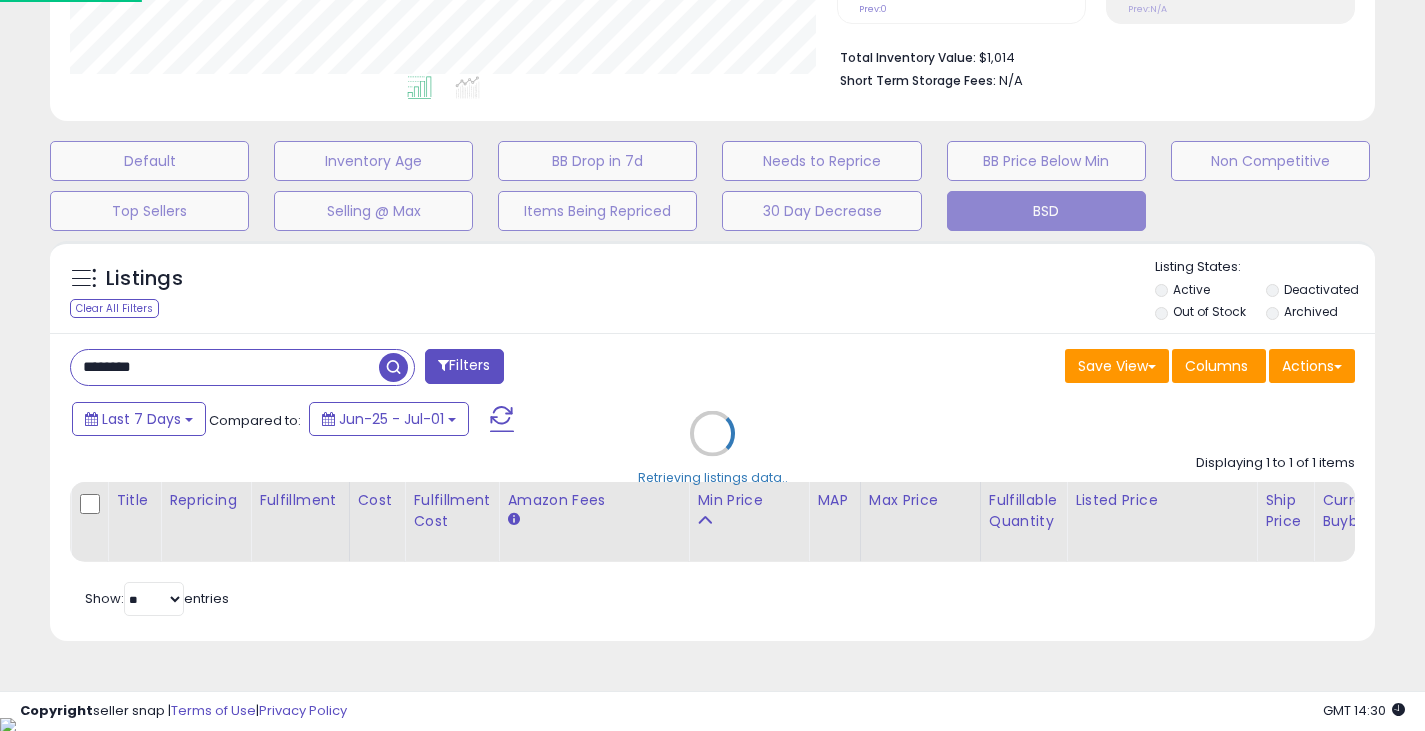 scroll, scrollTop: 999590, scrollLeft: 999224, axis: both 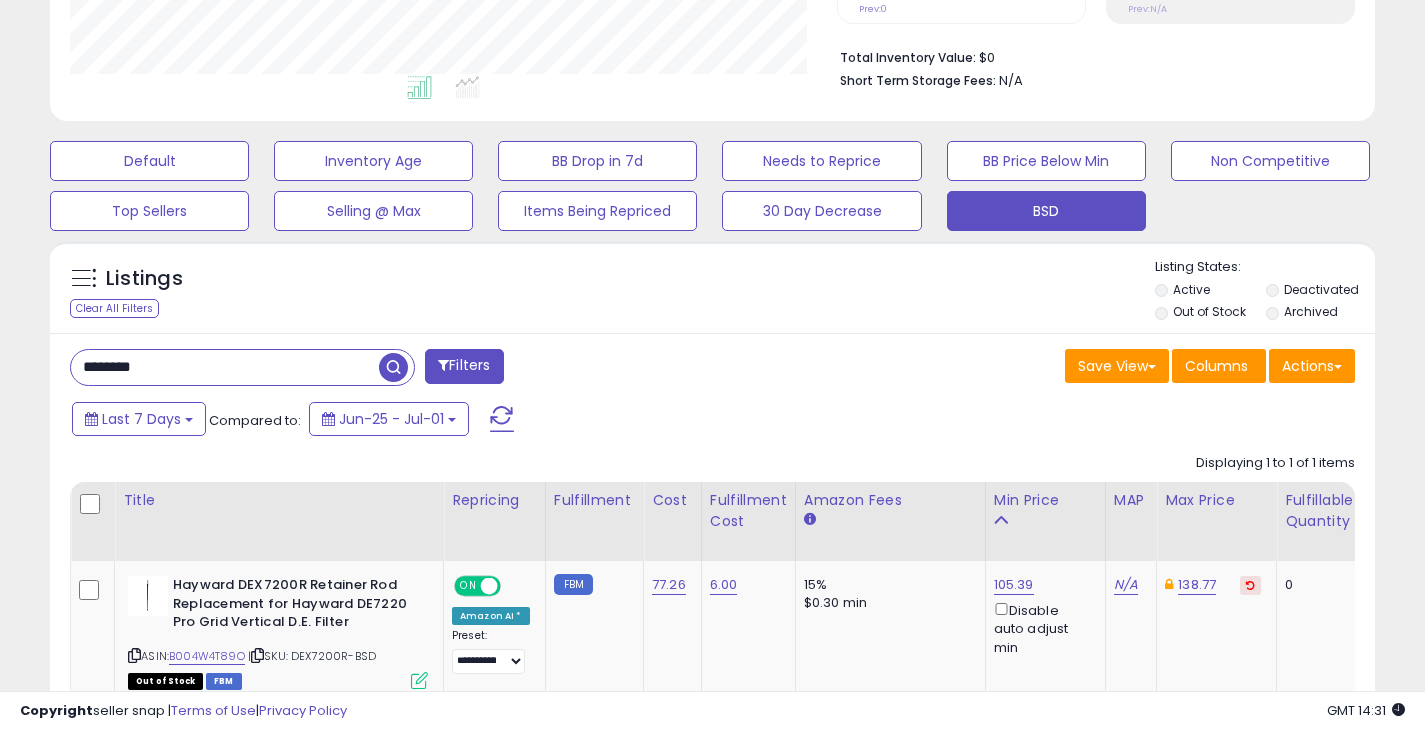 click on "********" at bounding box center (225, 367) 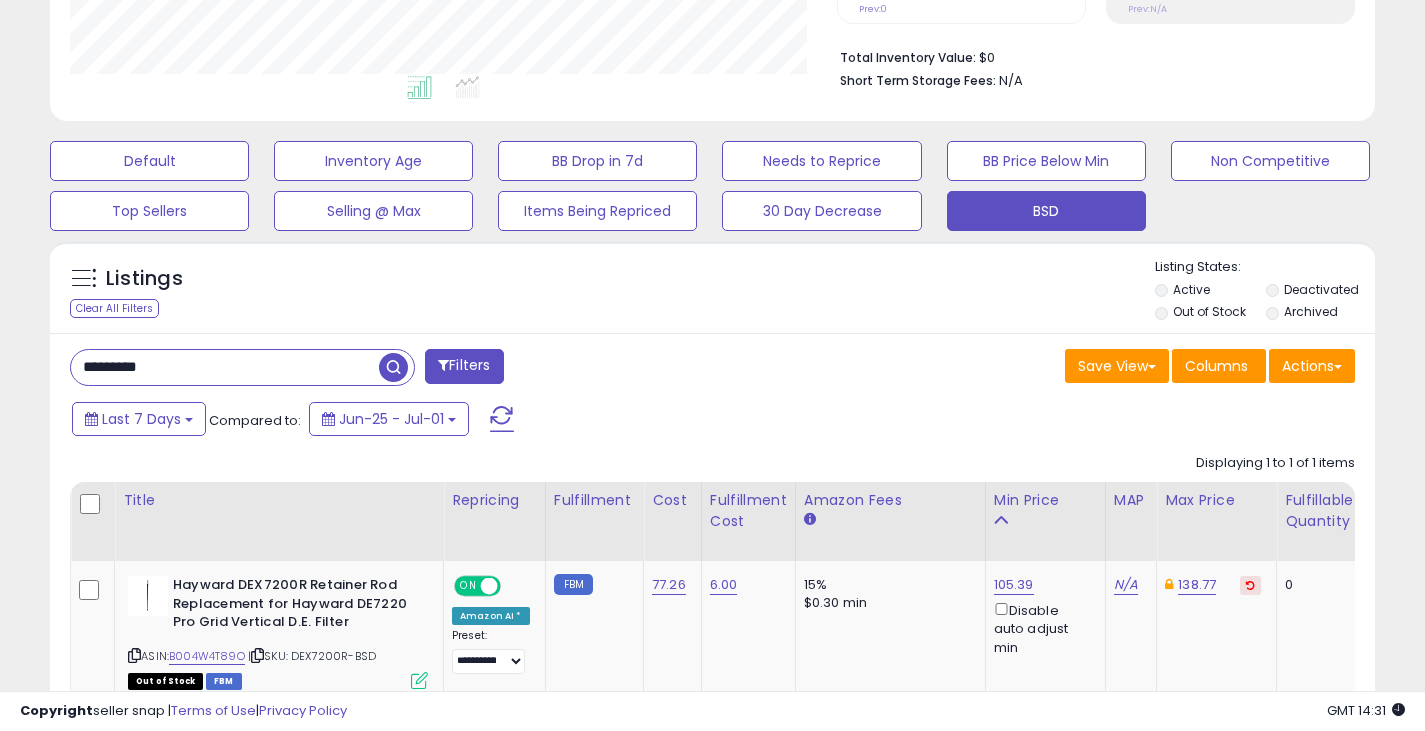click at bounding box center (393, 367) 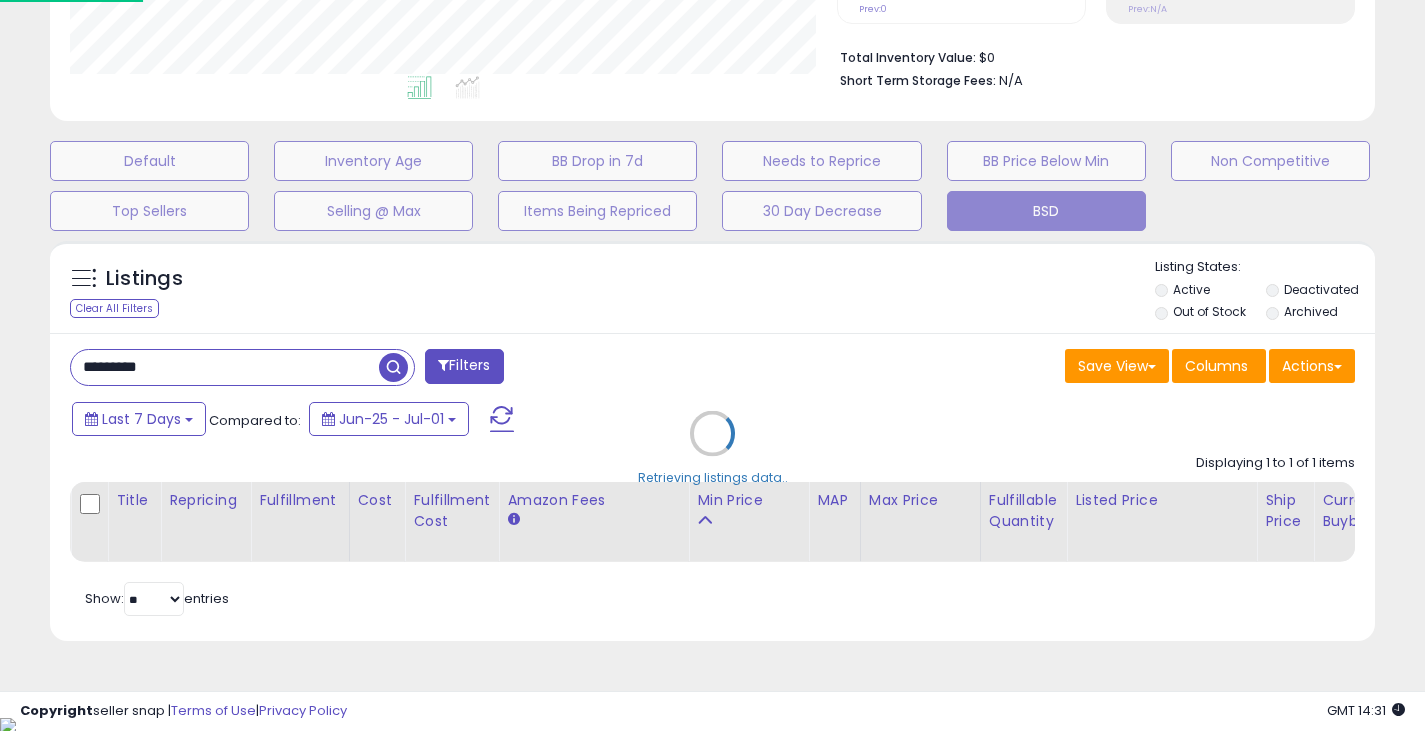 scroll, scrollTop: 999590, scrollLeft: 999224, axis: both 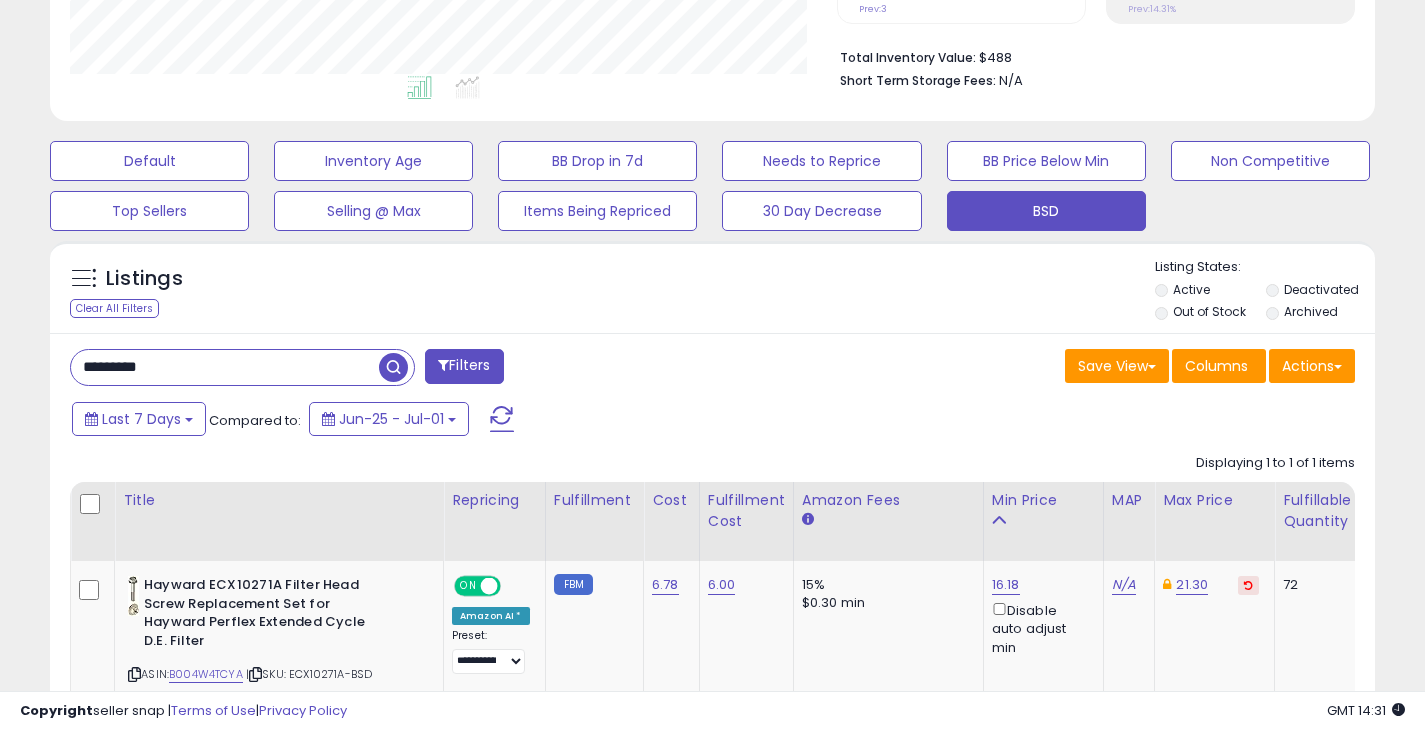 click on "*********" at bounding box center [225, 367] 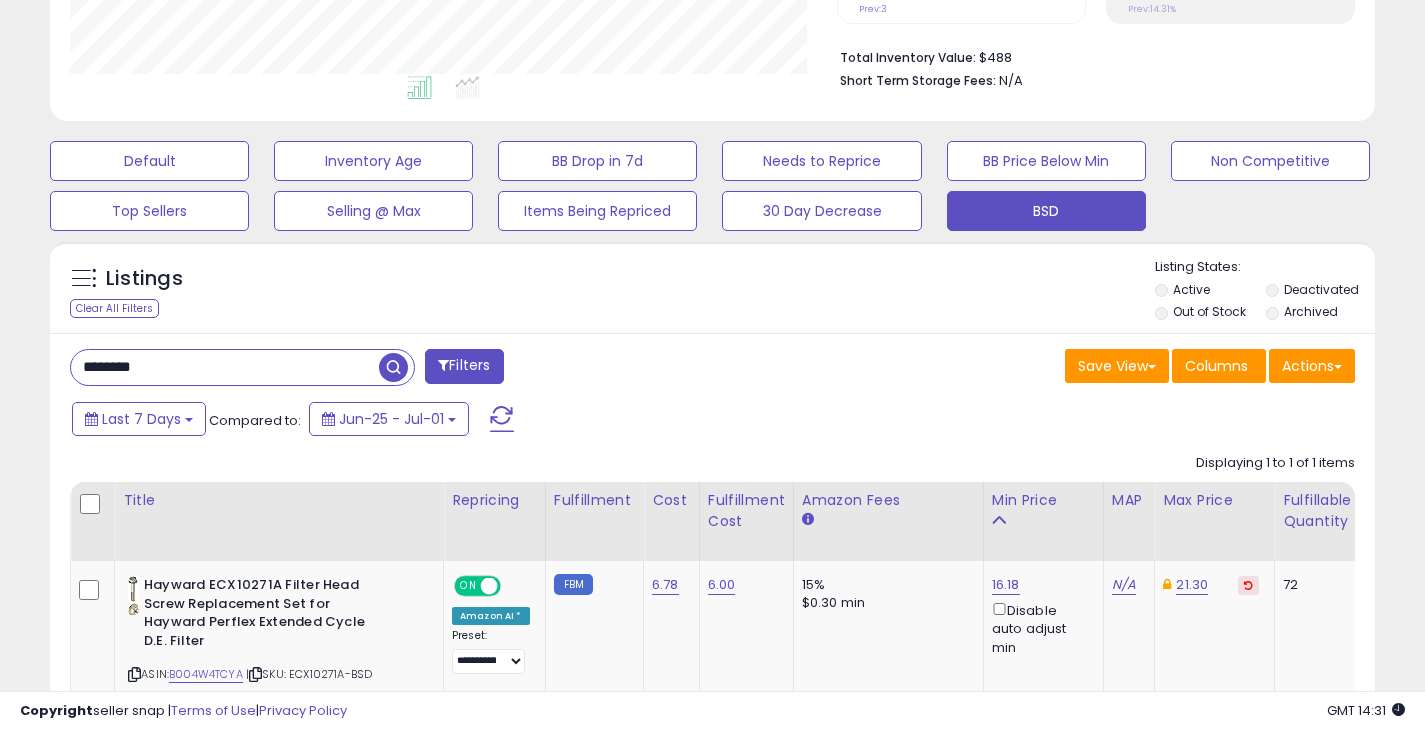 click on "********" at bounding box center (225, 367) 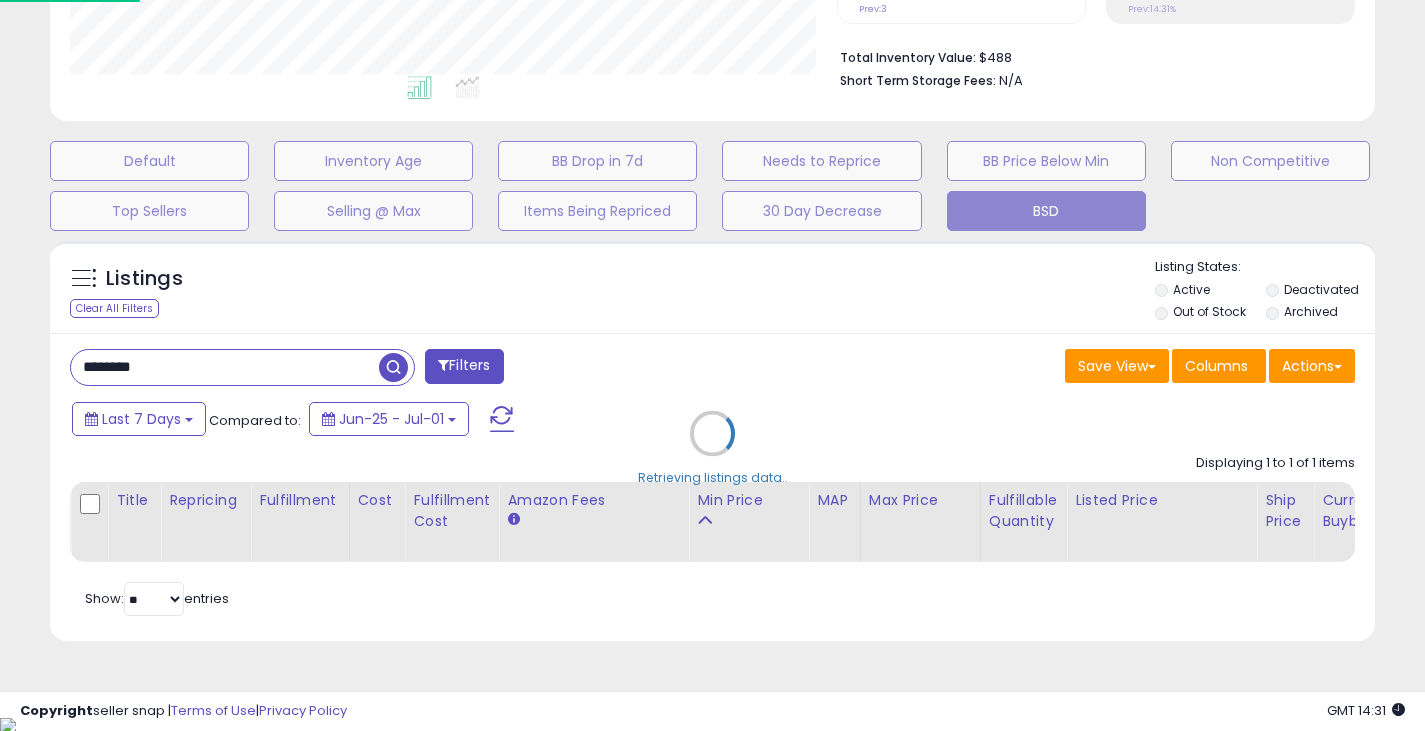 scroll, scrollTop: 999590, scrollLeft: 999224, axis: both 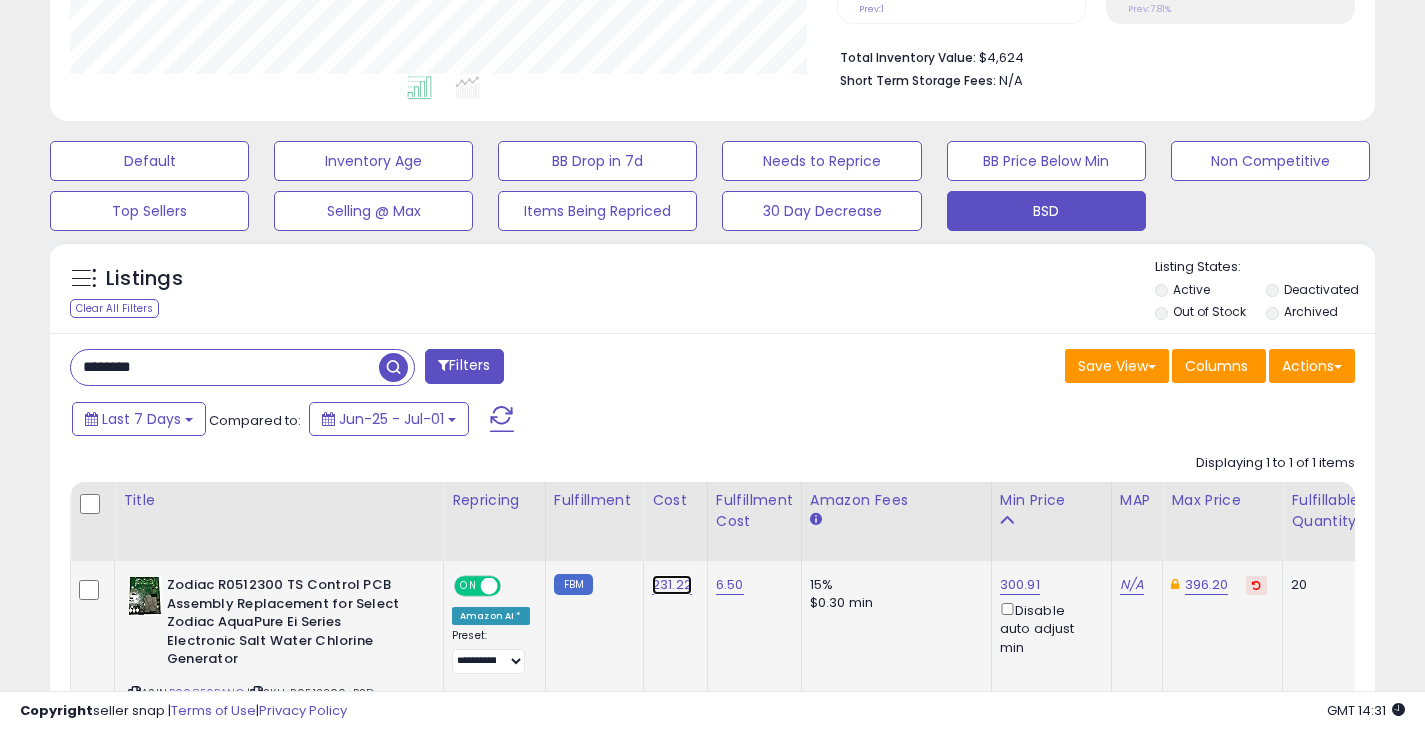 click on "231.22" at bounding box center [672, 585] 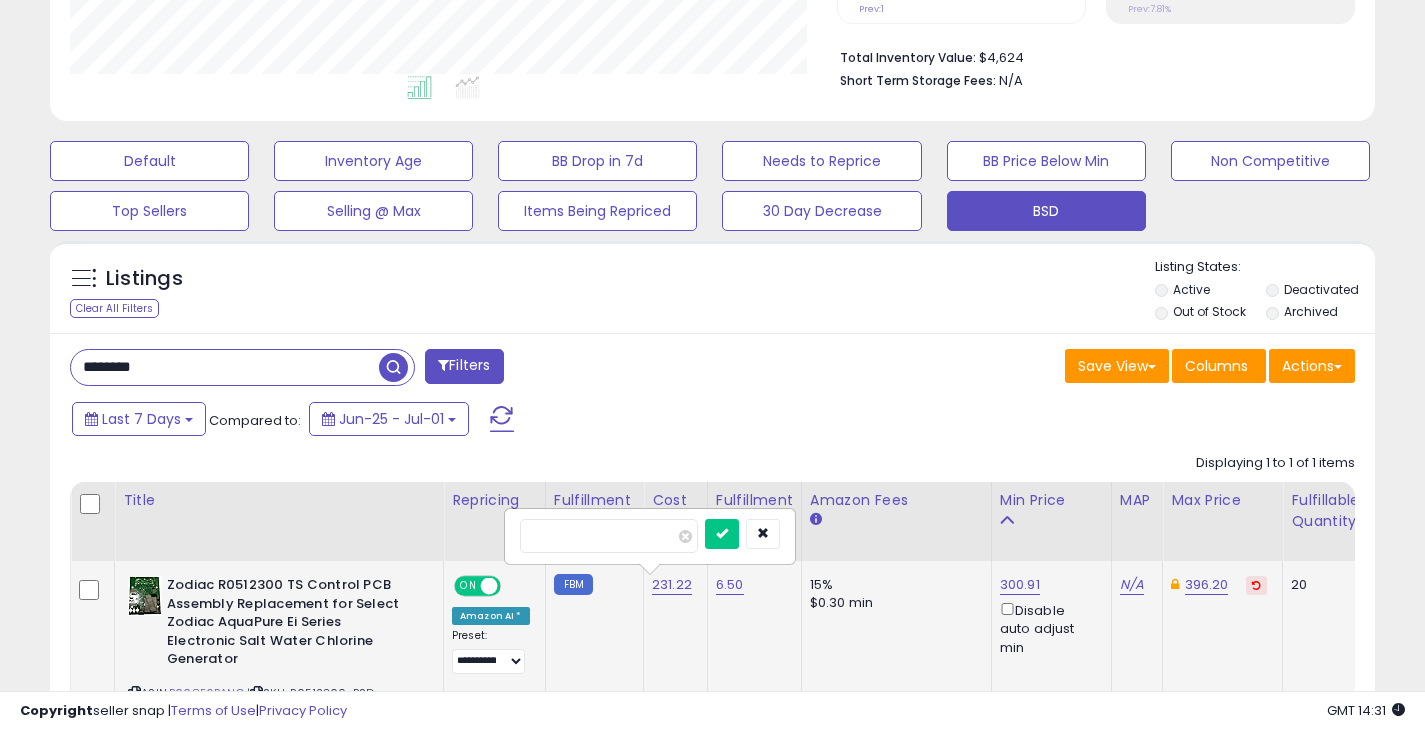 click on "******" at bounding box center (609, 536) 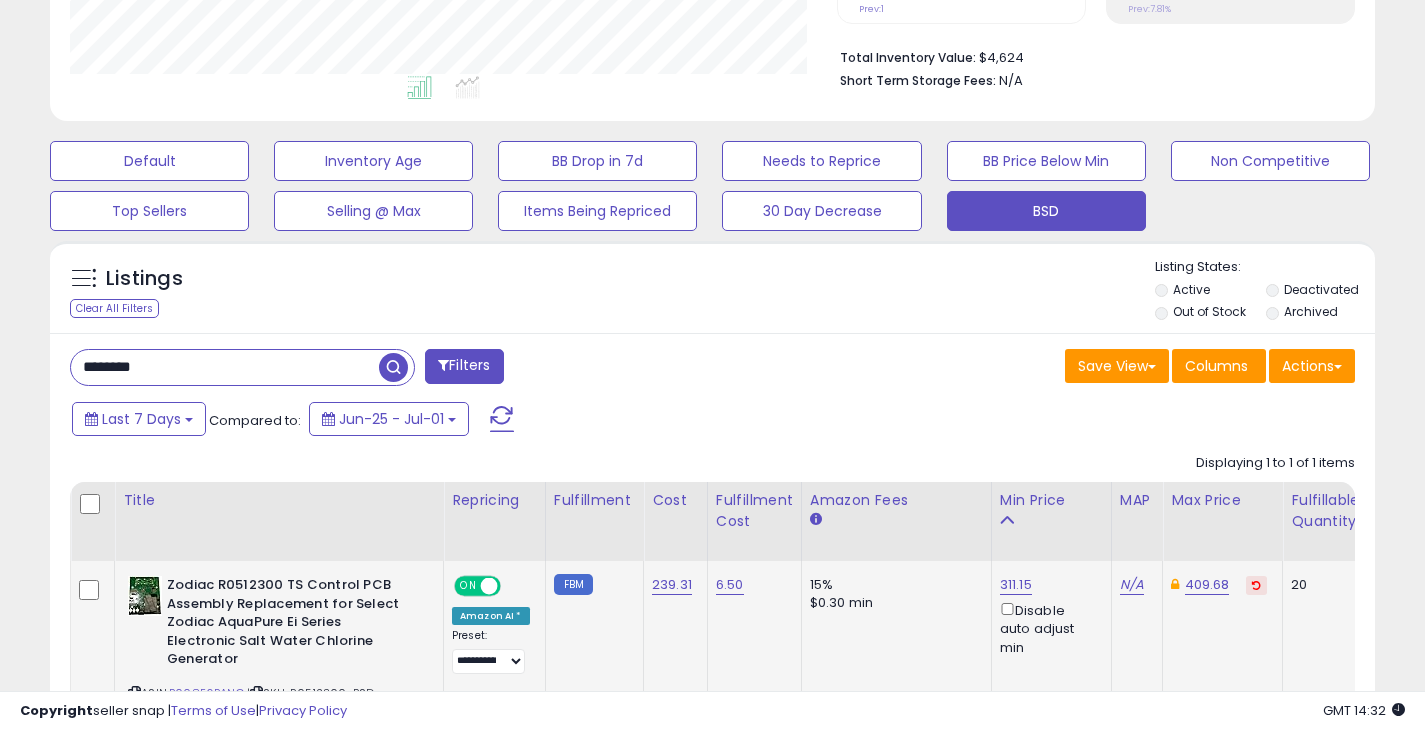 click on "********" at bounding box center [225, 367] 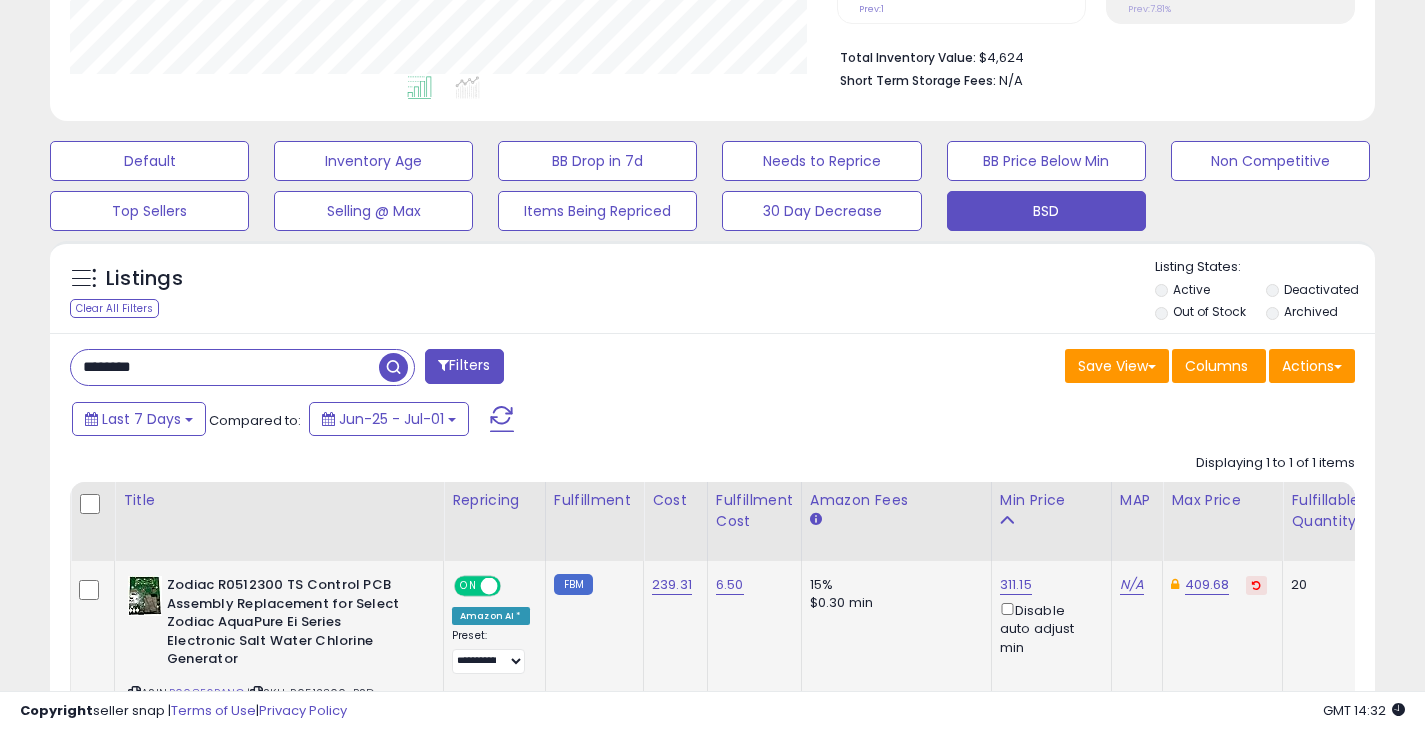 paste on "******" 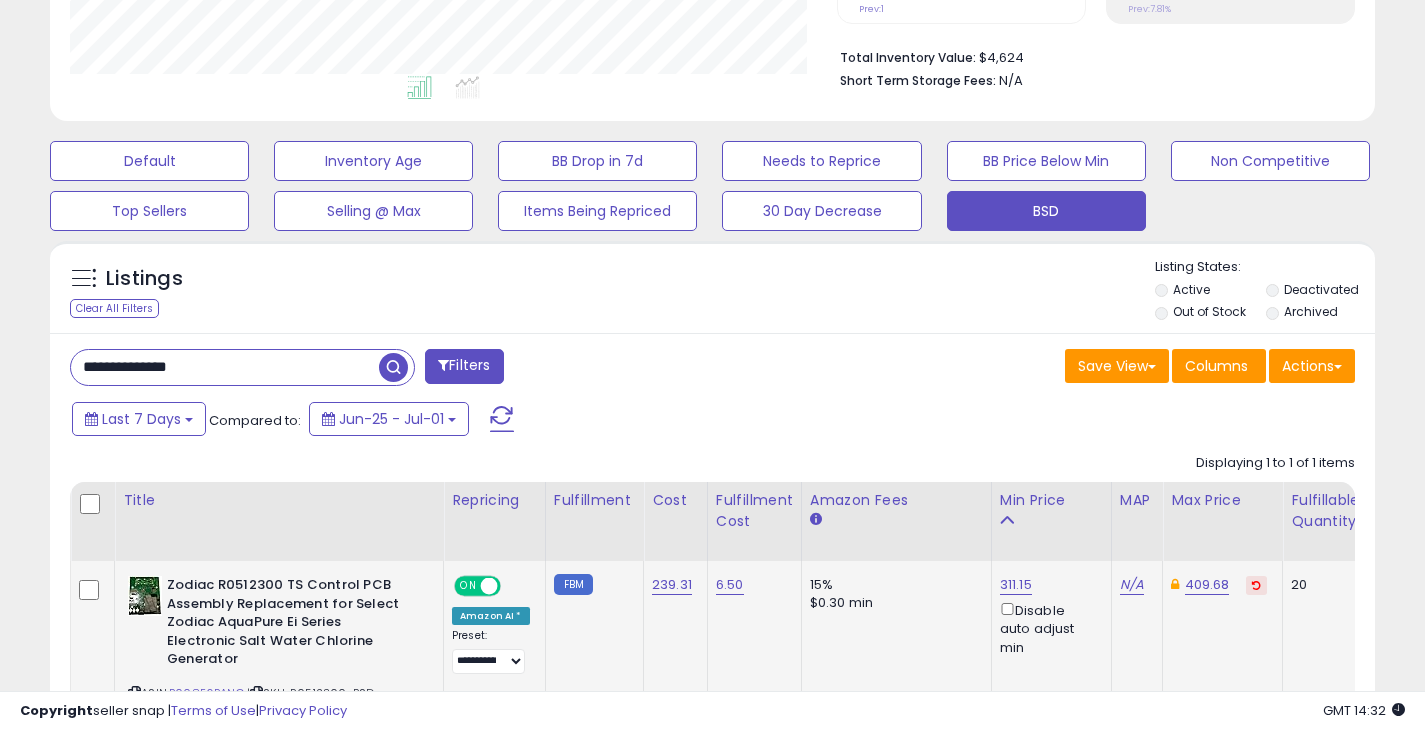 click at bounding box center (393, 367) 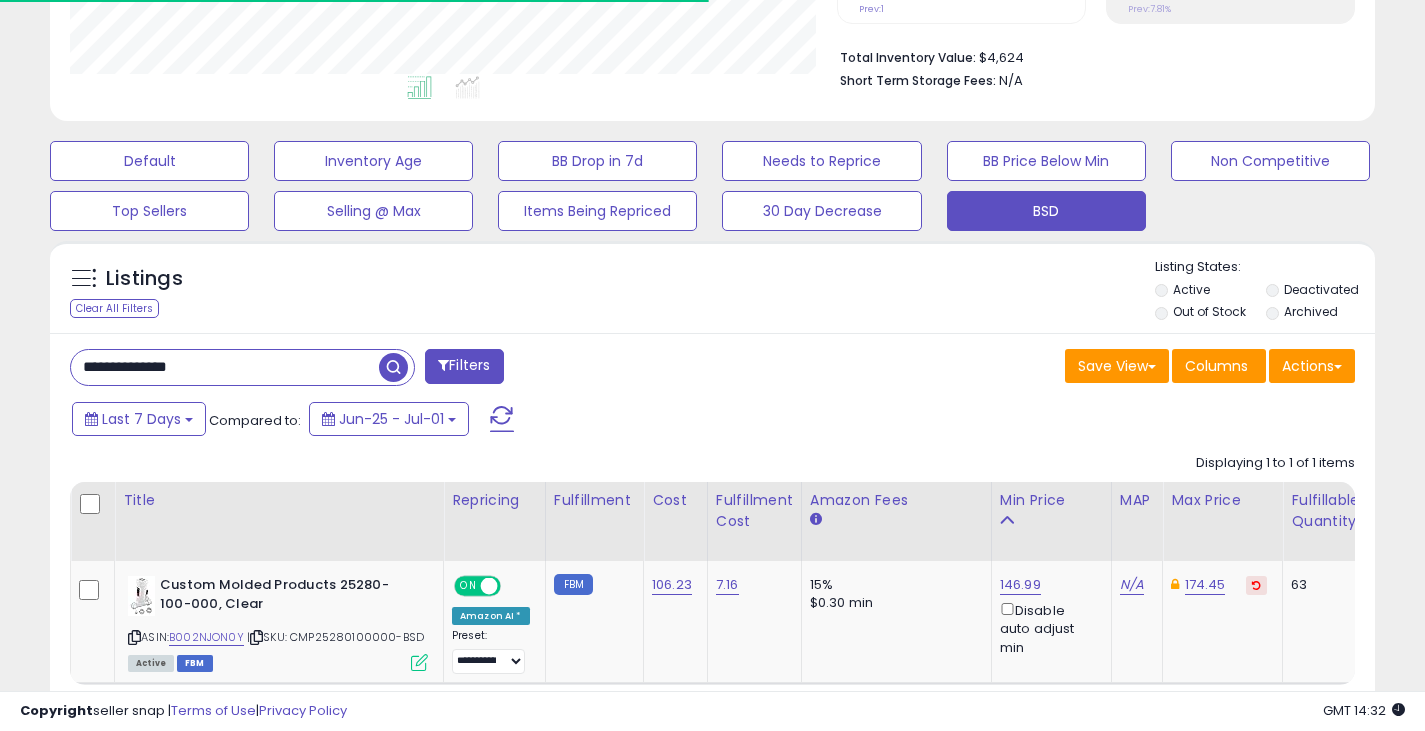 scroll, scrollTop: 410, scrollLeft: 767, axis: both 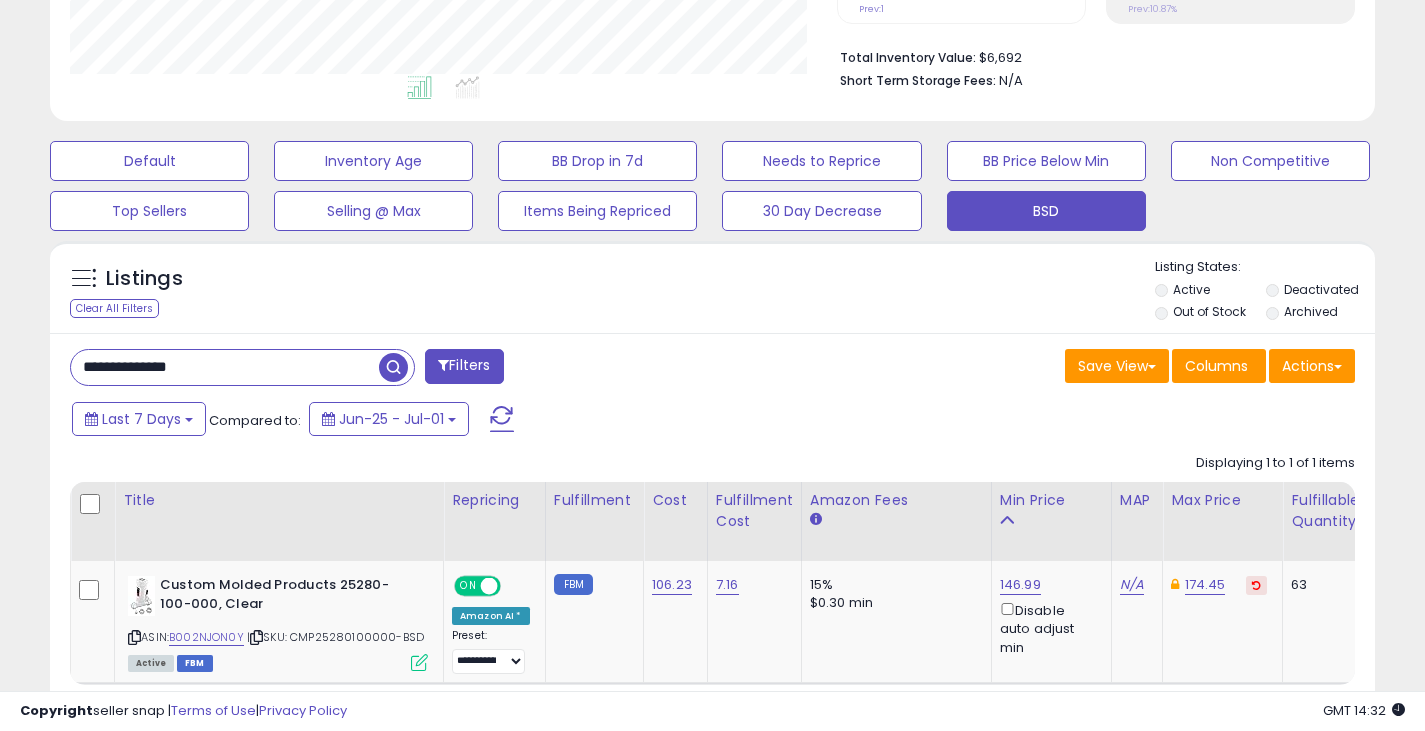 click on "**********" at bounding box center (225, 367) 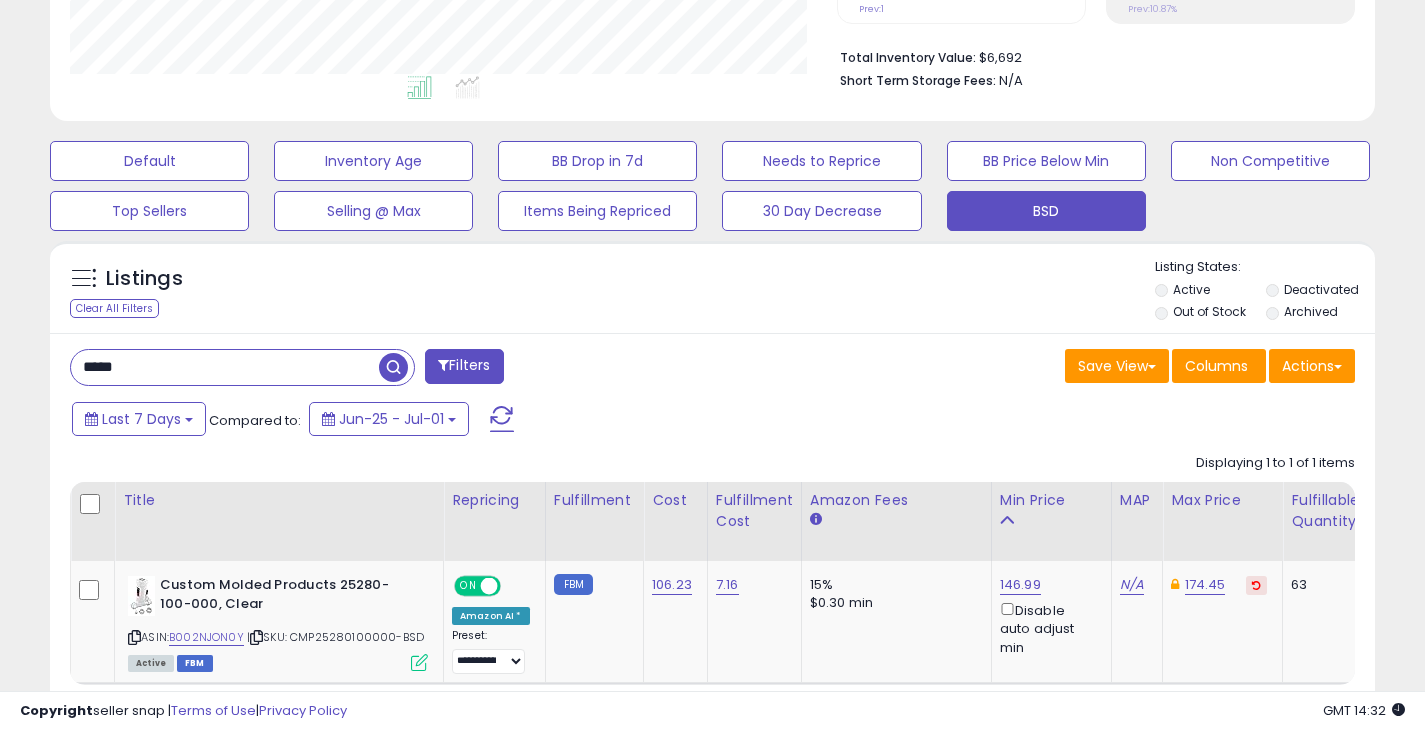click at bounding box center (393, 367) 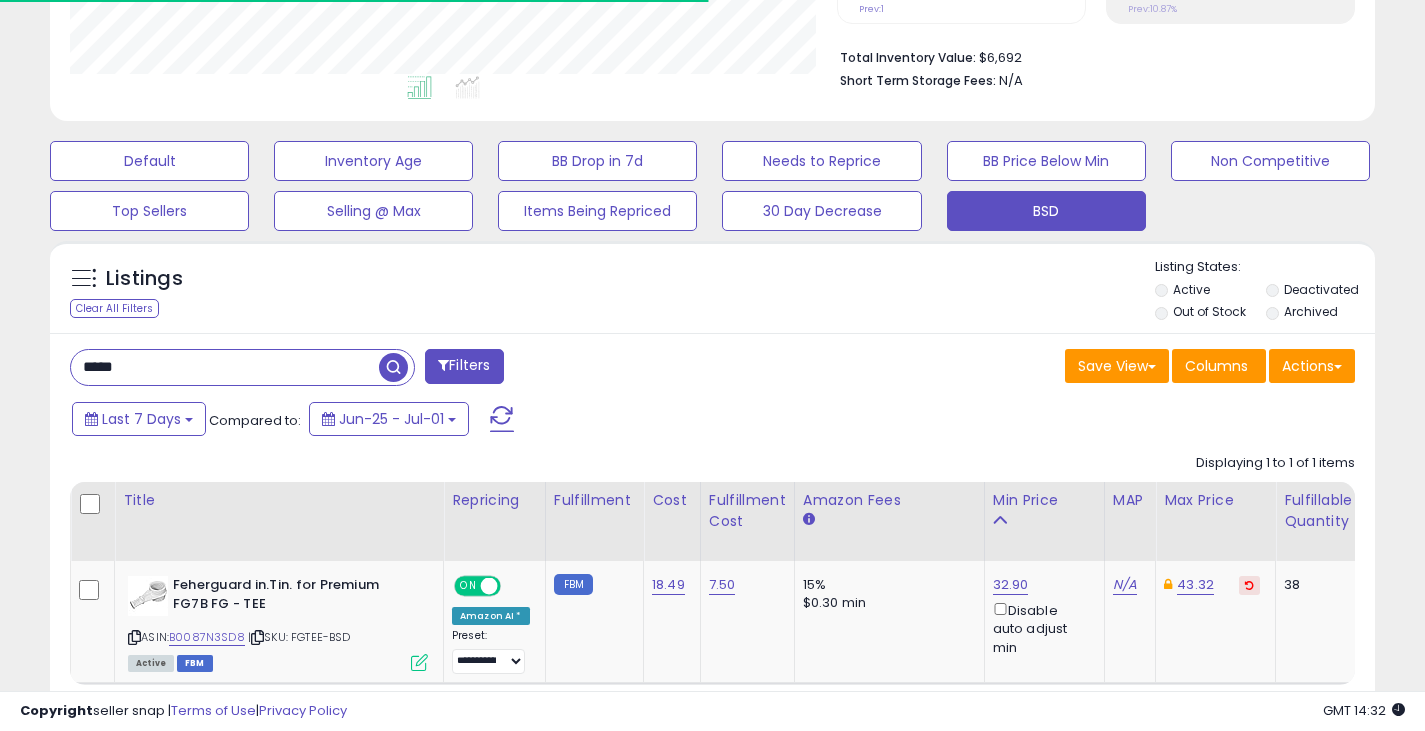 scroll, scrollTop: 410, scrollLeft: 767, axis: both 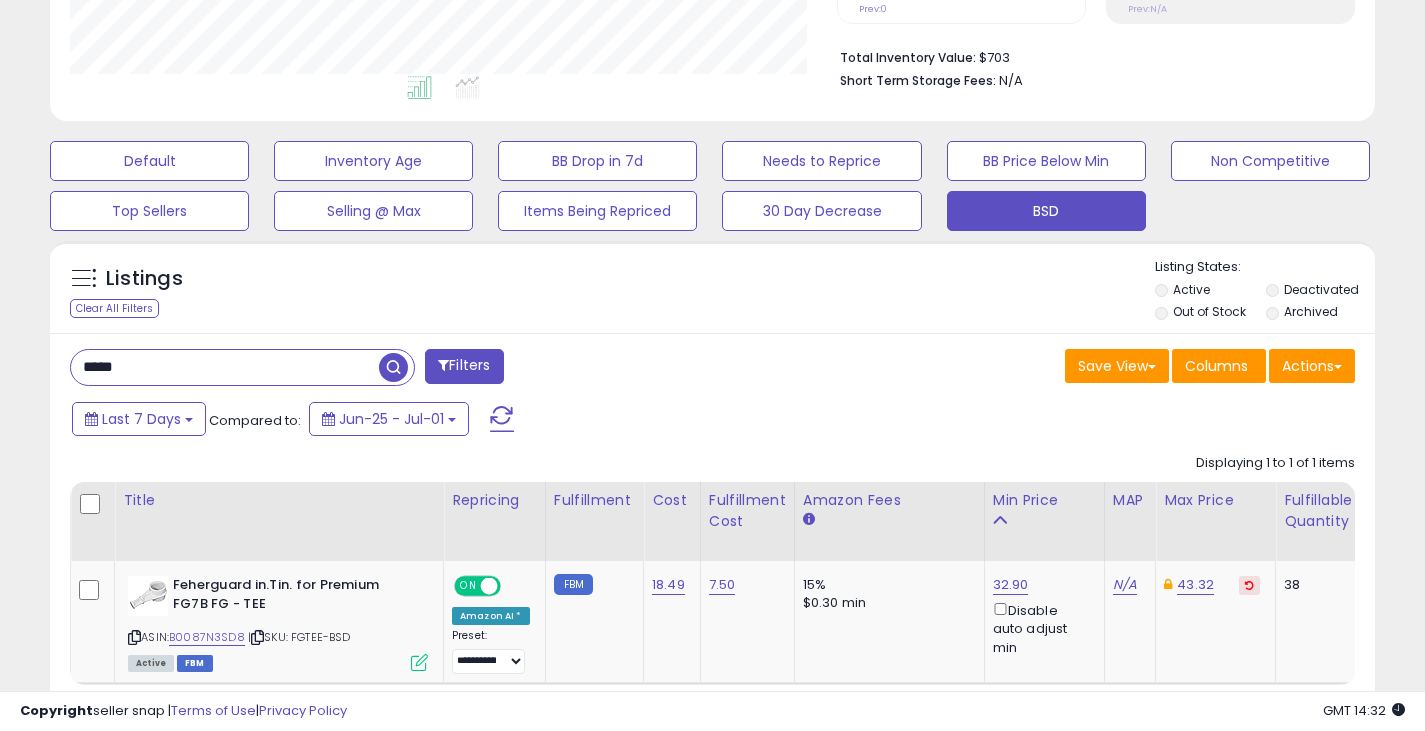 click on "*****" at bounding box center (225, 367) 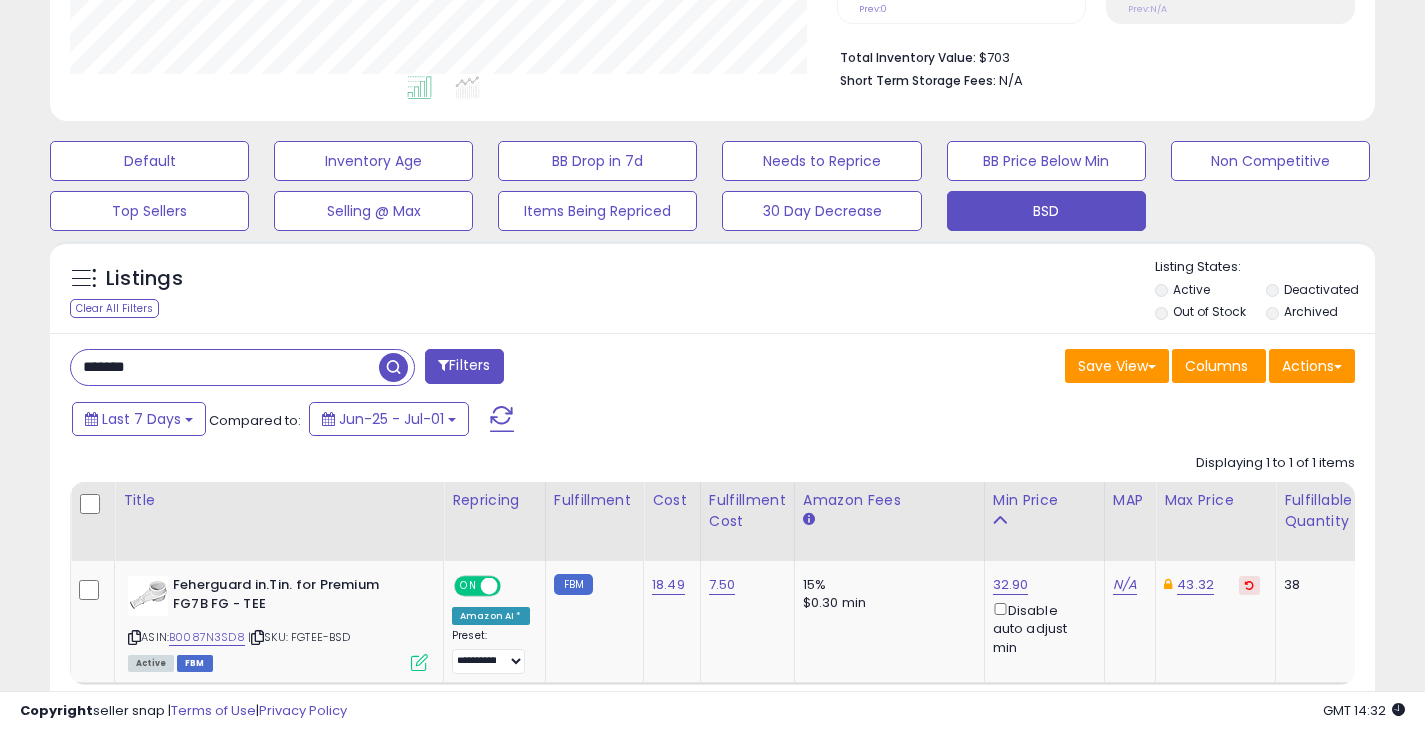 click at bounding box center (393, 367) 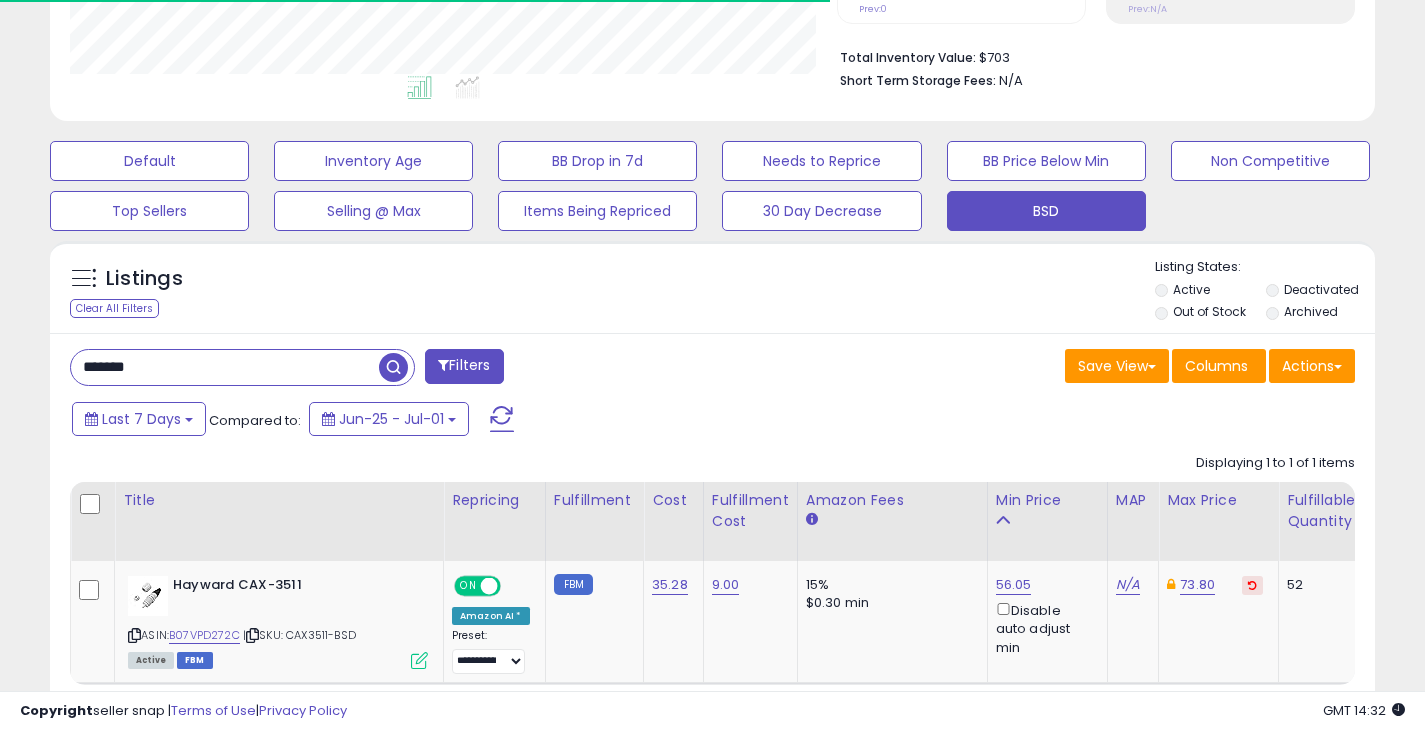 scroll, scrollTop: 410, scrollLeft: 767, axis: both 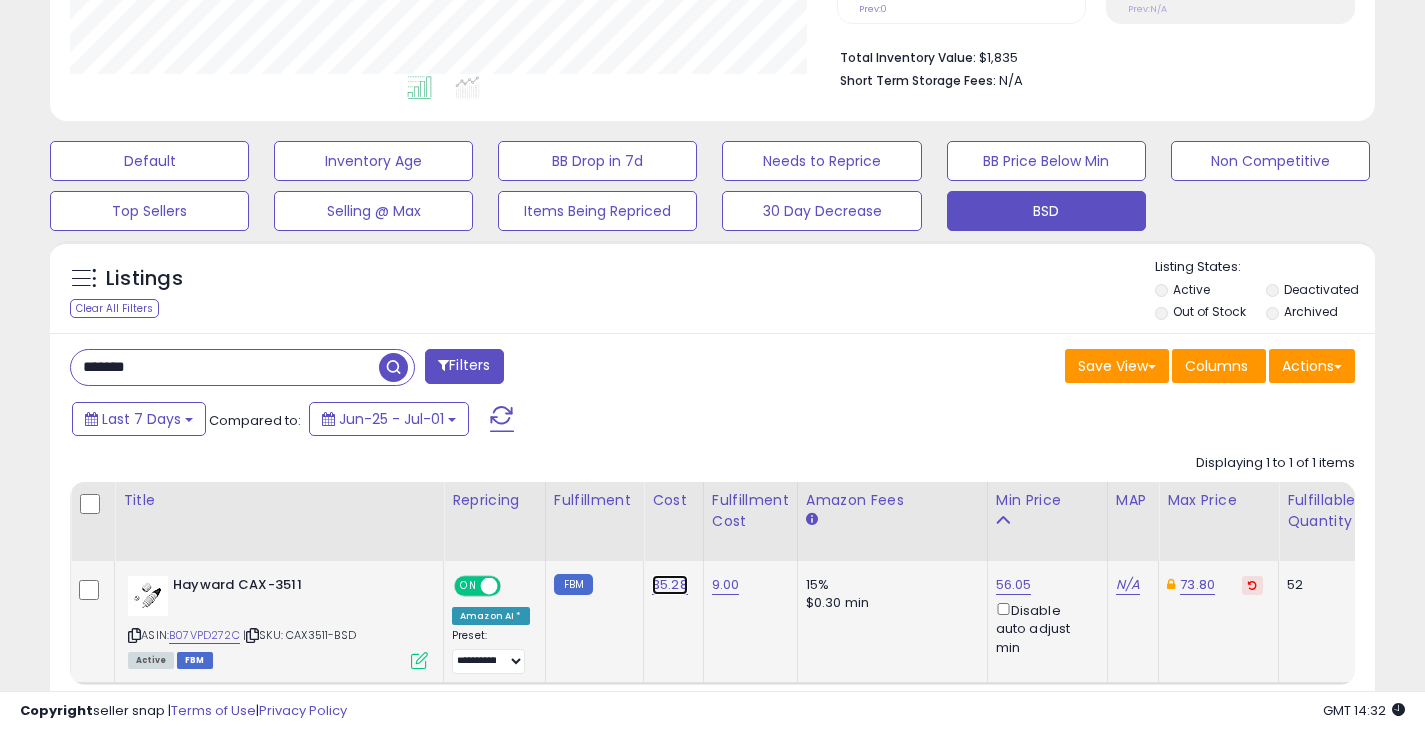 click on "35.28" at bounding box center (670, 585) 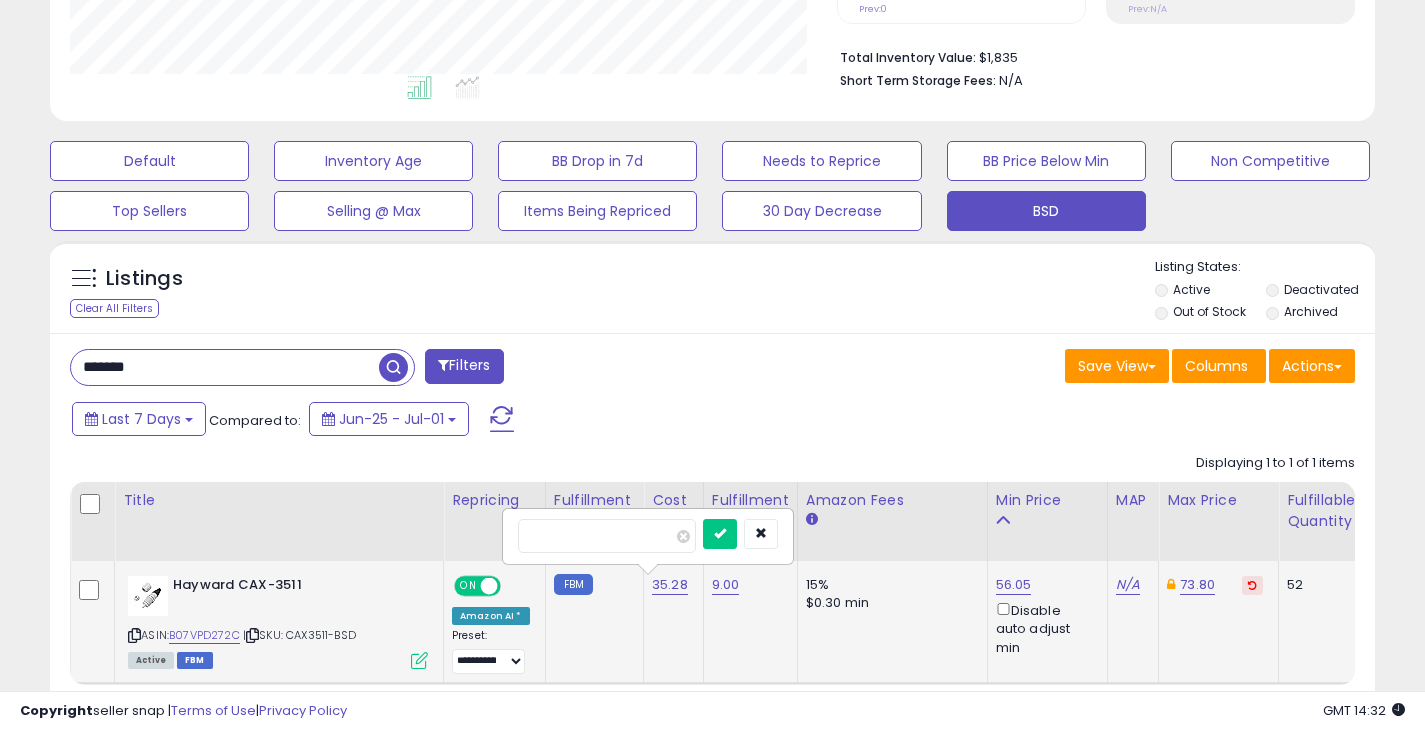 click at bounding box center [720, 534] 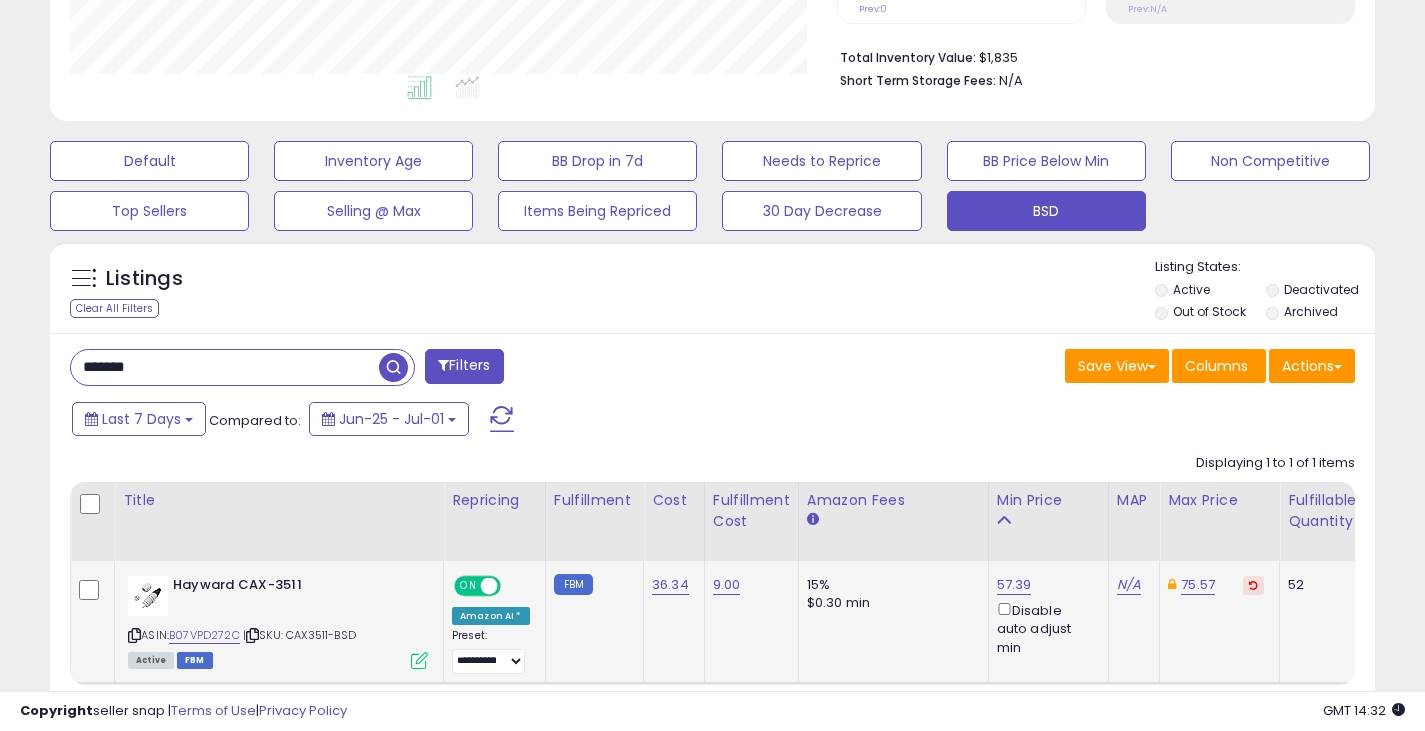 click on "*******" at bounding box center [225, 367] 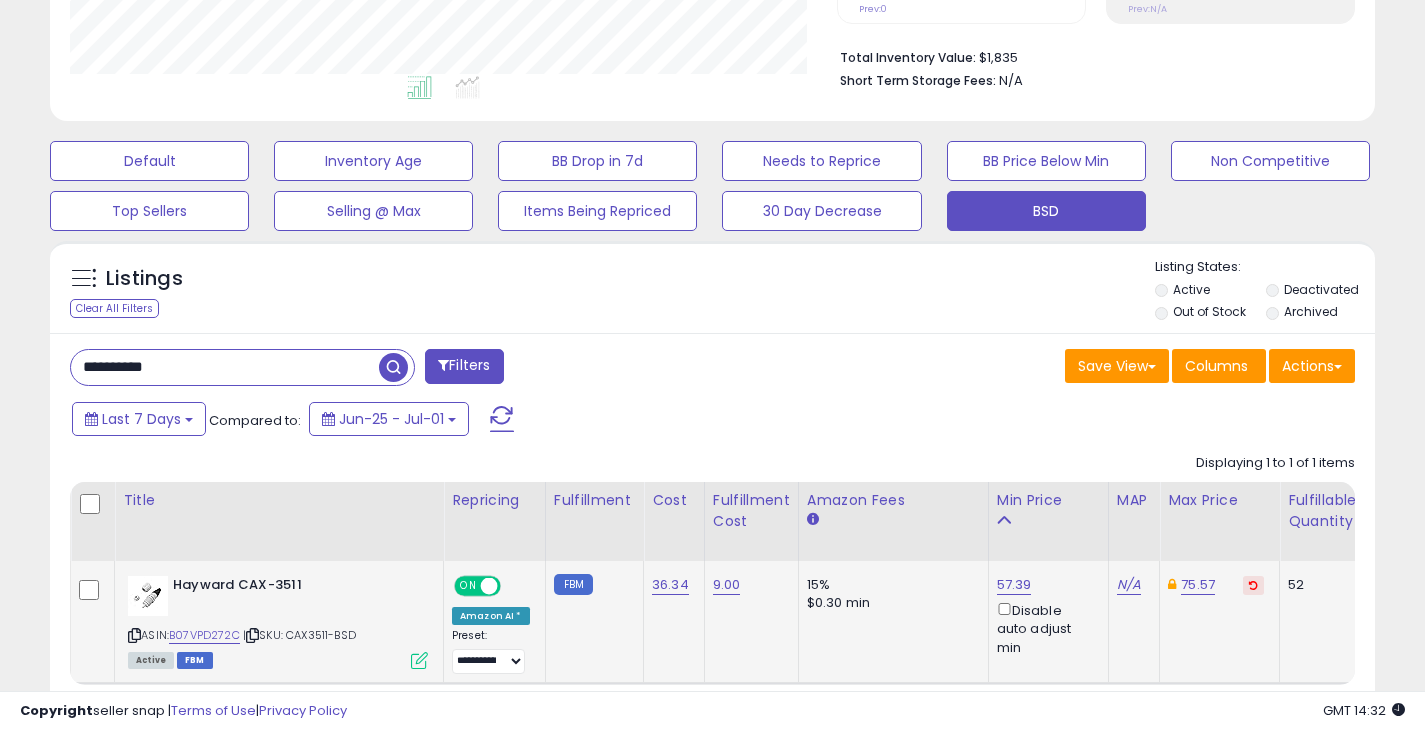 click at bounding box center (396, 365) 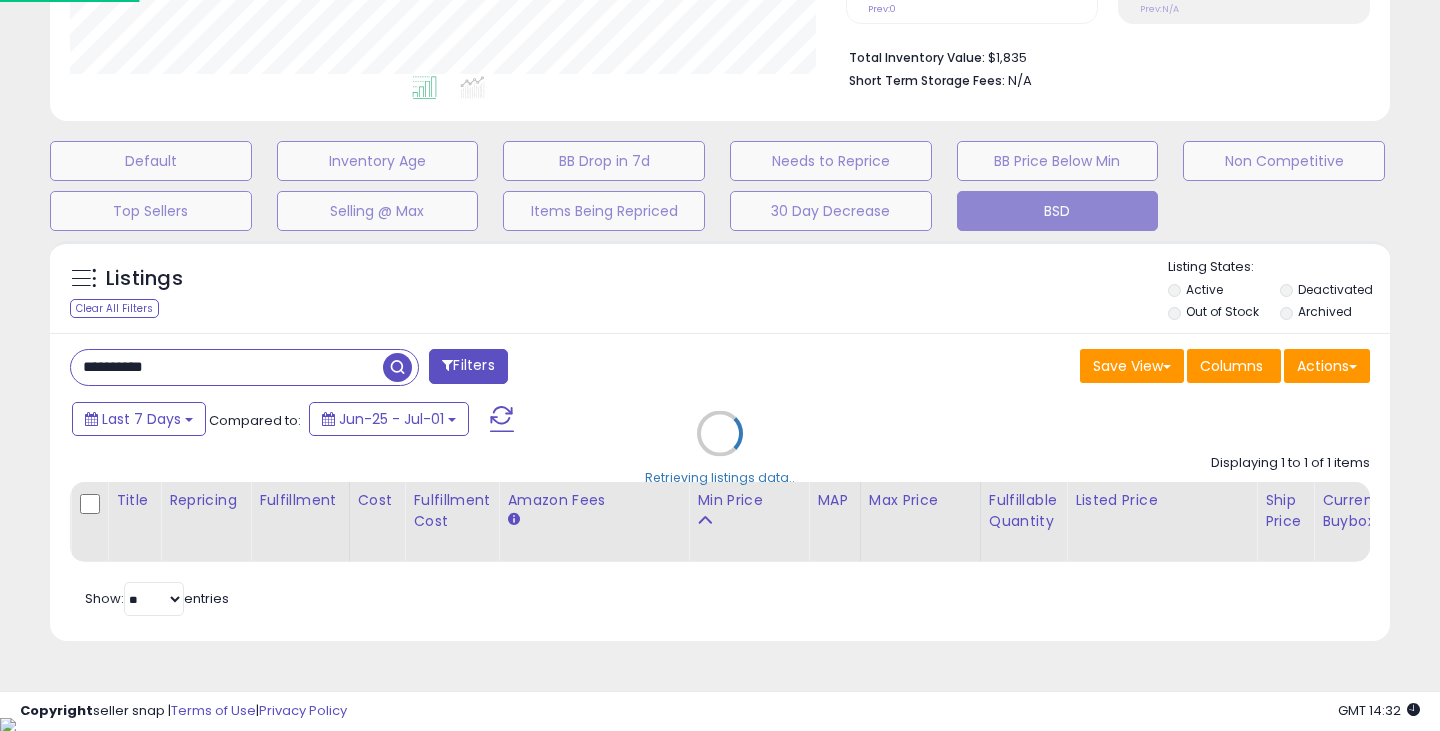 scroll, scrollTop: 999590, scrollLeft: 999224, axis: both 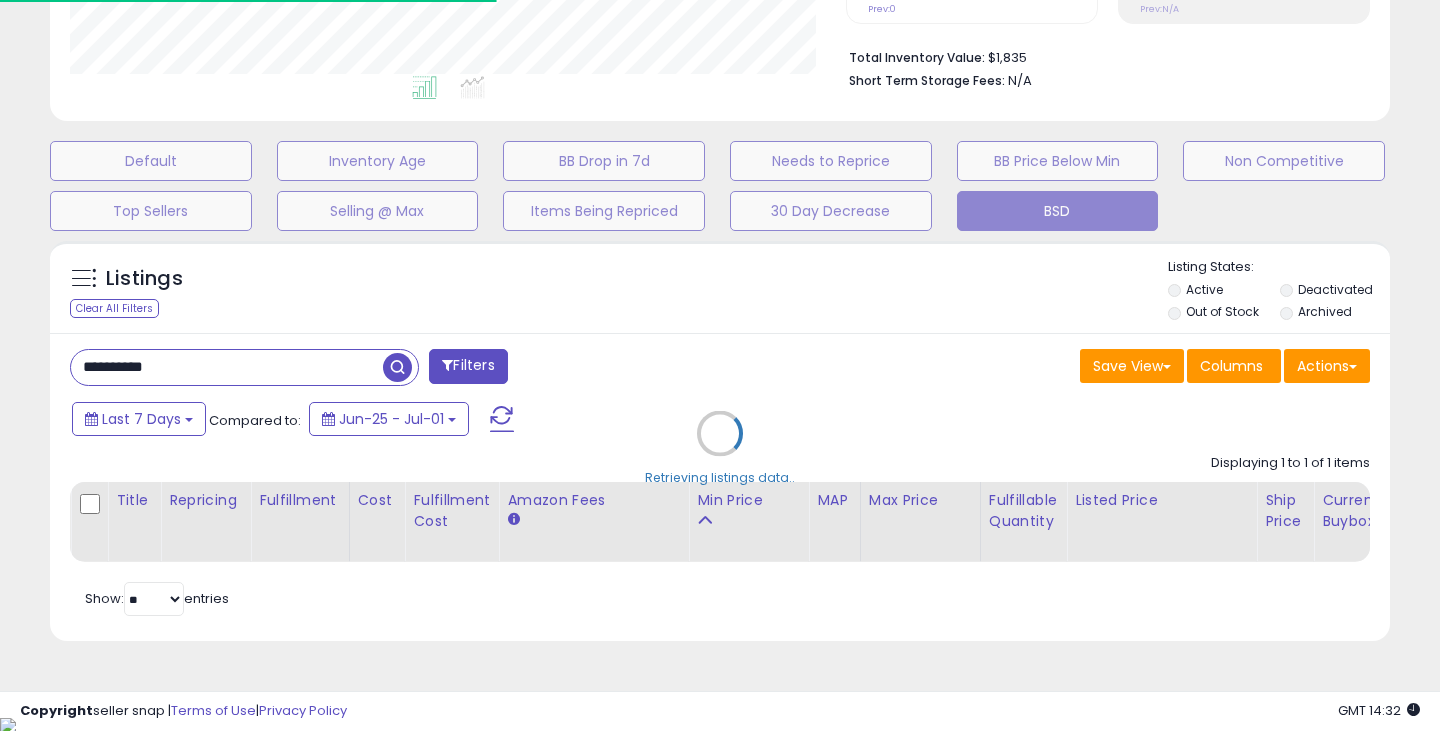 click on "Retrieving listings data.." at bounding box center (720, 448) 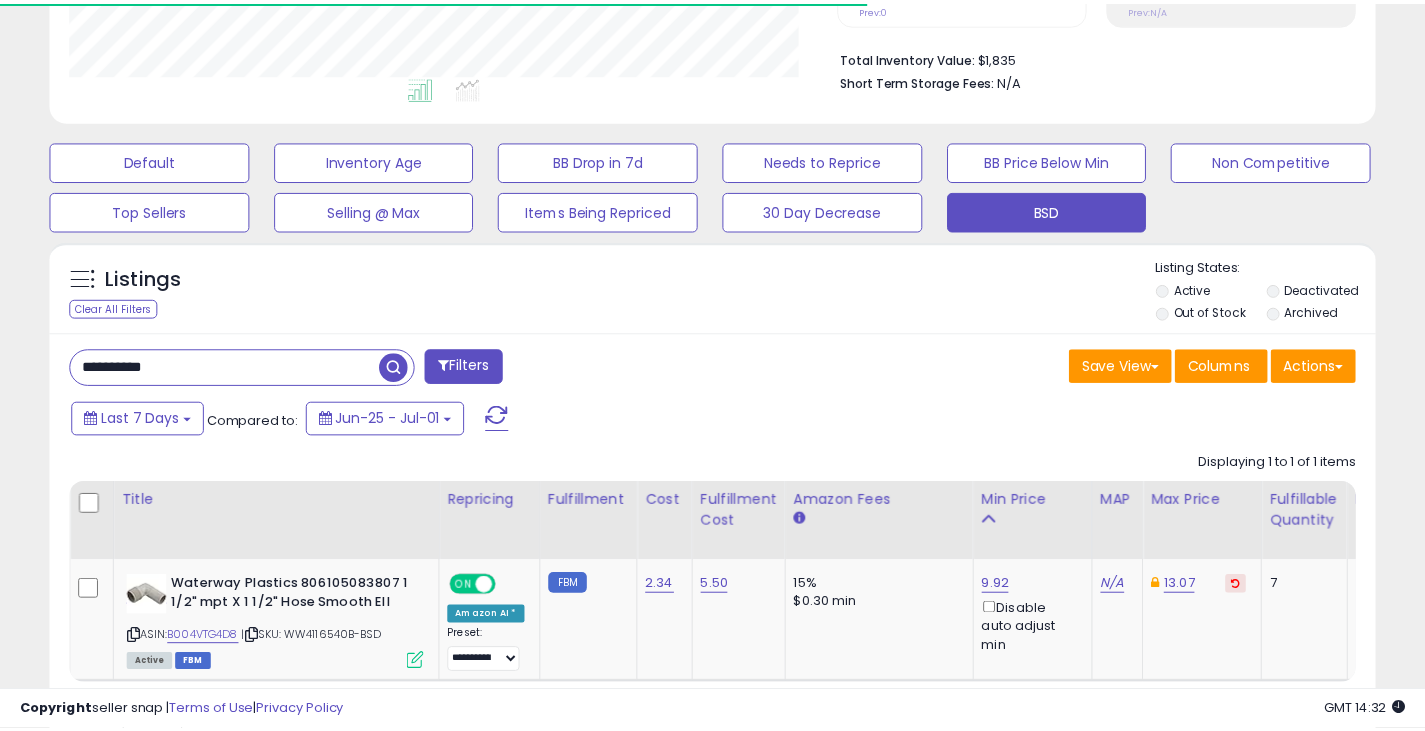 scroll, scrollTop: 410, scrollLeft: 767, axis: both 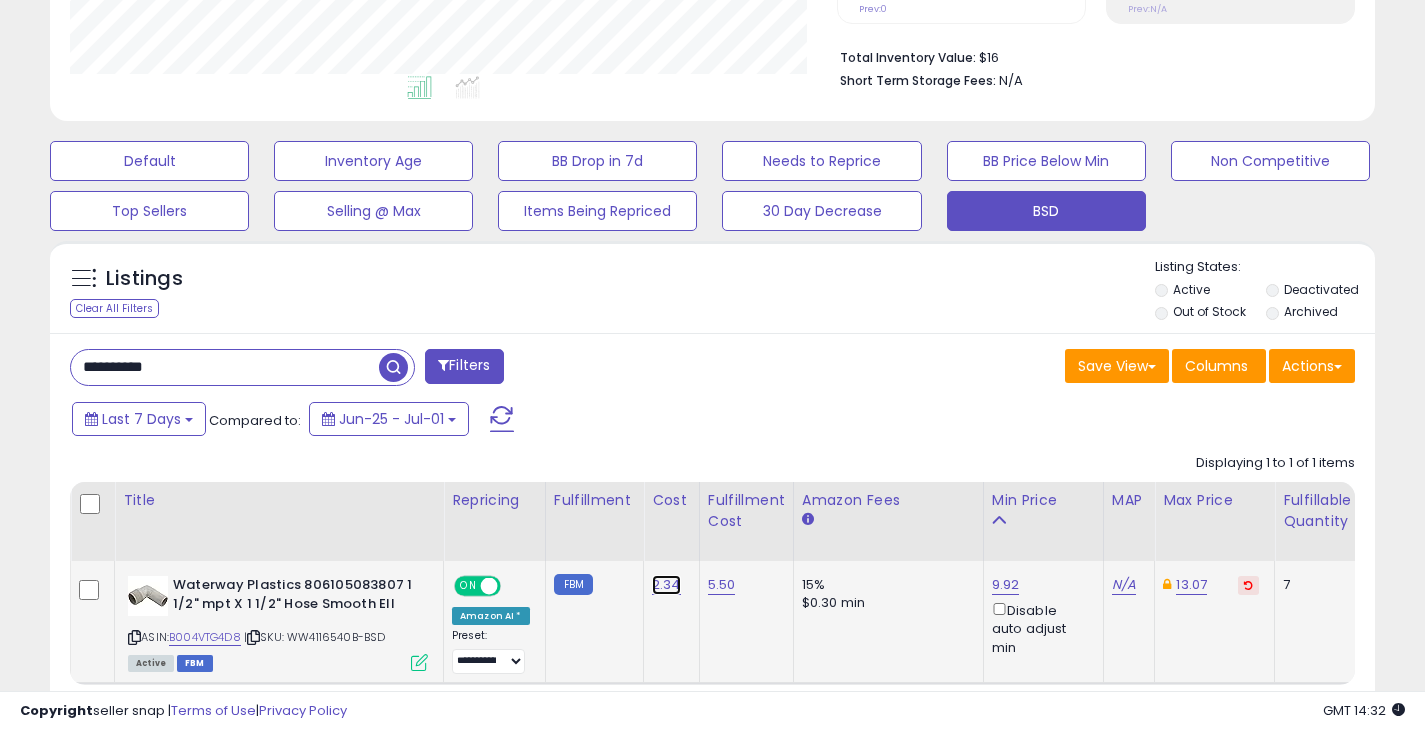 click on "2.34" at bounding box center [666, 585] 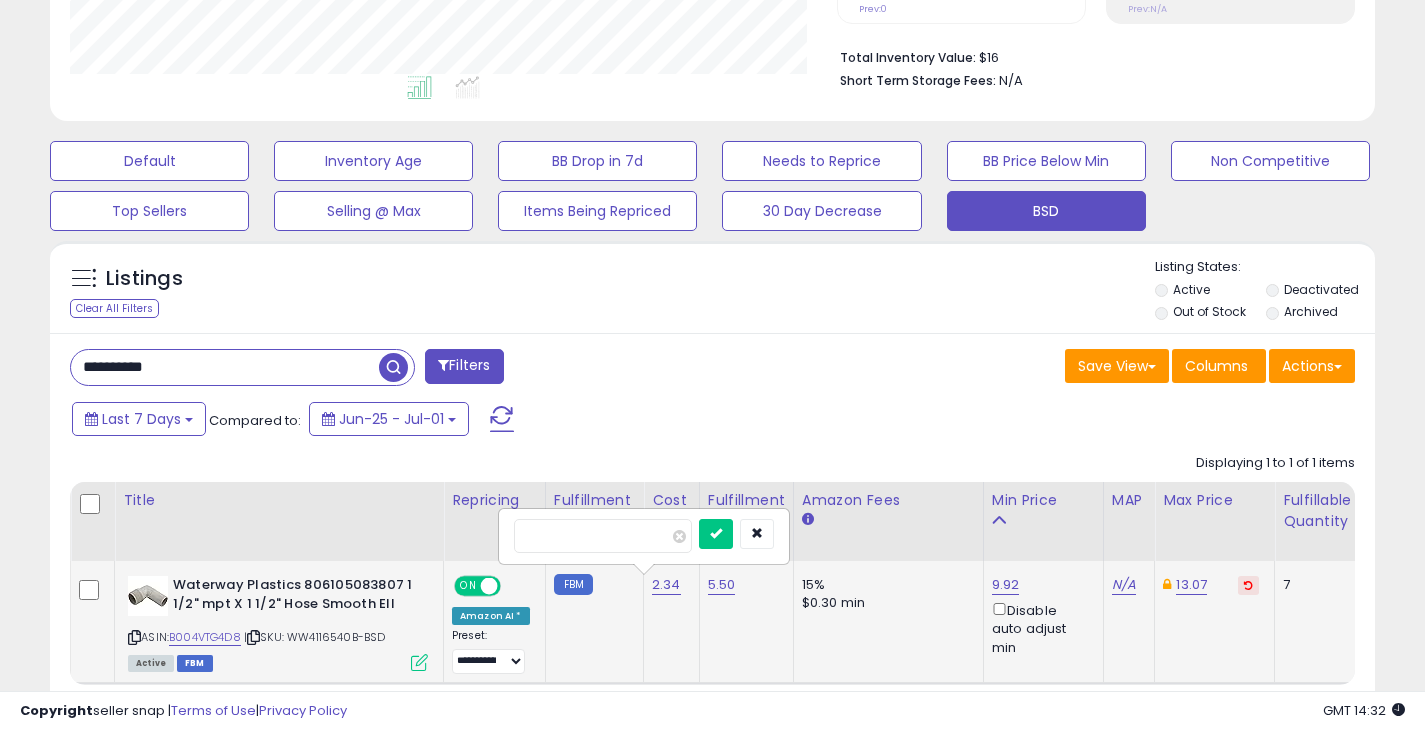 click on "****" at bounding box center [603, 536] 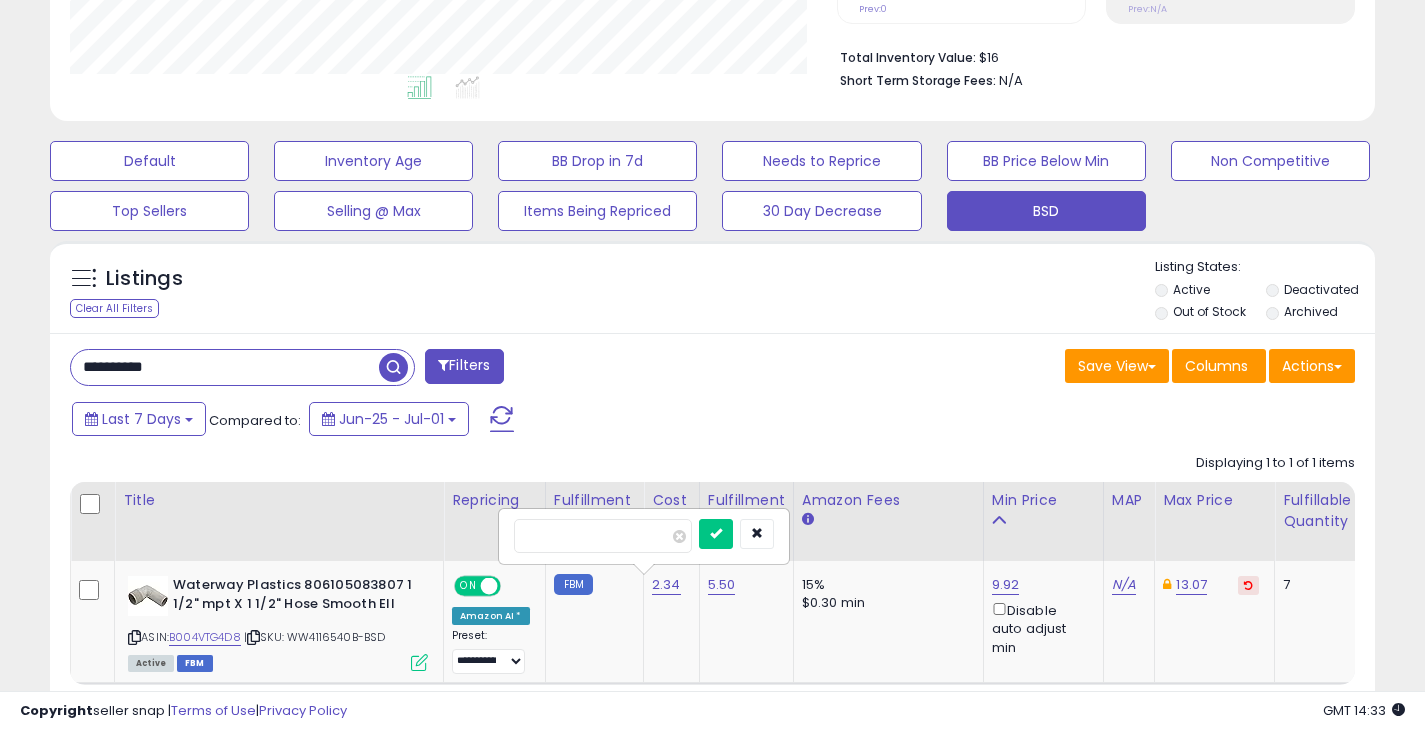 click at bounding box center [716, 534] 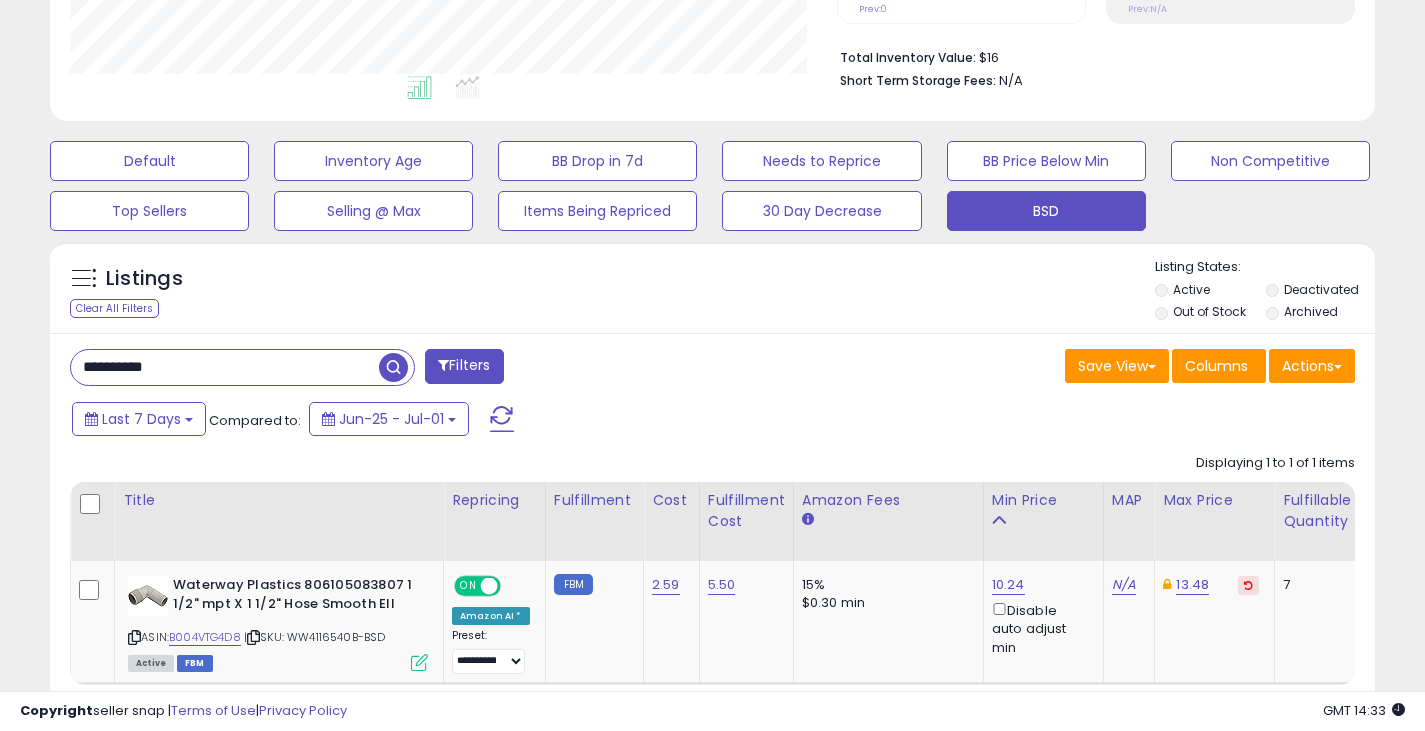 click on "**********" at bounding box center [225, 367] 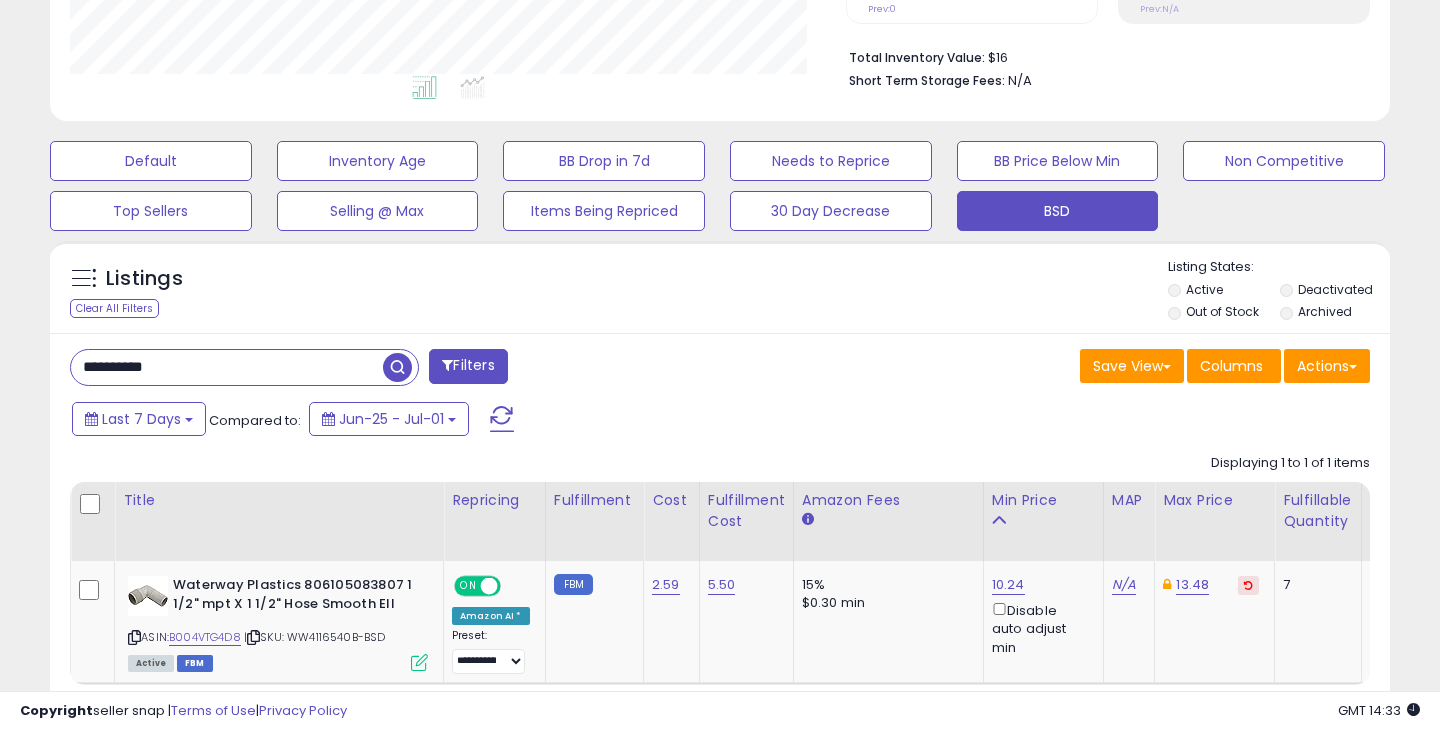scroll, scrollTop: 999590, scrollLeft: 999224, axis: both 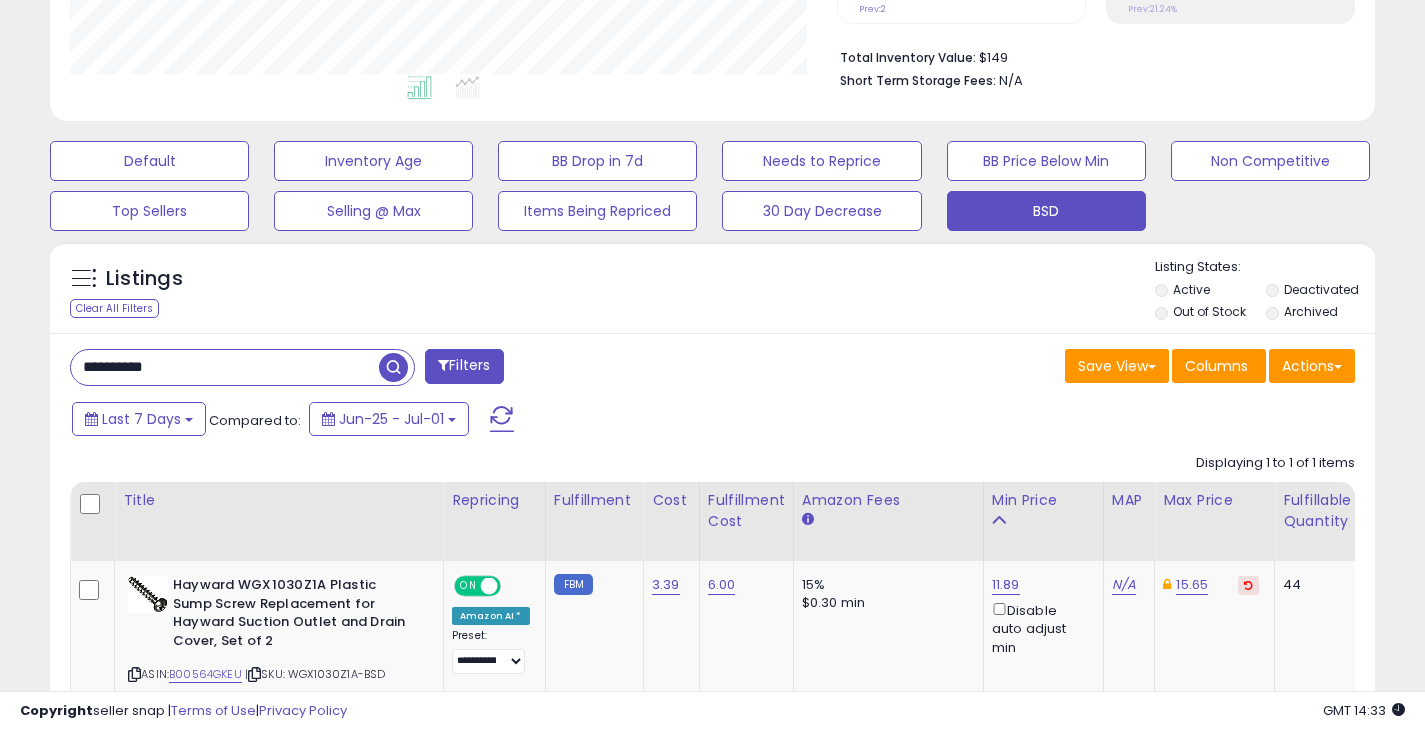 click on "**********" at bounding box center (242, 367) 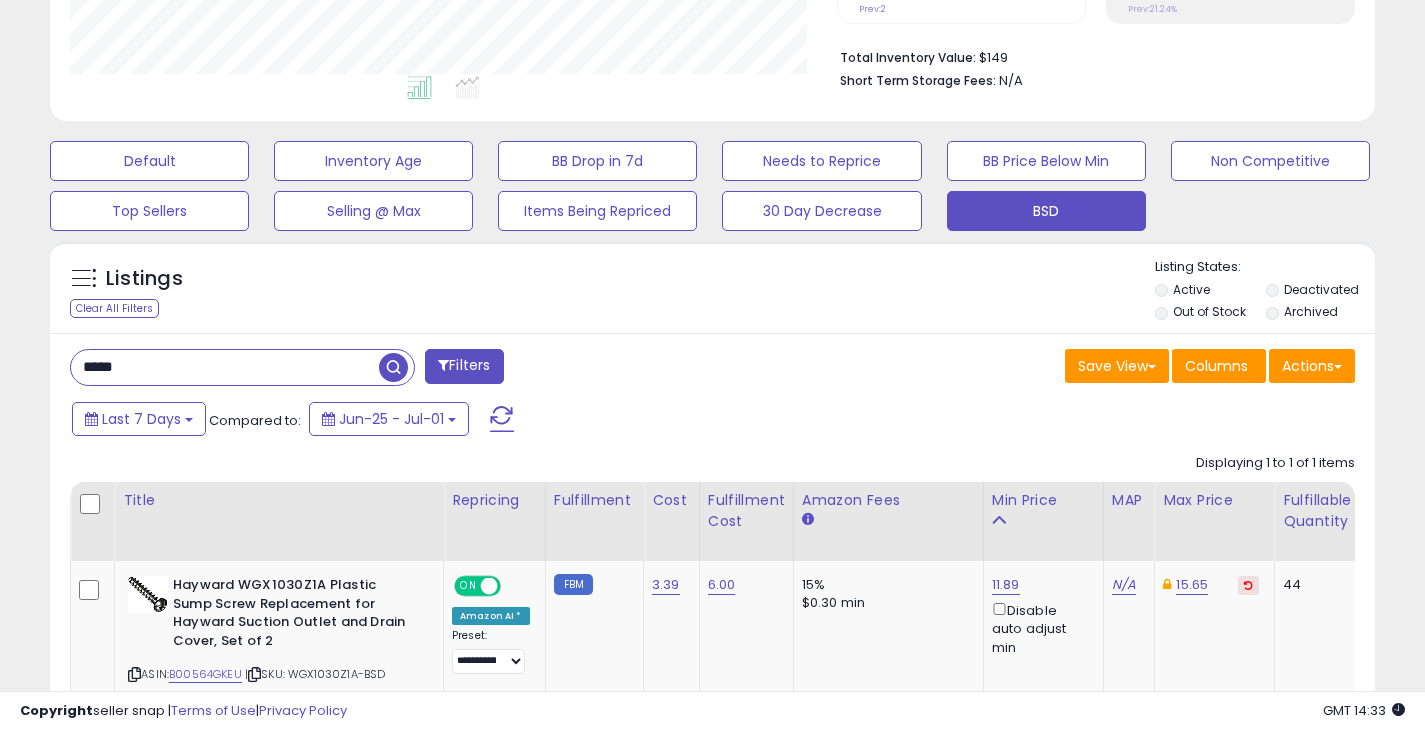 click at bounding box center (393, 367) 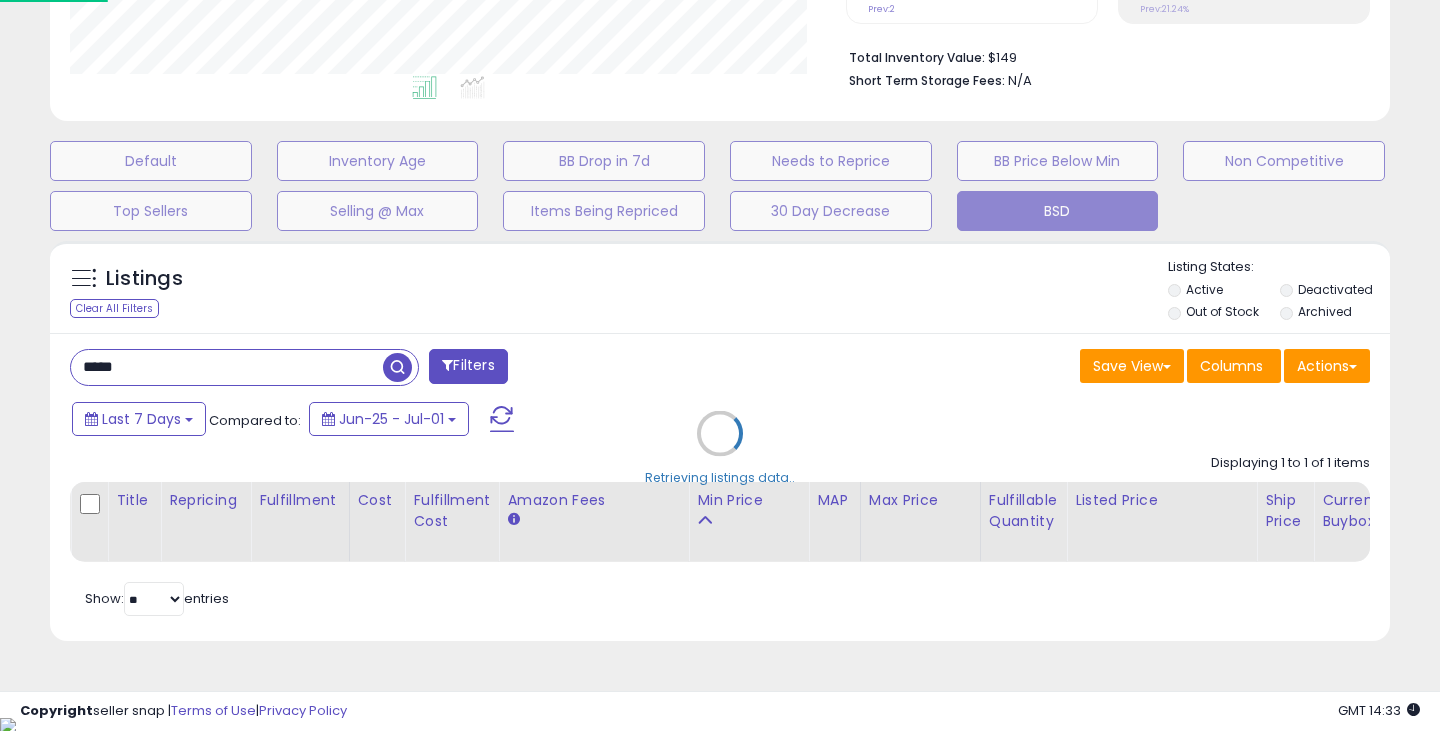 scroll, scrollTop: 999590, scrollLeft: 999224, axis: both 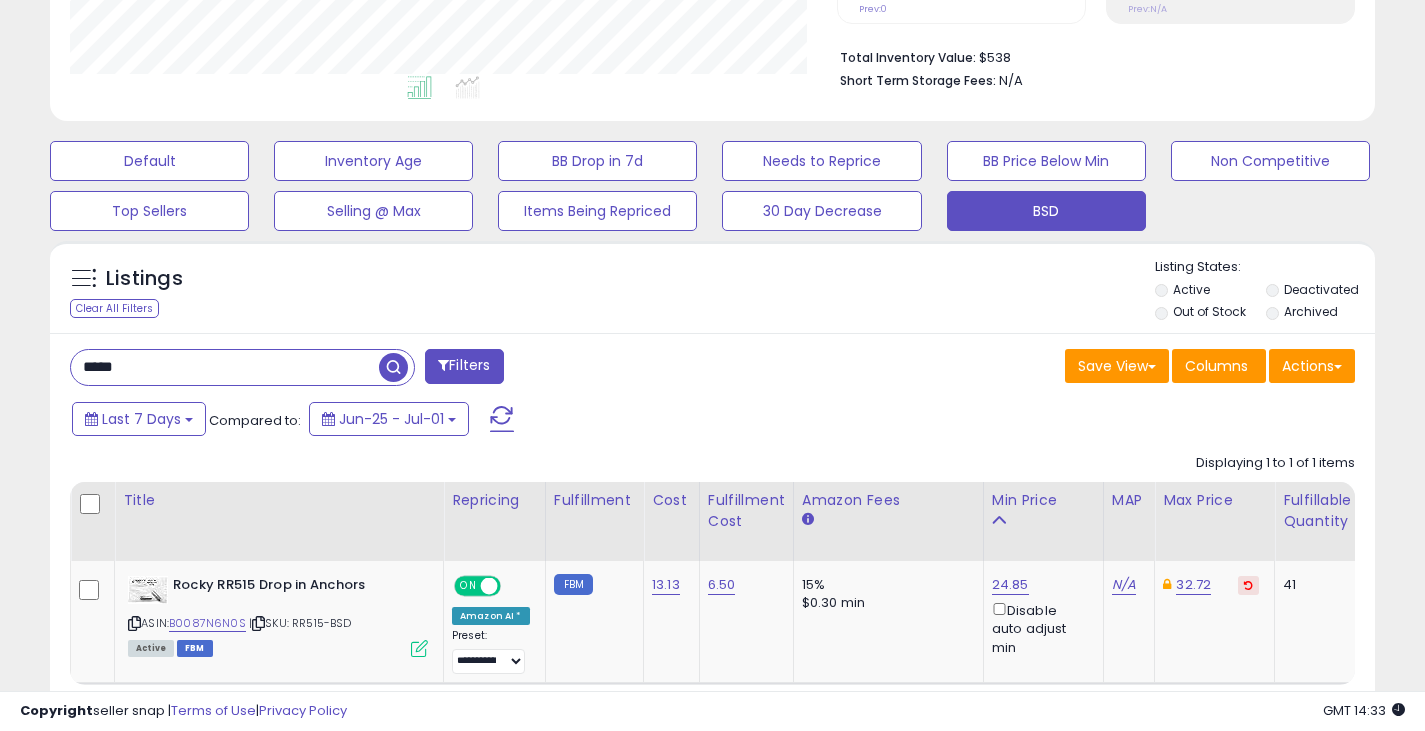 click on "*****" at bounding box center [225, 367] 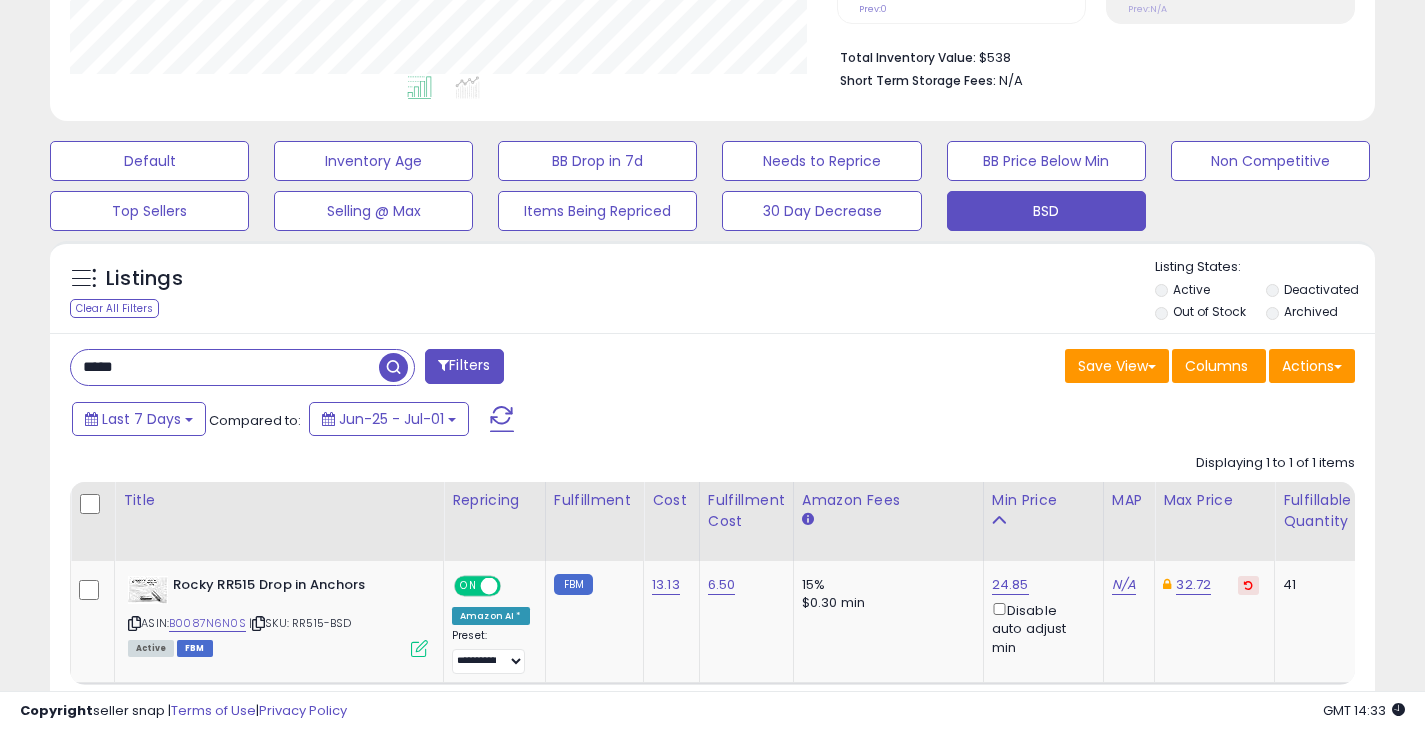 paste 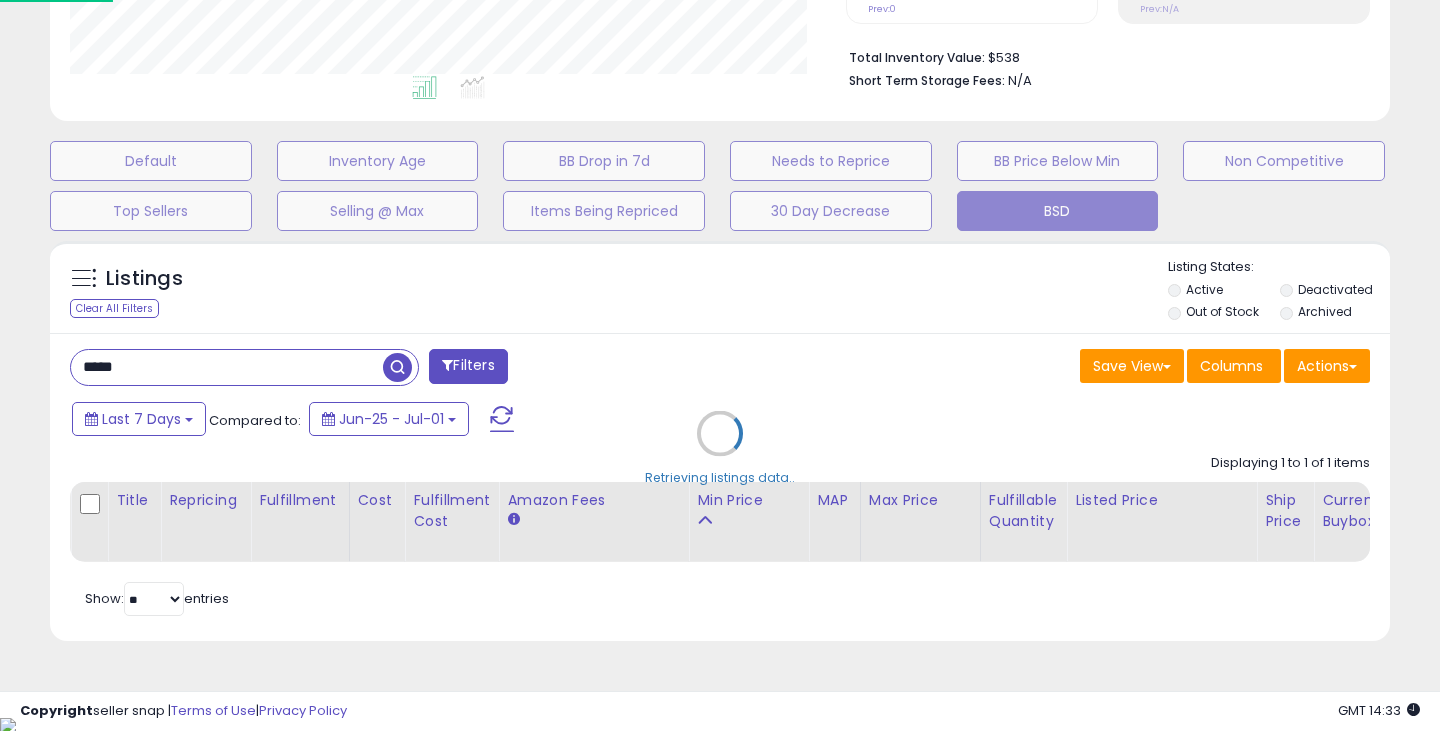 scroll, scrollTop: 999590, scrollLeft: 999224, axis: both 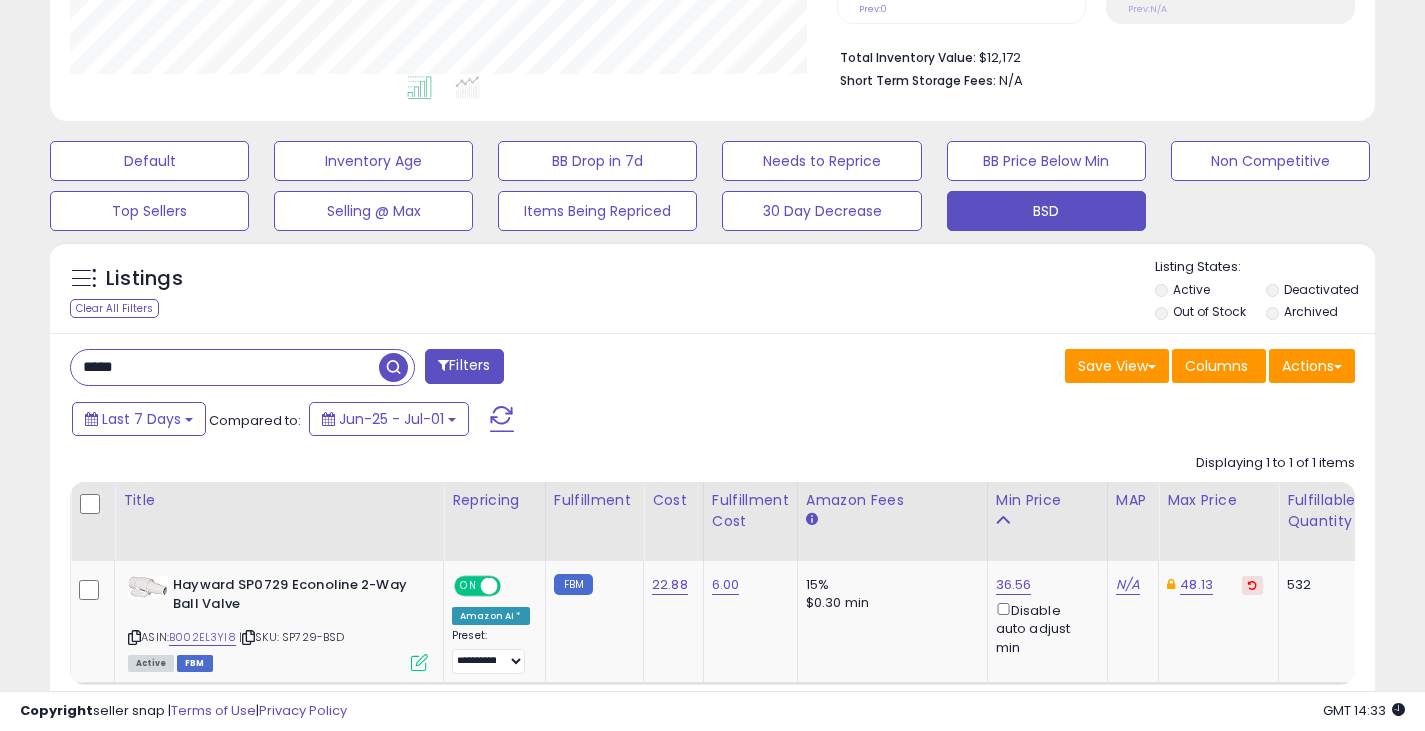 click on "*****" at bounding box center (225, 367) 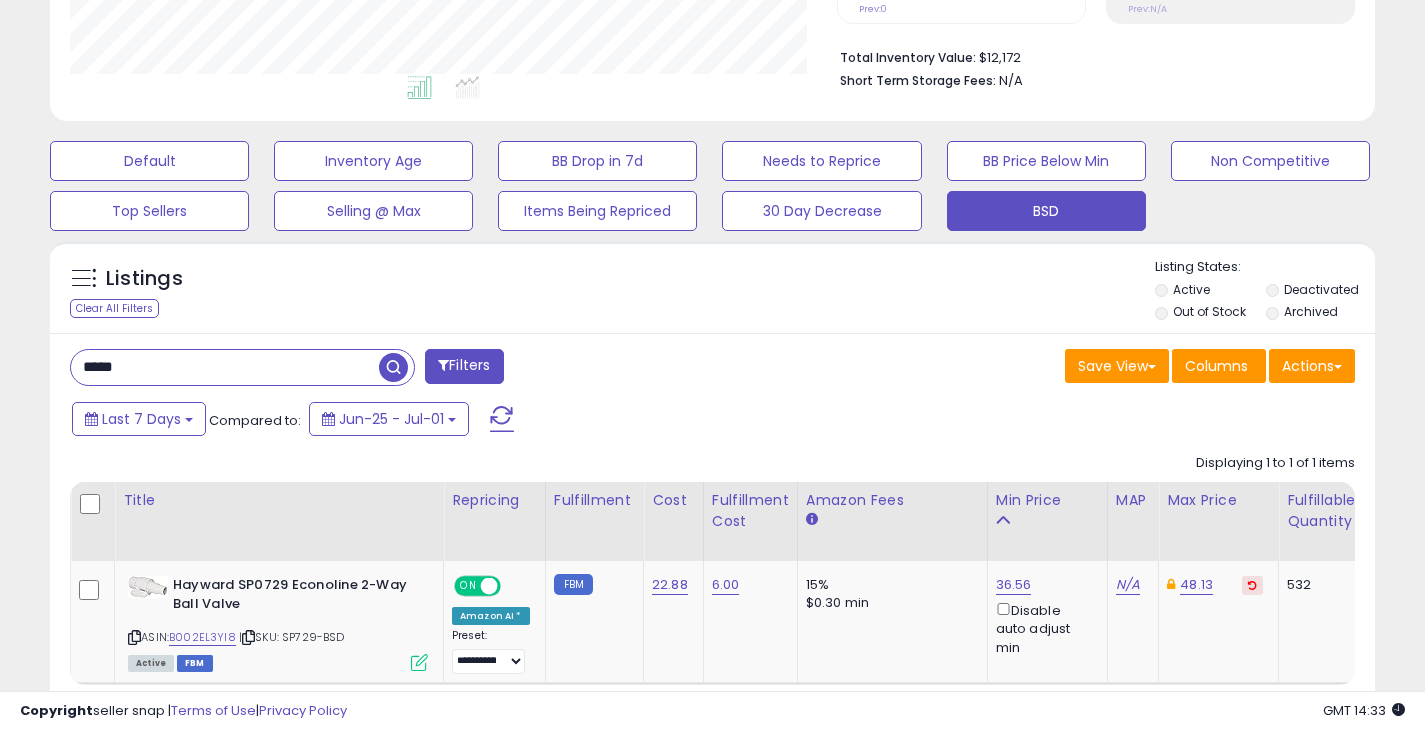 paste on "**" 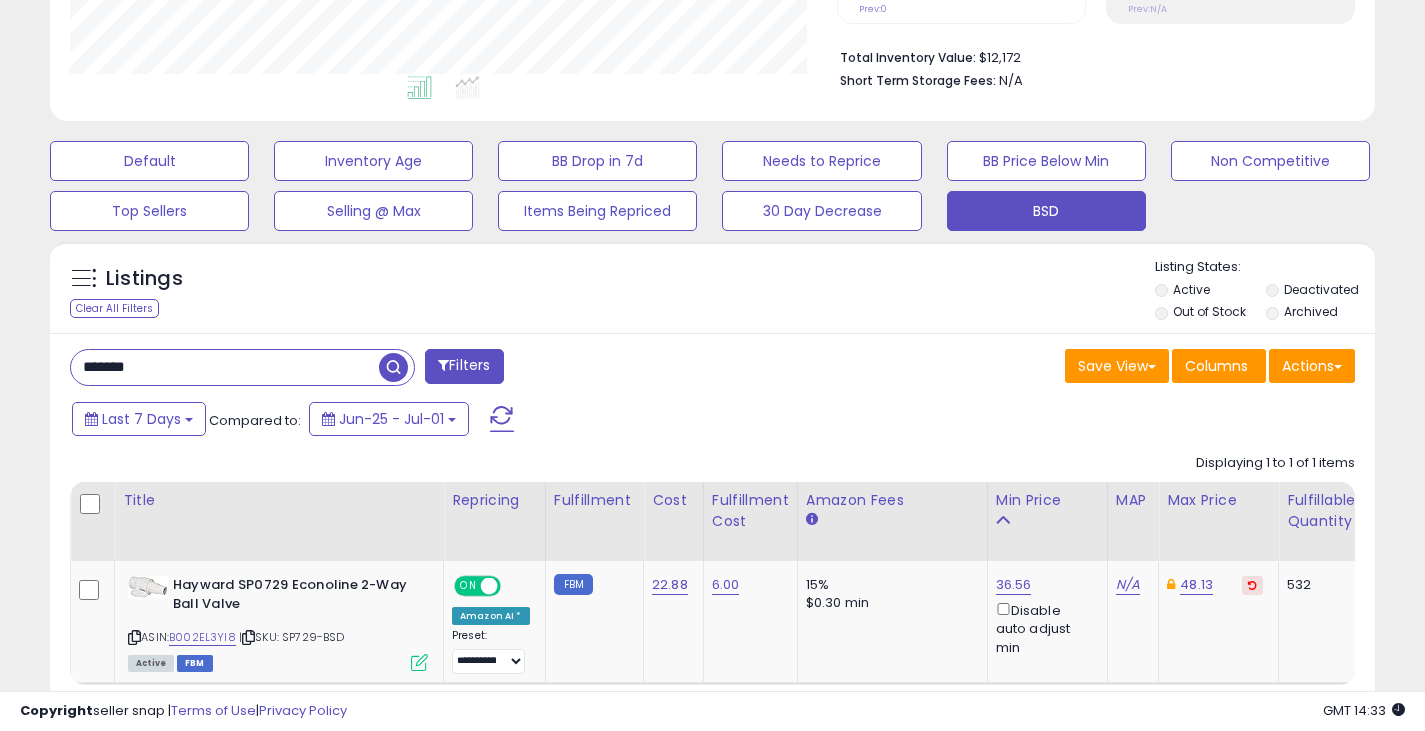 click on "*******" at bounding box center [225, 367] 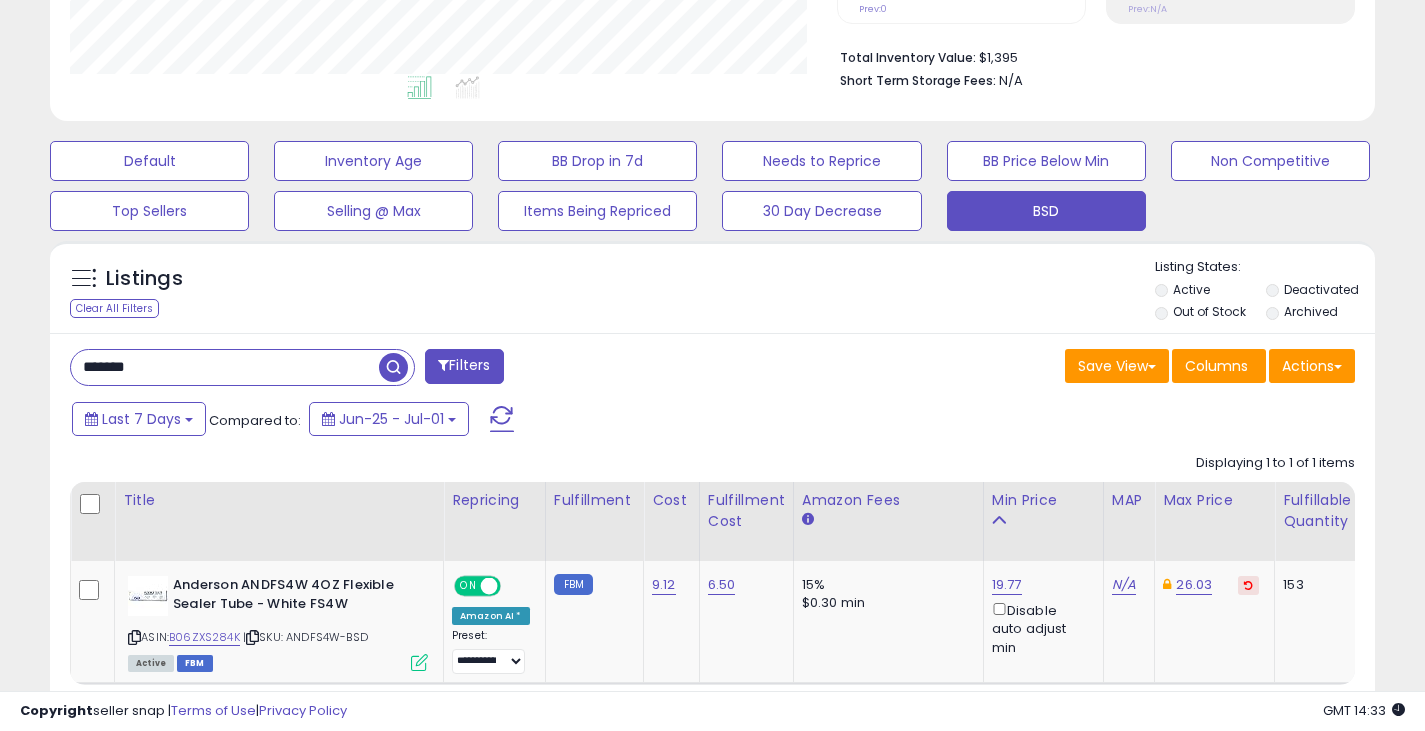 paste 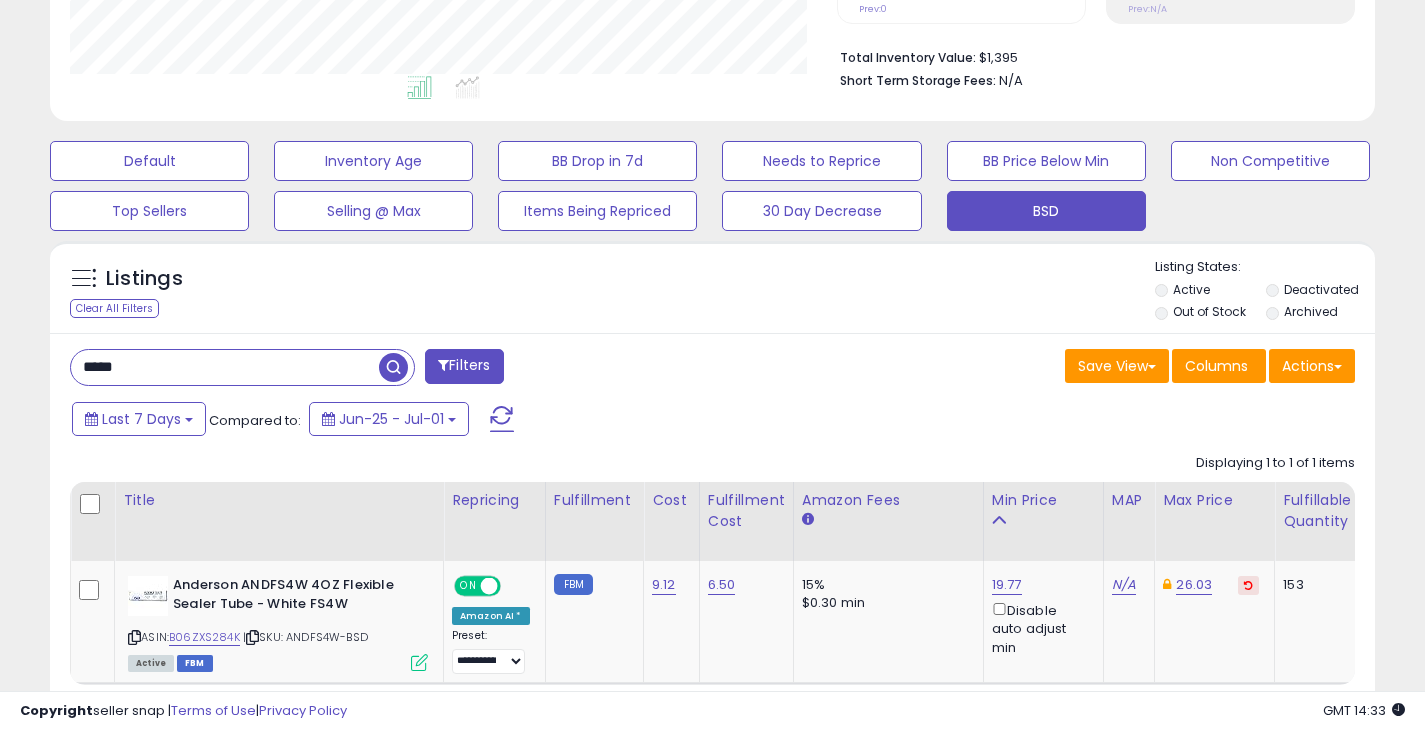 click on "*****" at bounding box center [225, 367] 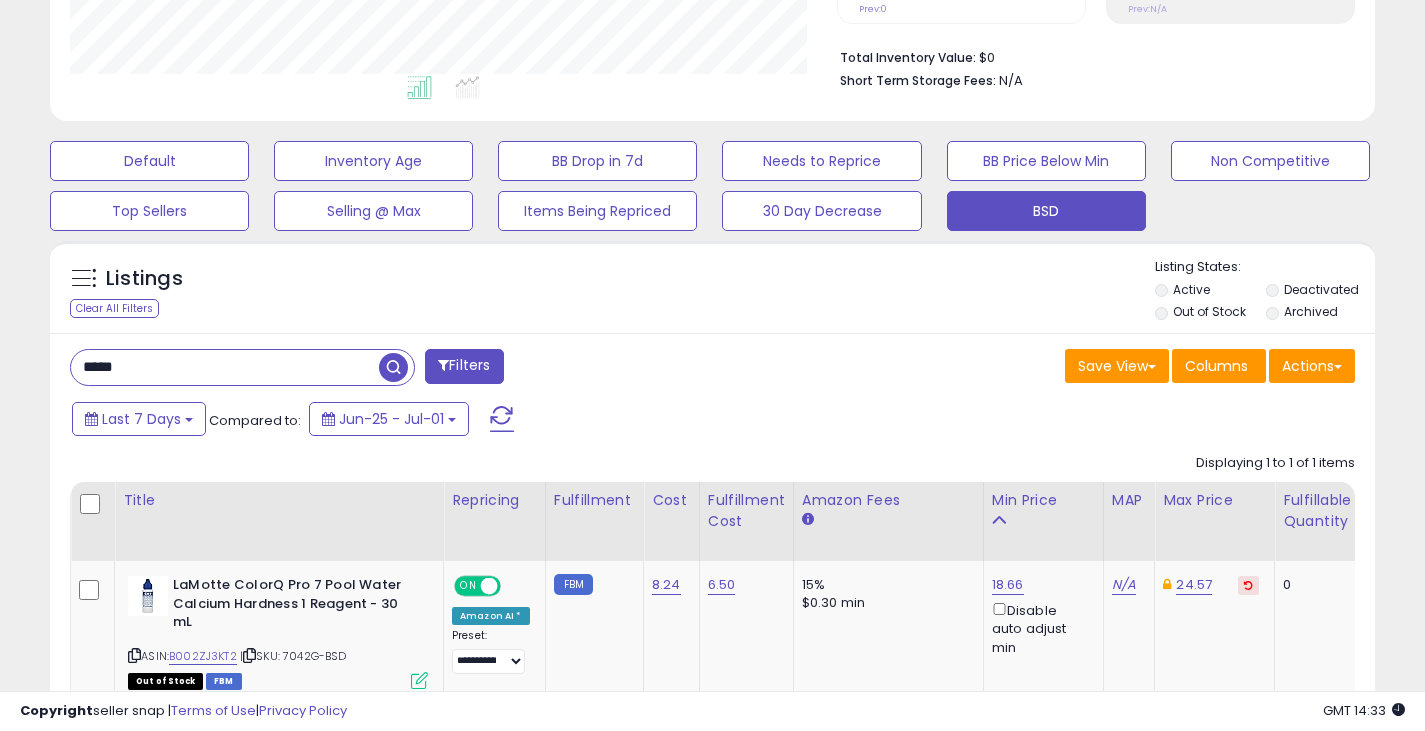click on "*****" at bounding box center [225, 367] 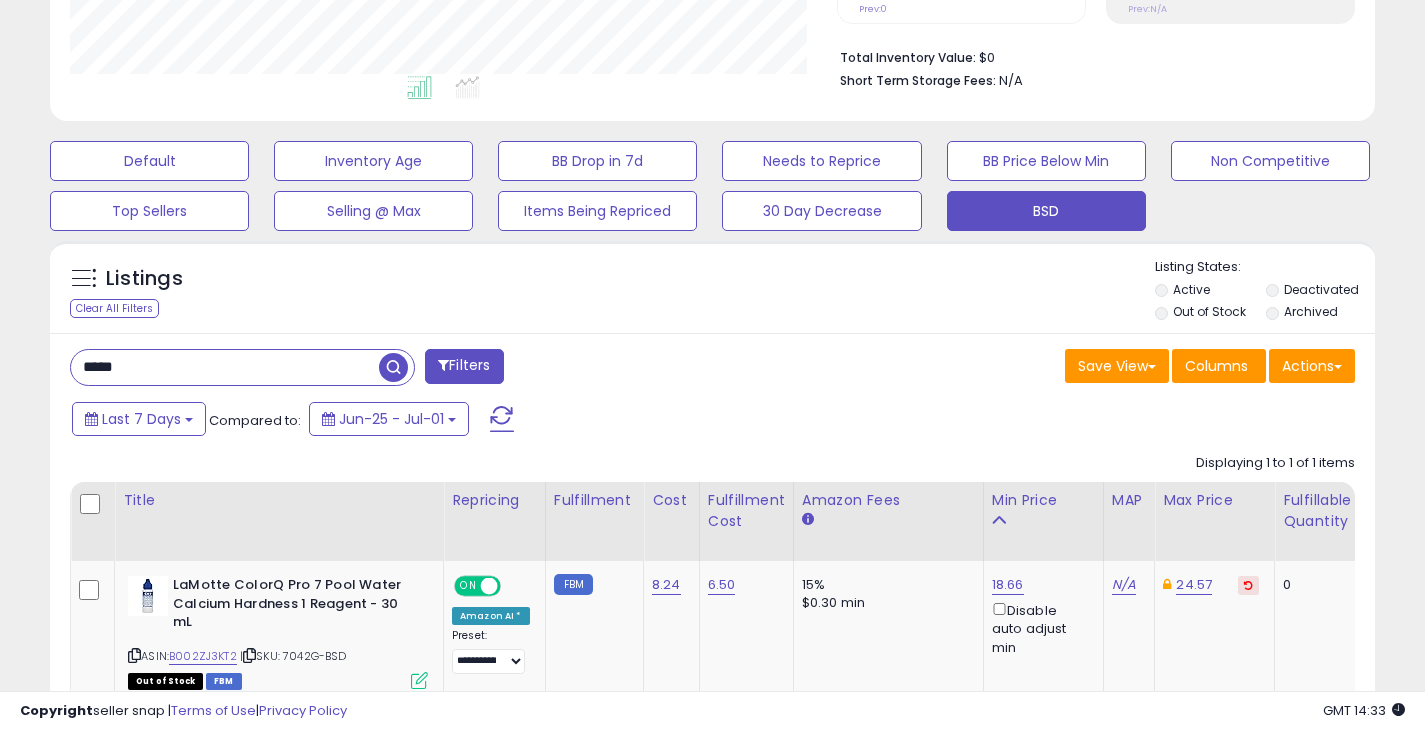 paste on "*" 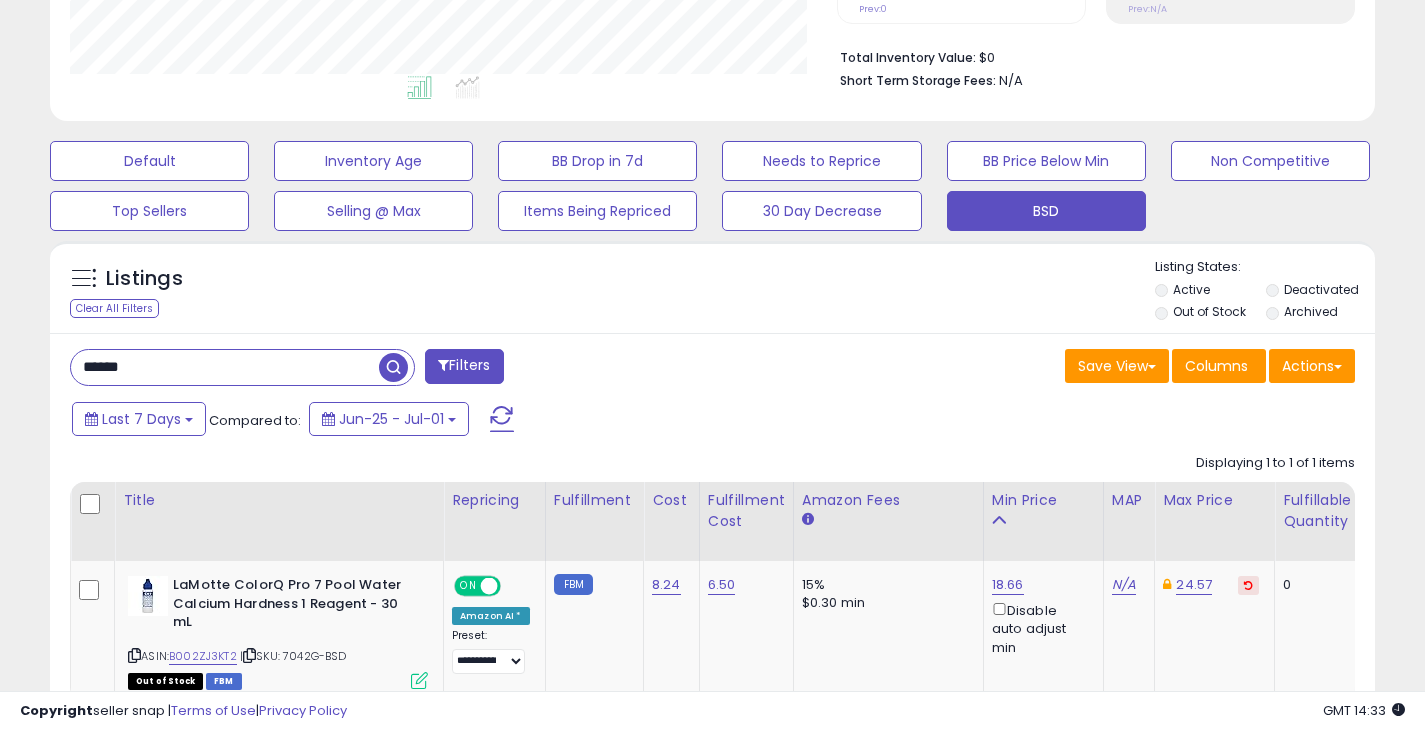 click on "******" at bounding box center [225, 367] 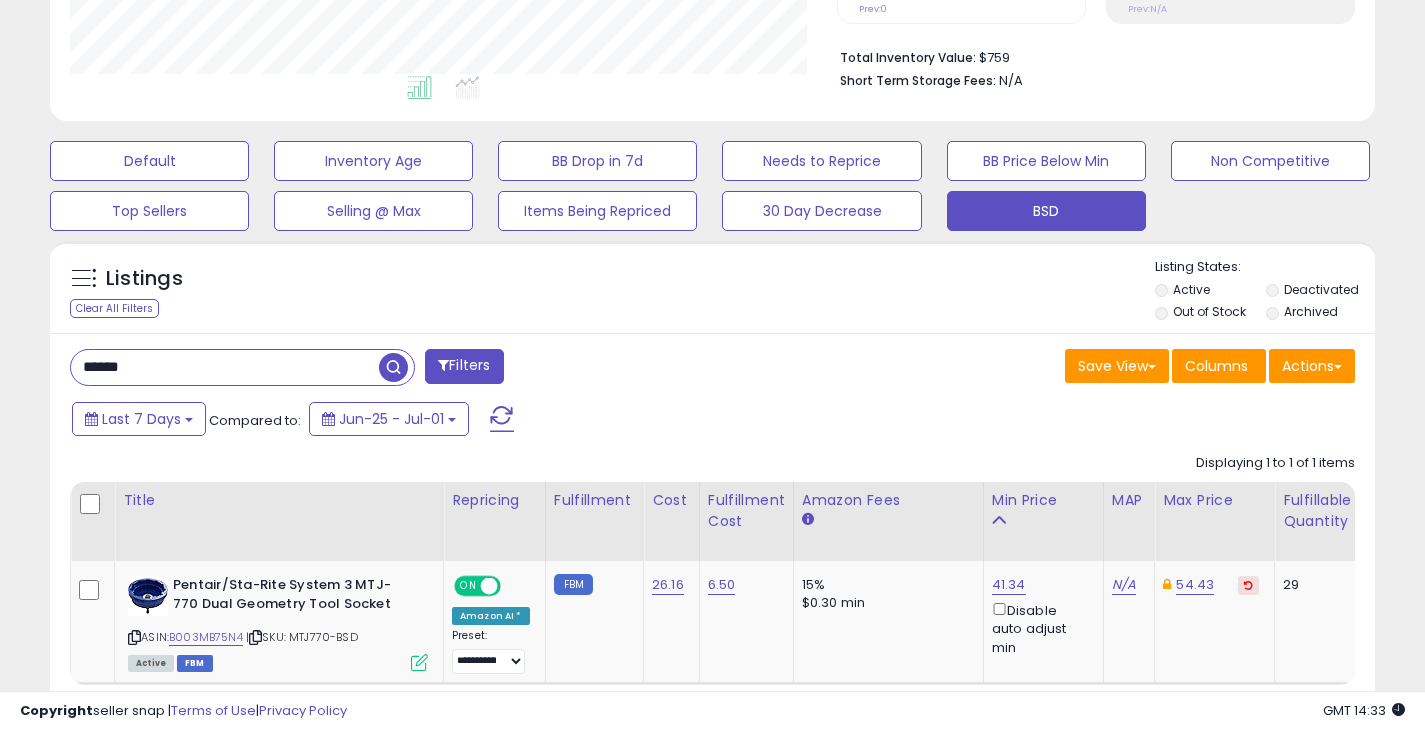 click on "******" at bounding box center [225, 367] 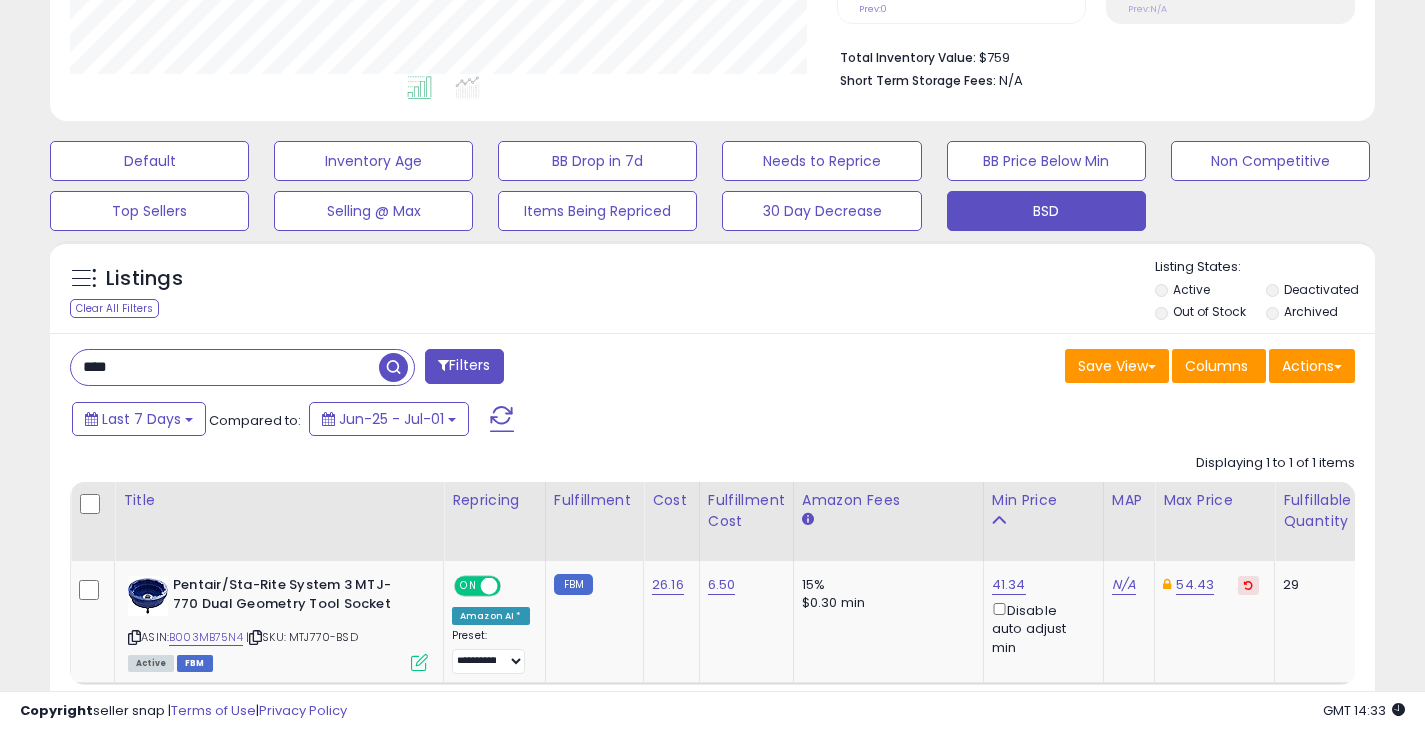 click at bounding box center [393, 367] 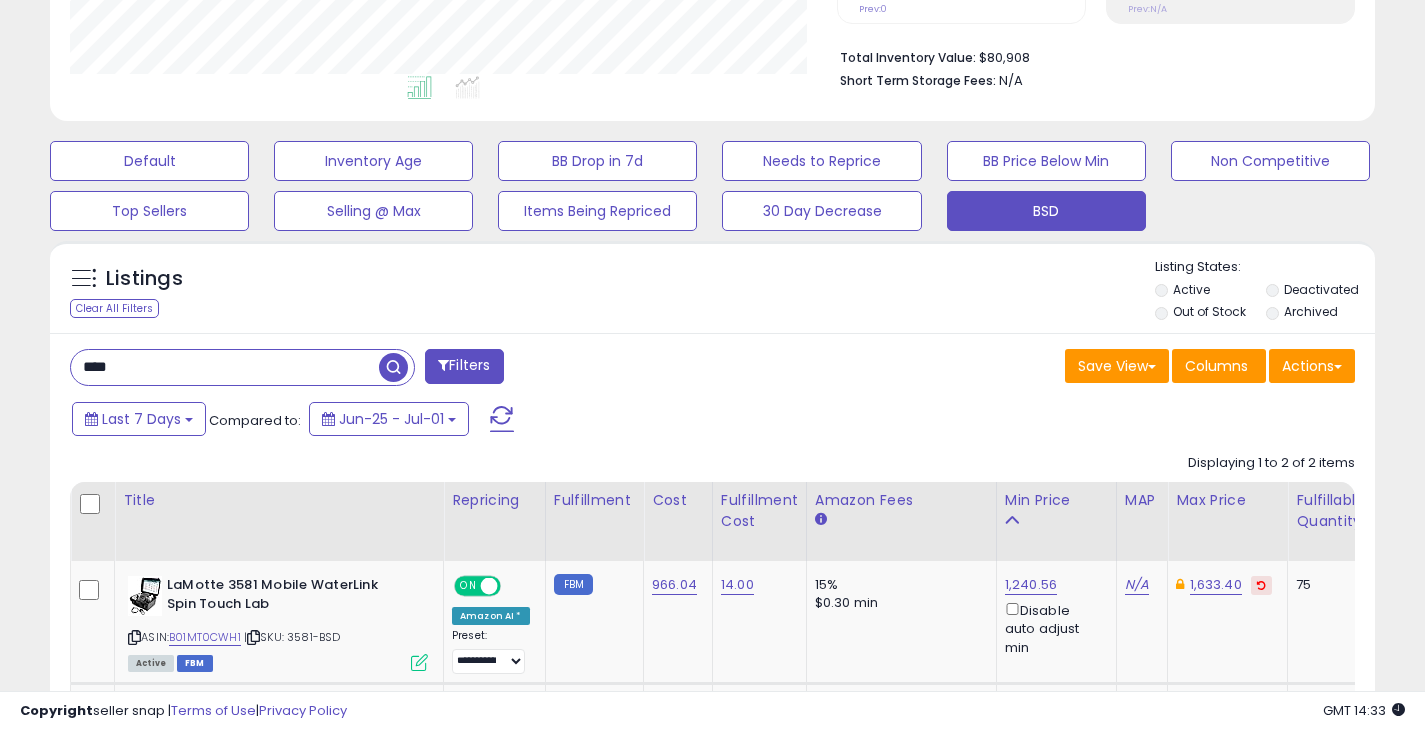 click on "****" at bounding box center (225, 367) 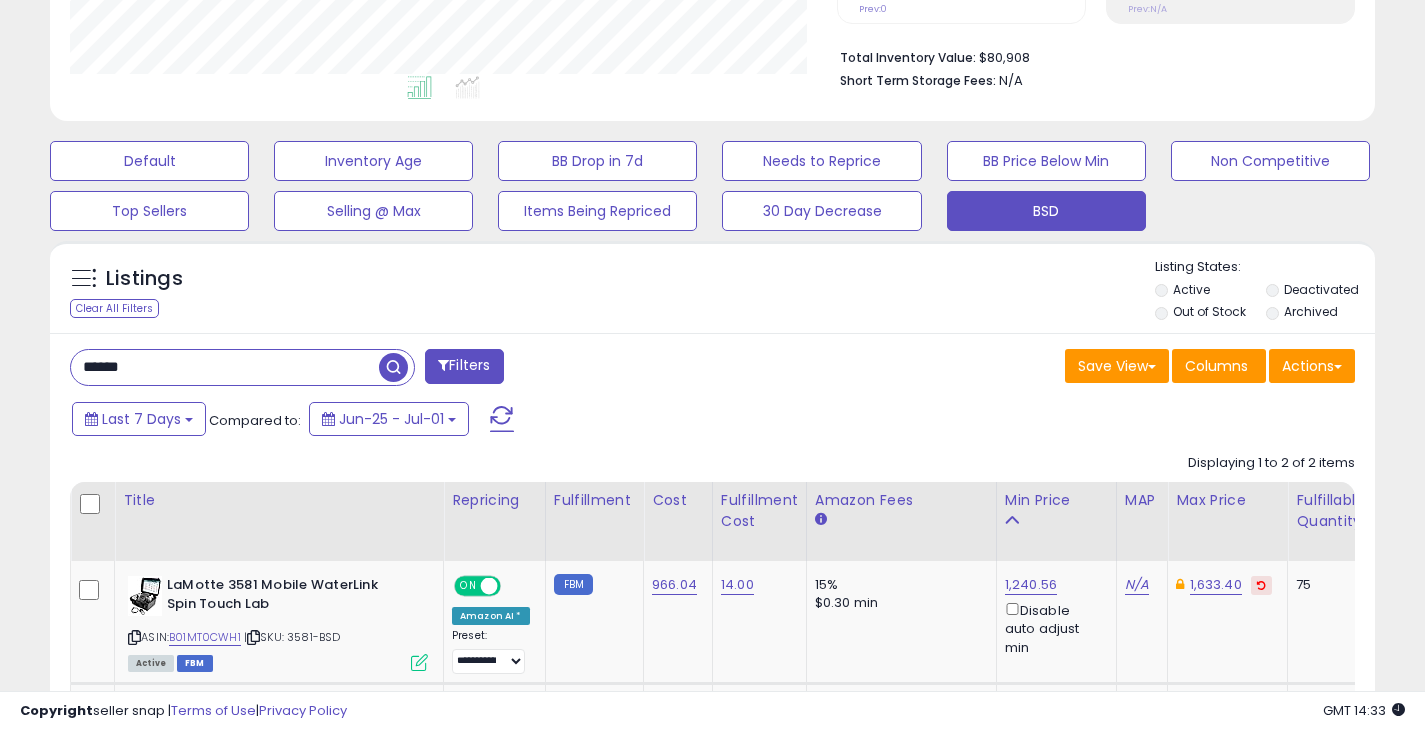 click at bounding box center (393, 367) 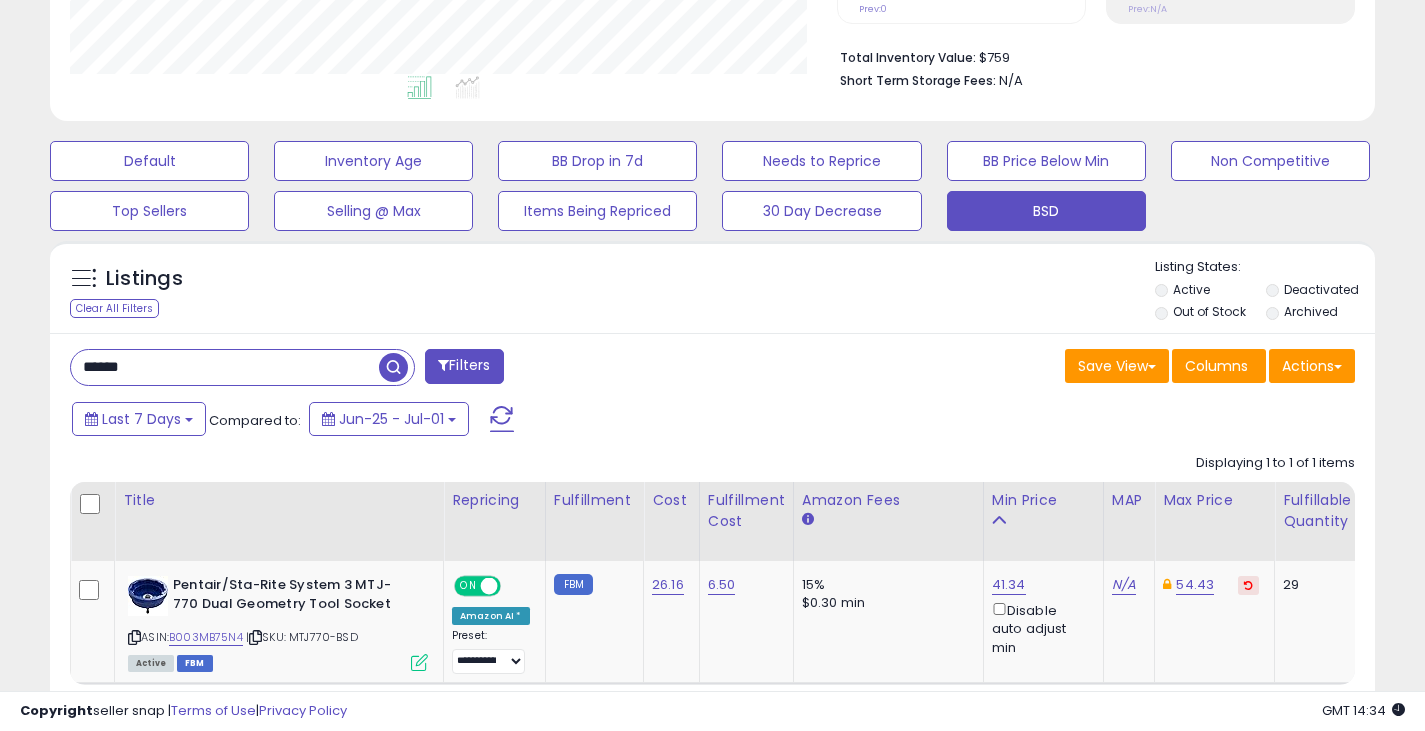 click on "******
Filters
Save View
Save As New View
Update Current View" at bounding box center (712, 548) 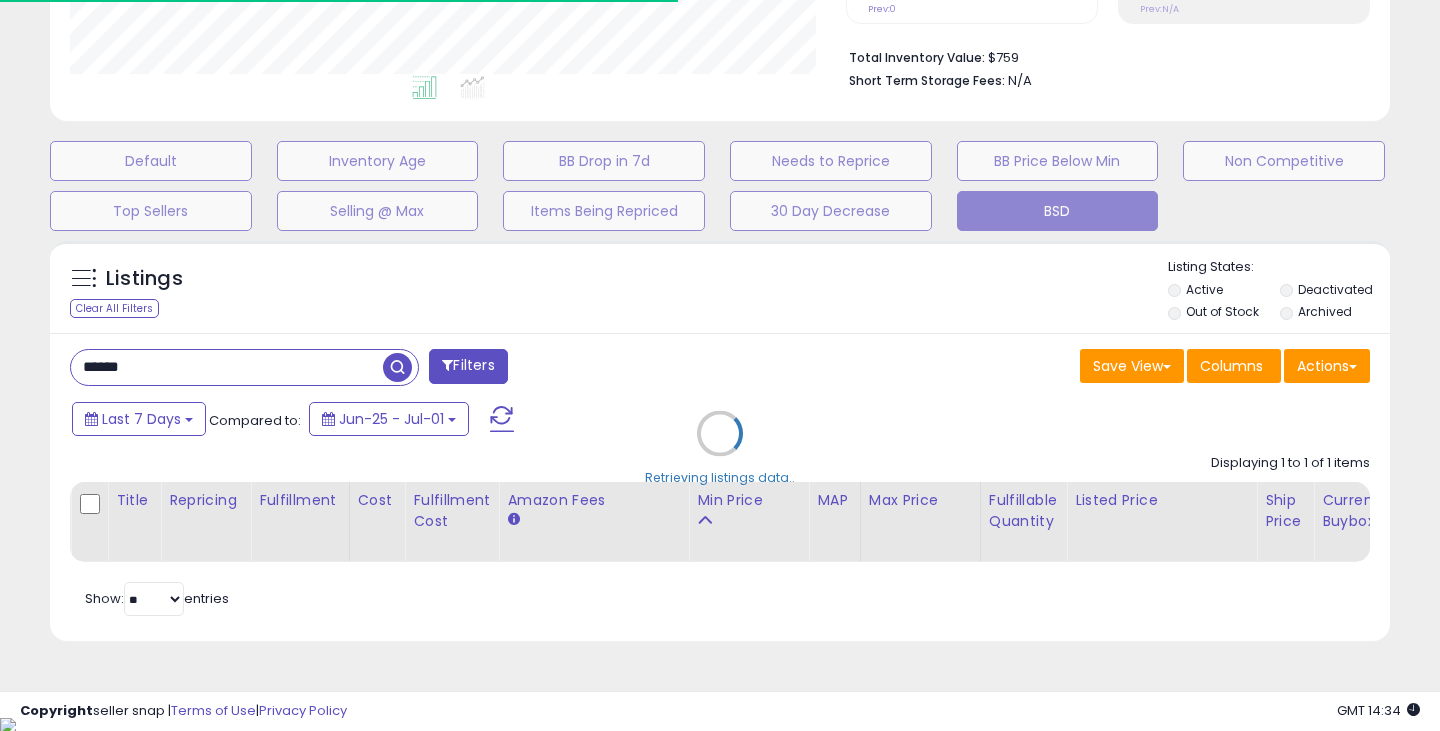 click on "Retrieving listings data.." at bounding box center (720, 448) 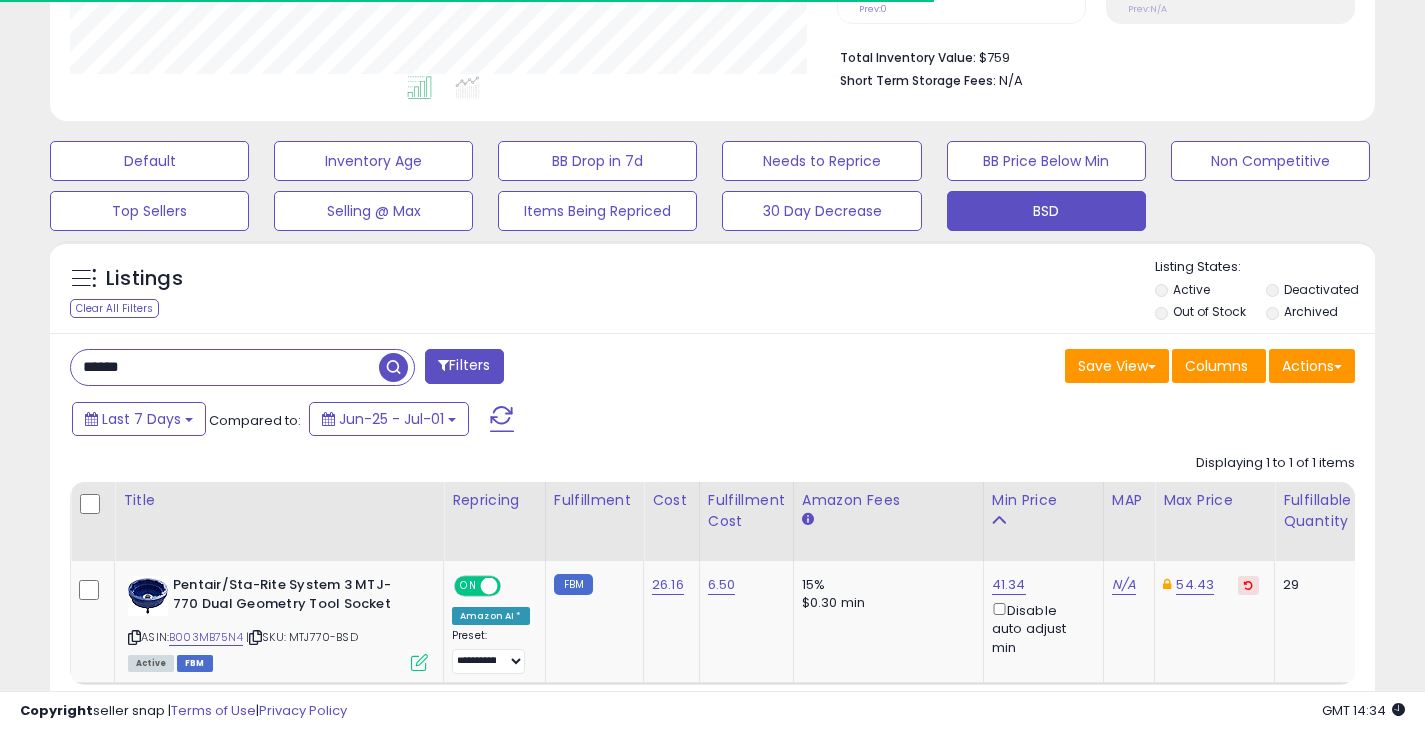 click on "******" at bounding box center [225, 367] 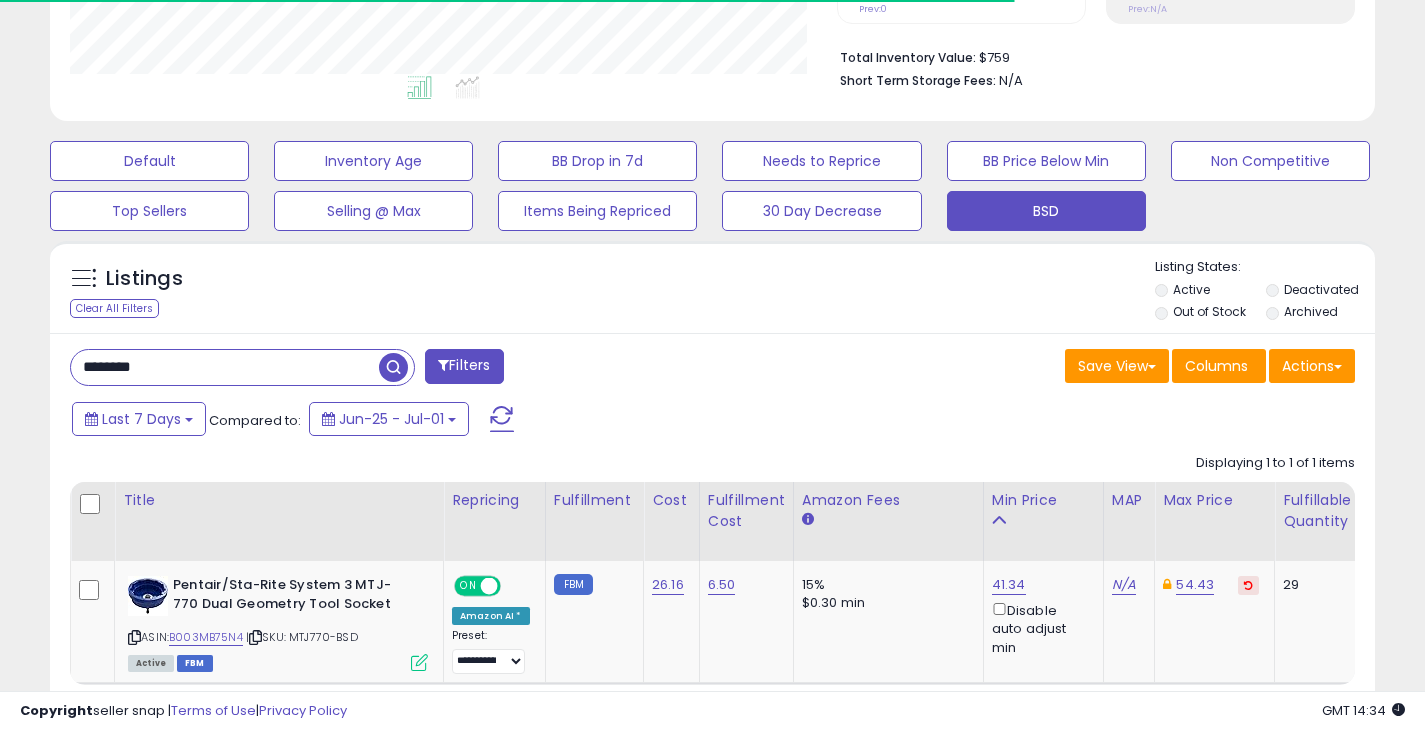click at bounding box center (393, 367) 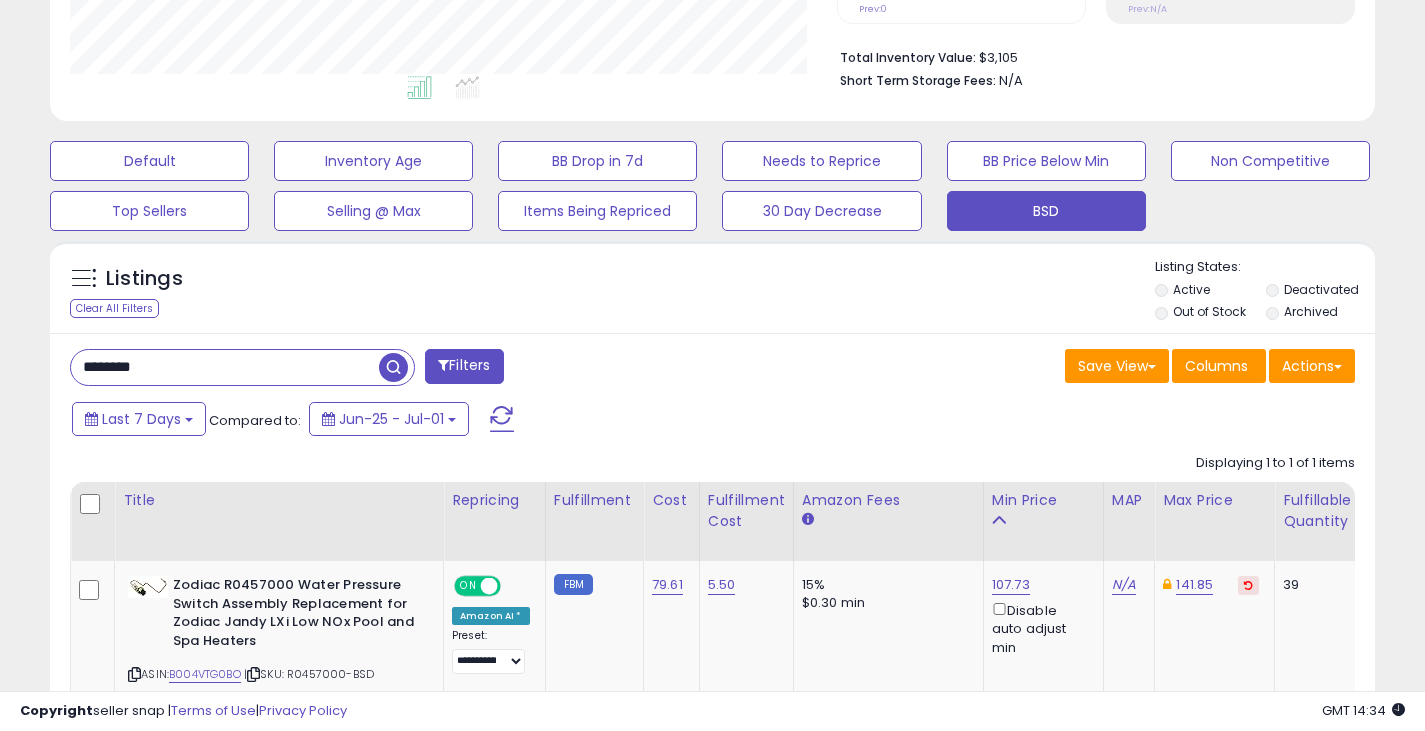 click on "********" at bounding box center [225, 367] 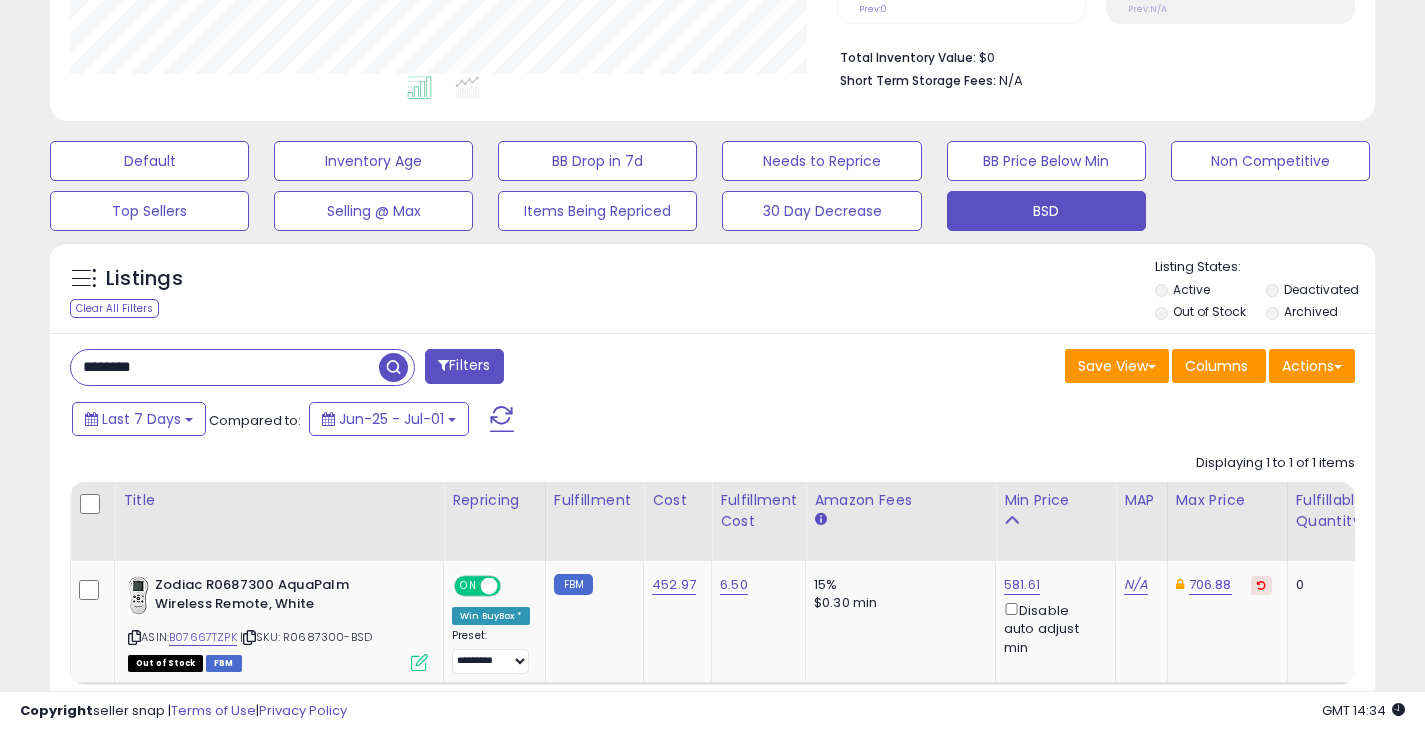 drag, startPoint x: 340, startPoint y: 384, endPoint x: 374, endPoint y: 378, distance: 34.525352 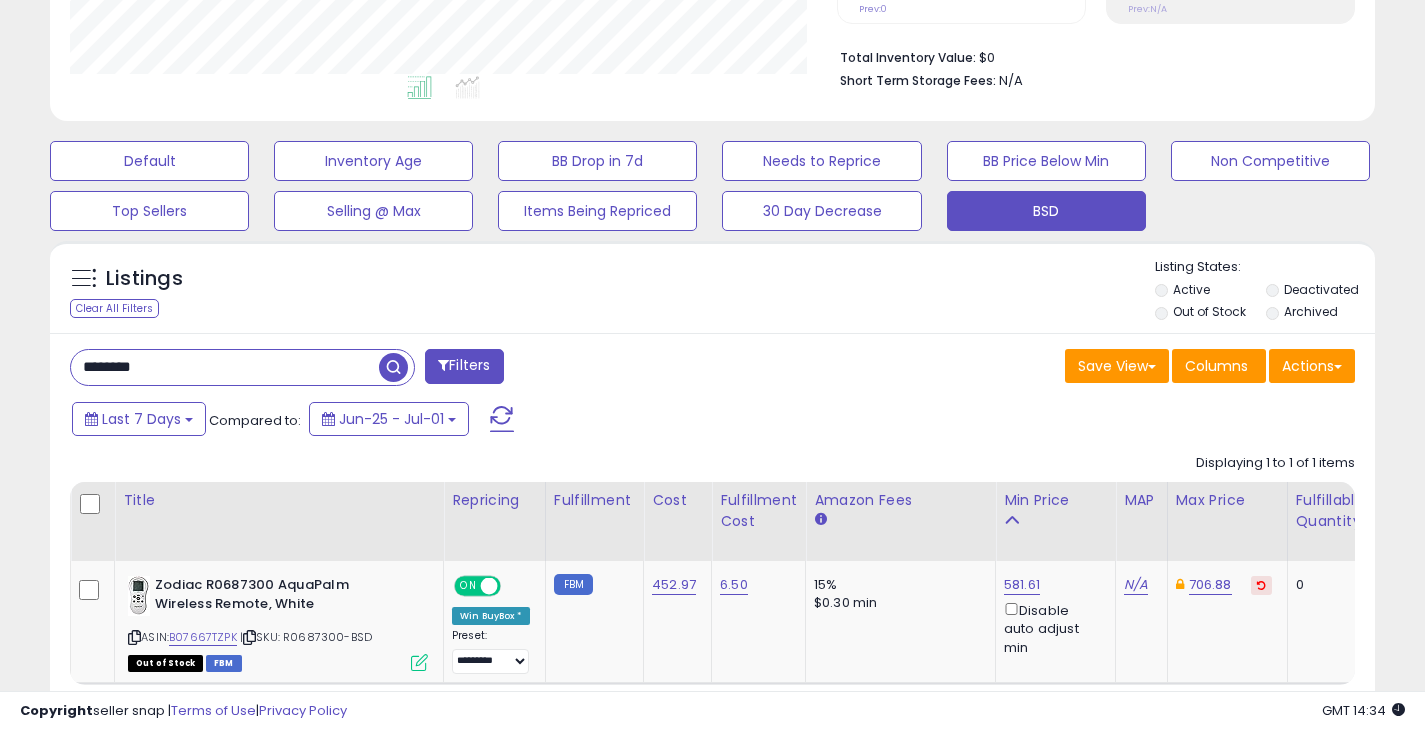 paste 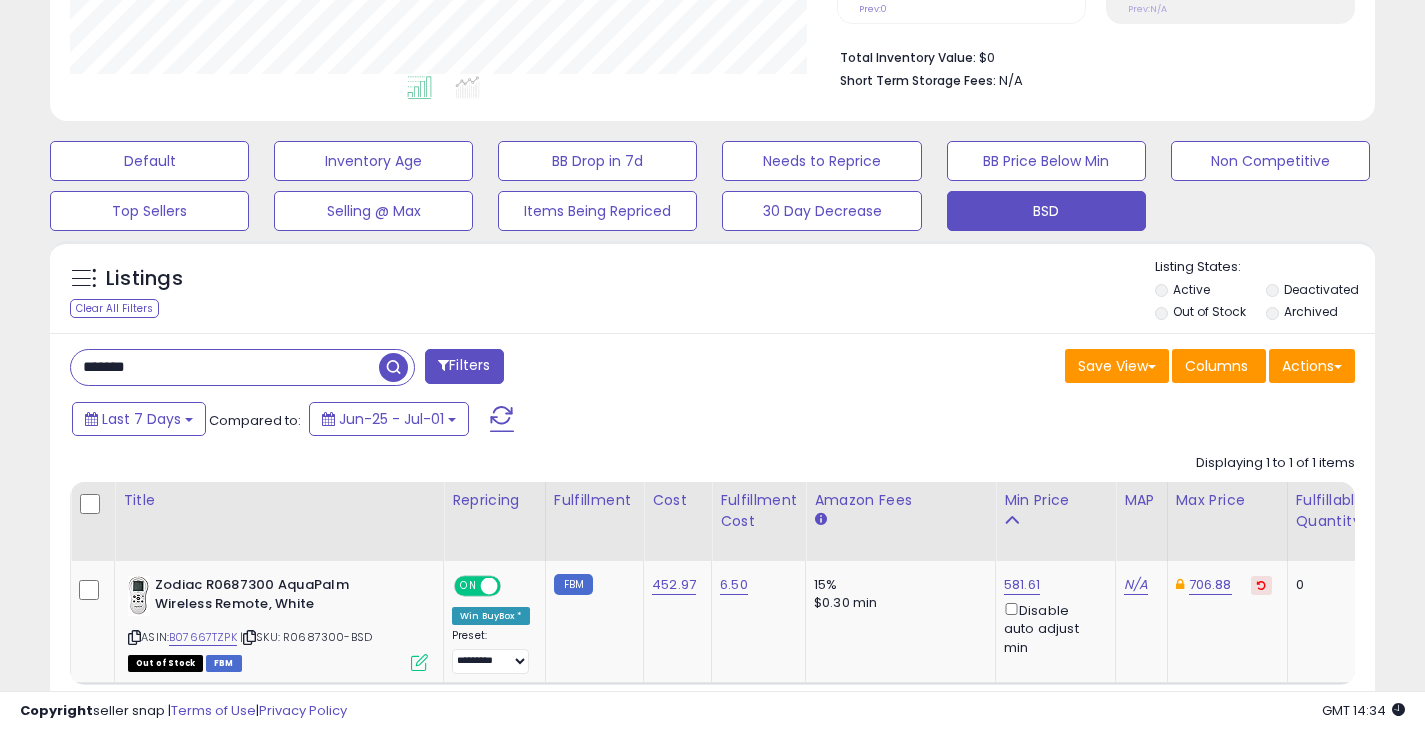 click at bounding box center [393, 367] 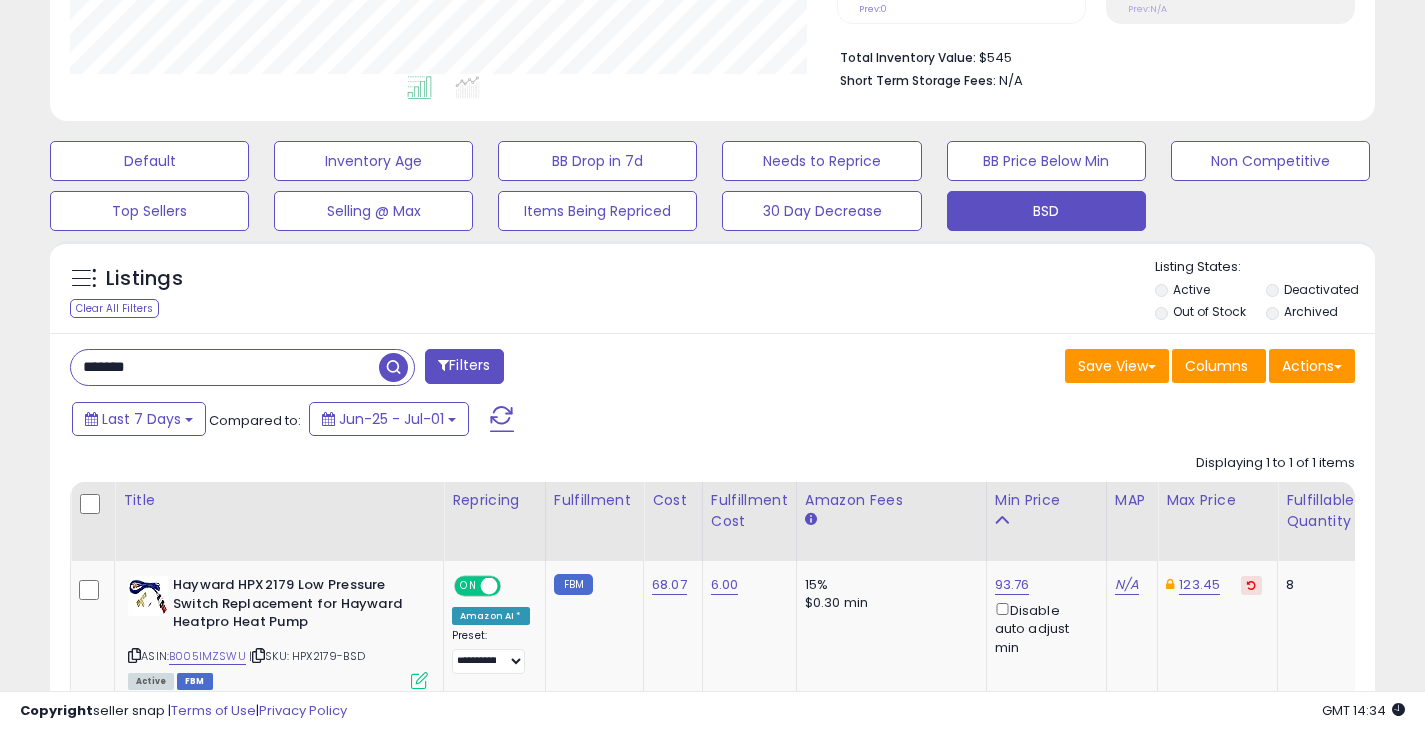 drag, startPoint x: 364, startPoint y: 373, endPoint x: 375, endPoint y: 373, distance: 11 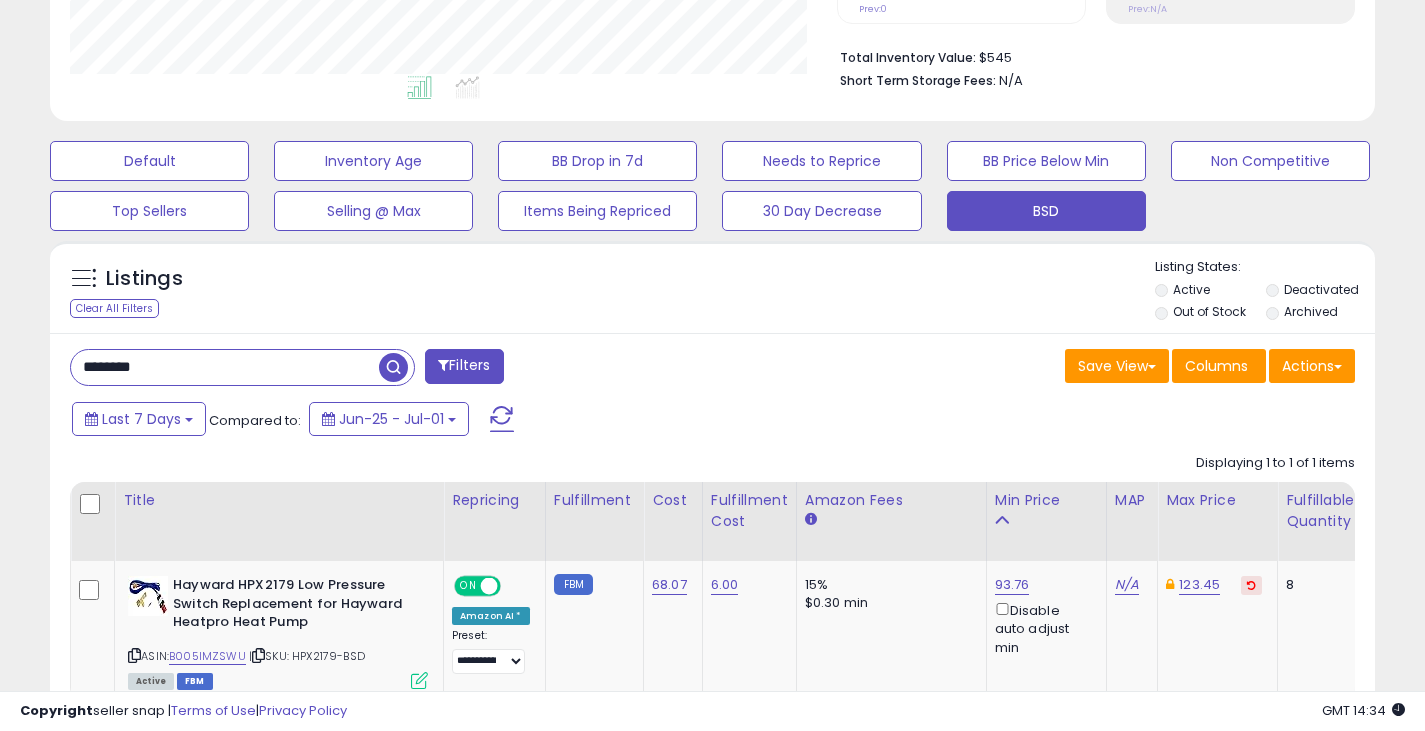 click on "********
Filters" at bounding box center (384, 369) 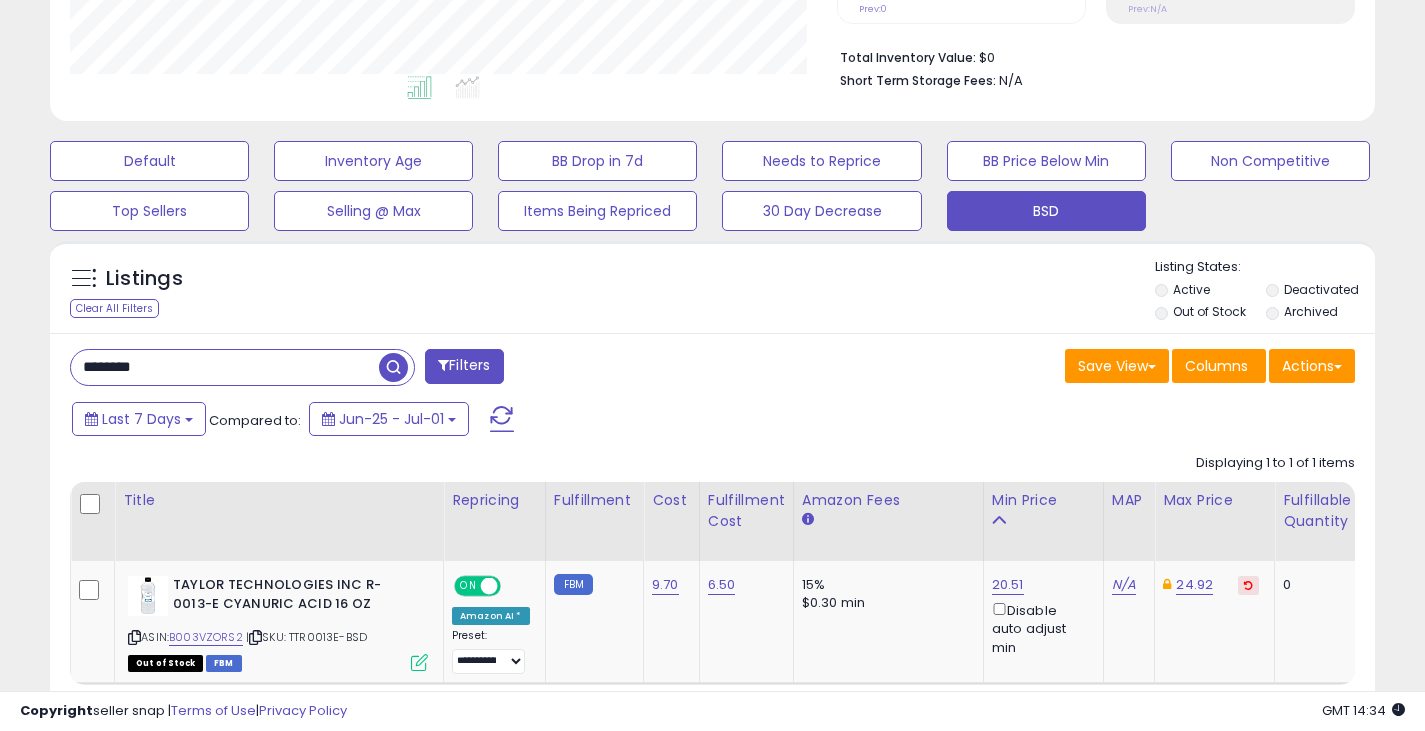 click on "********" at bounding box center (225, 367) 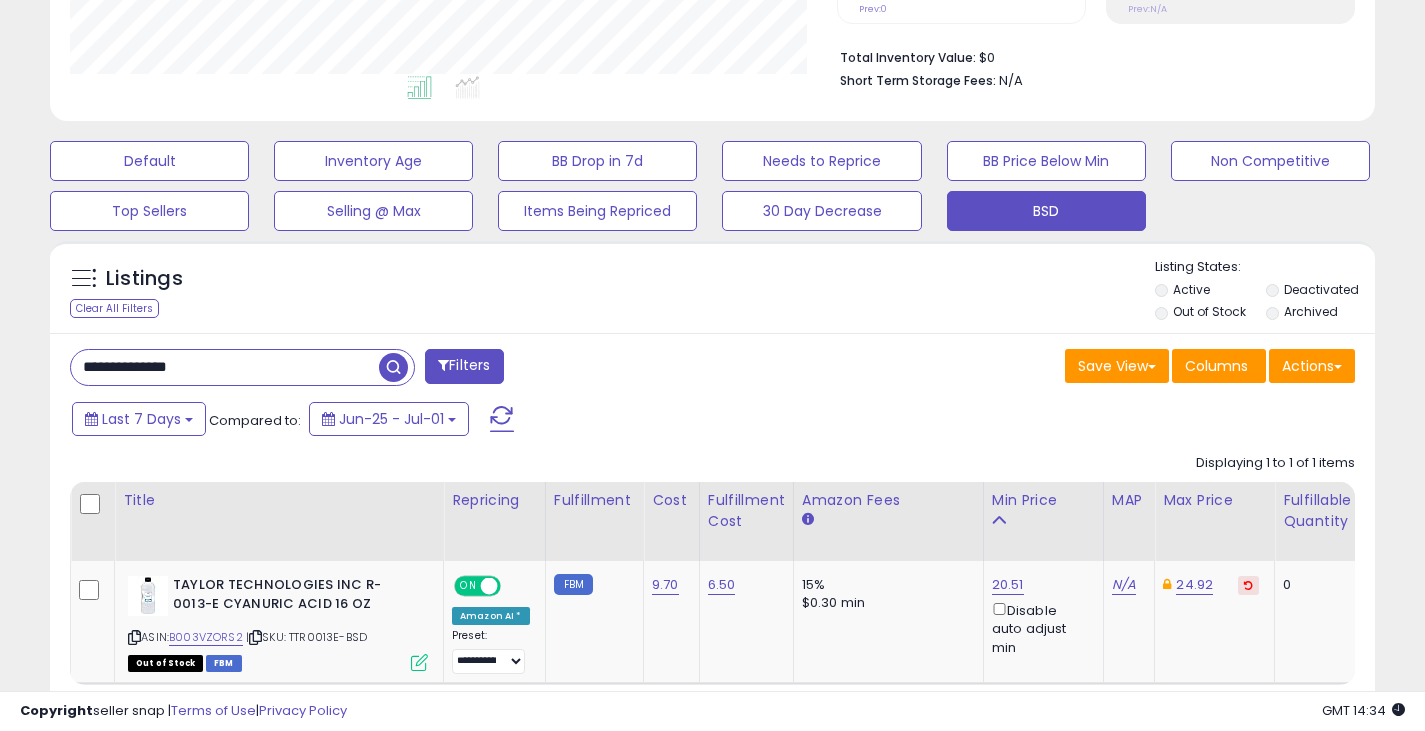 click on "**********" at bounding box center (225, 367) 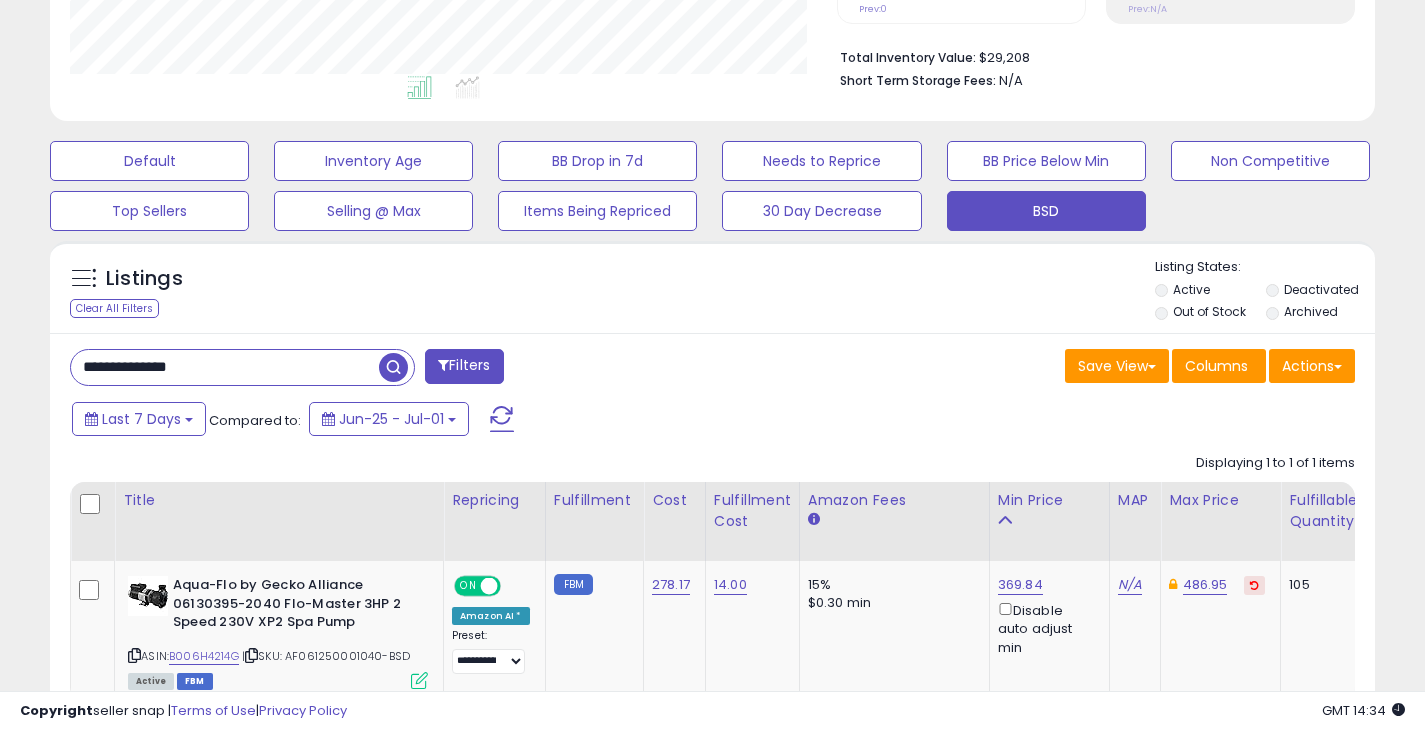 click on "**********" at bounding box center [225, 367] 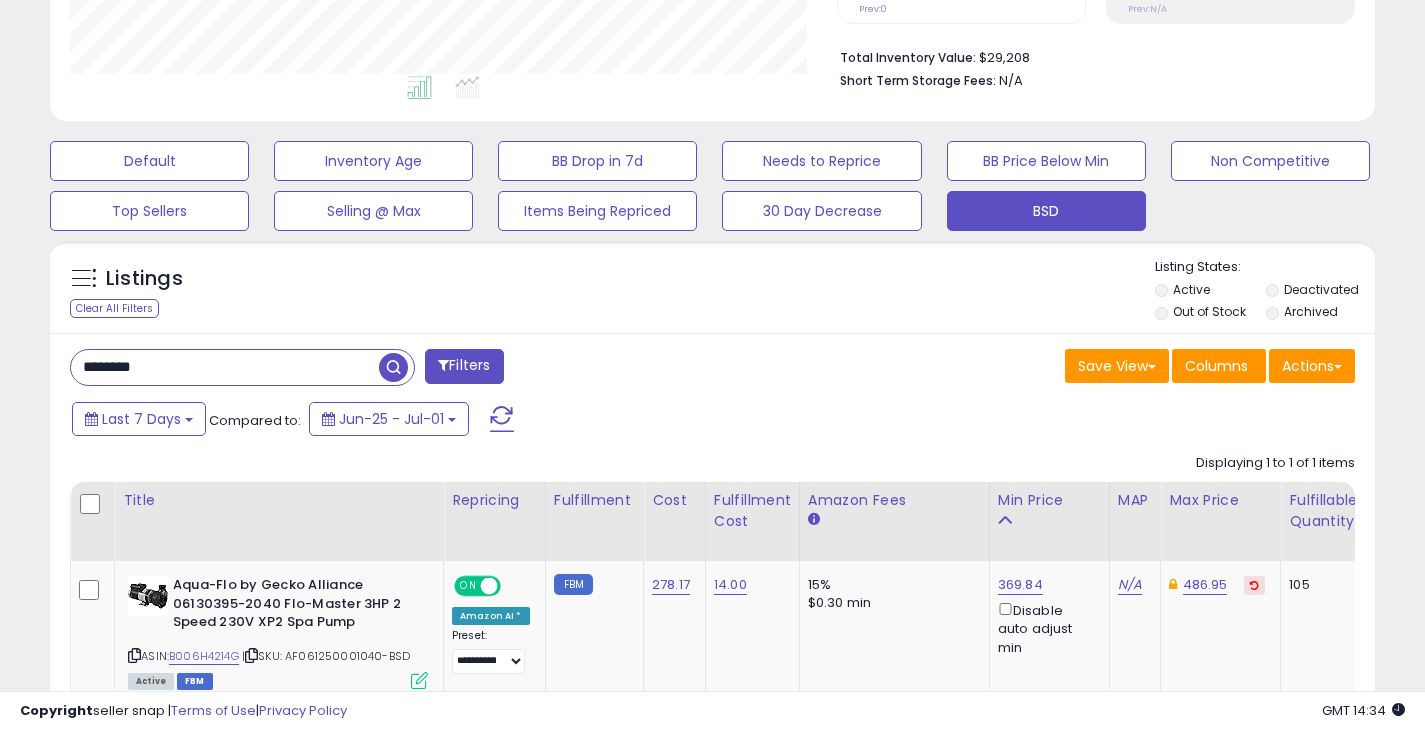 click on "********" at bounding box center (225, 367) 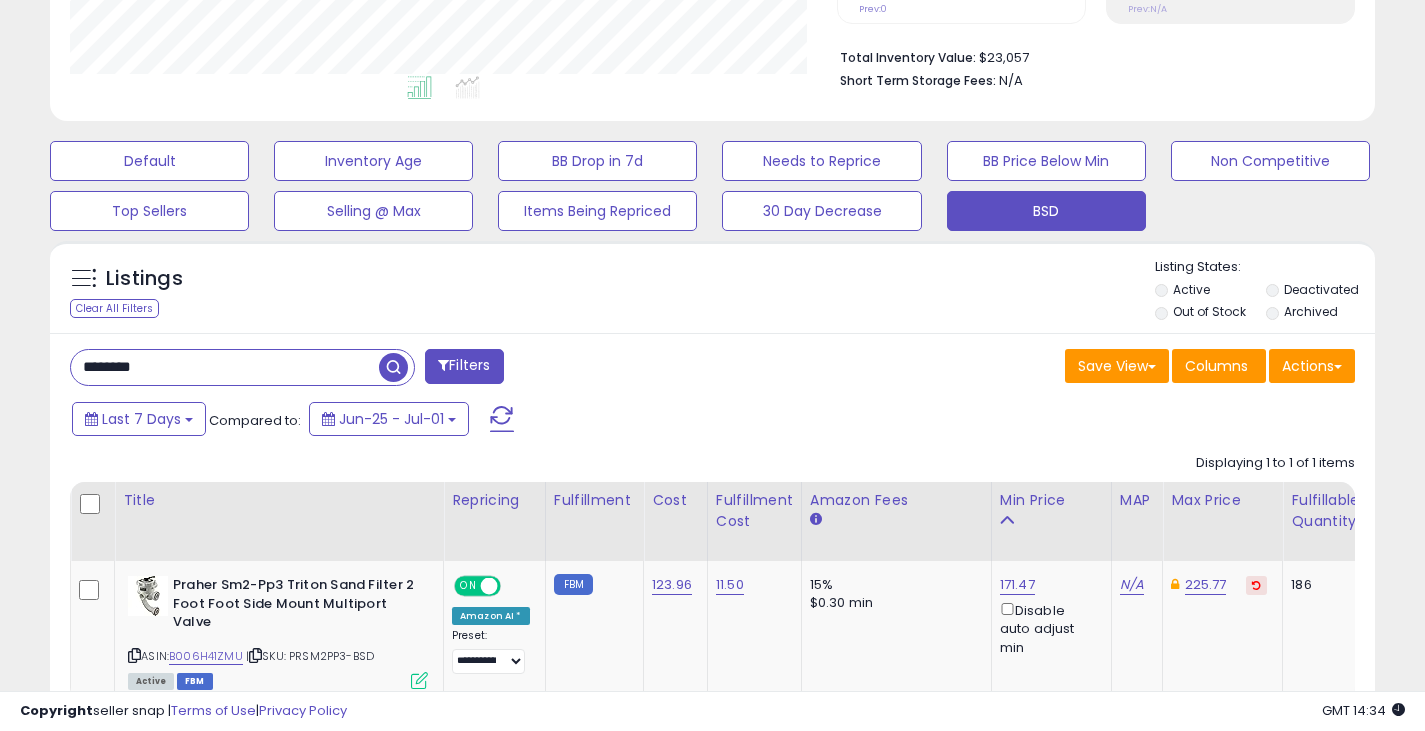 click on "********" at bounding box center (225, 367) 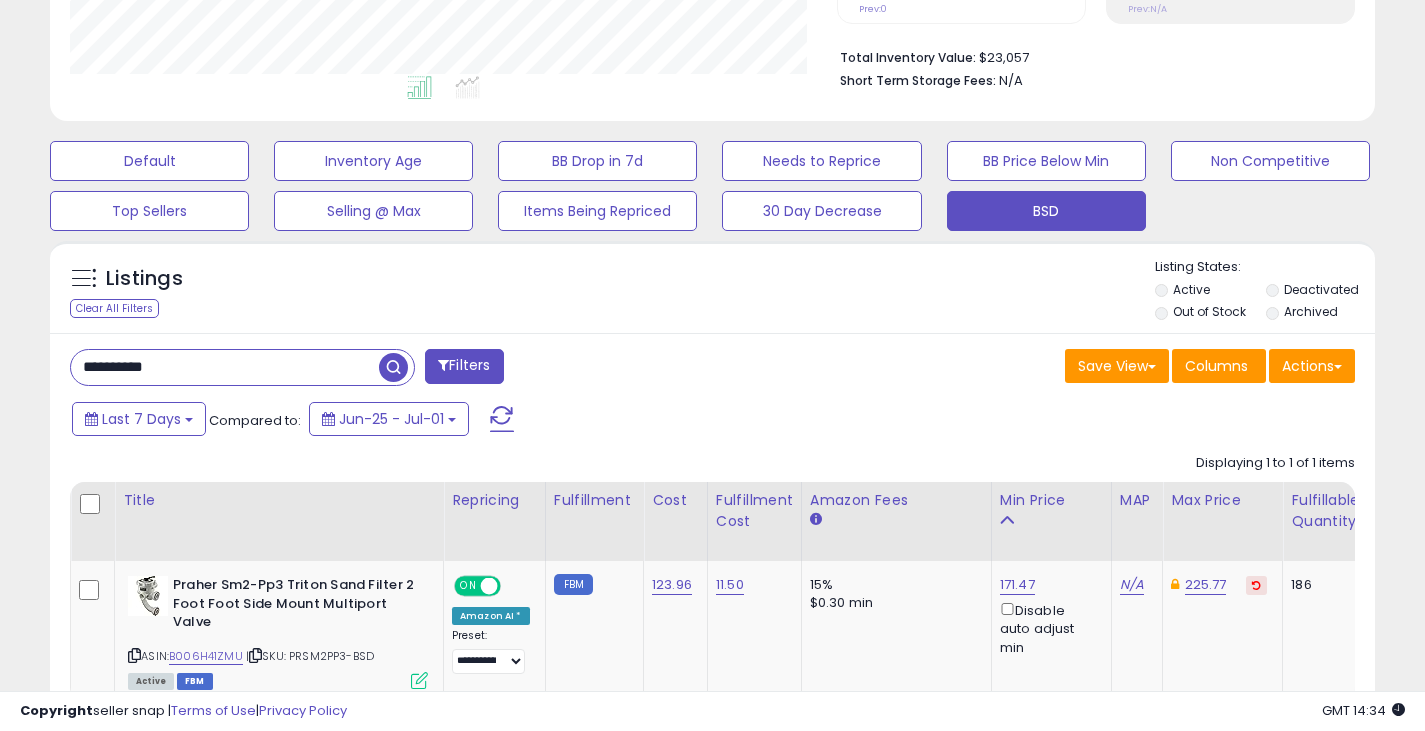 click at bounding box center [393, 367] 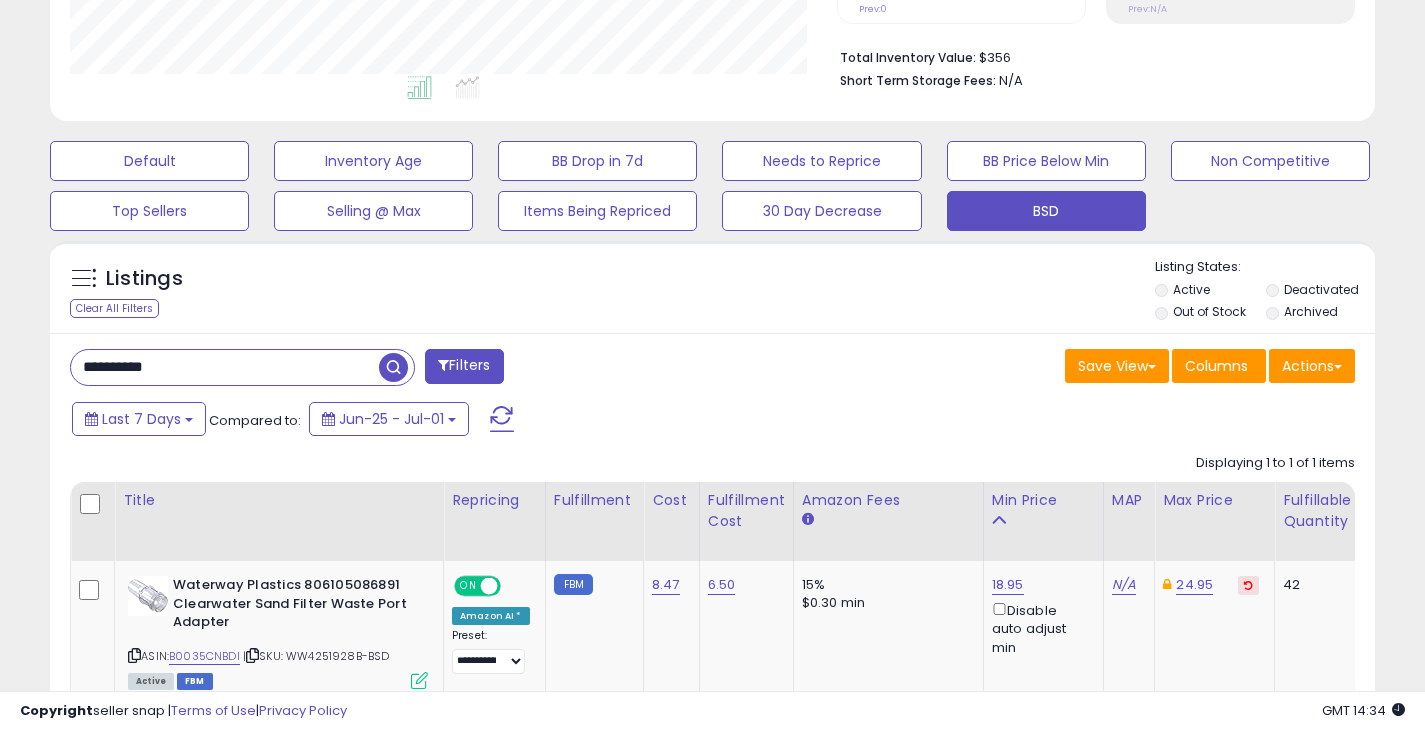 click on "**********" at bounding box center [225, 367] 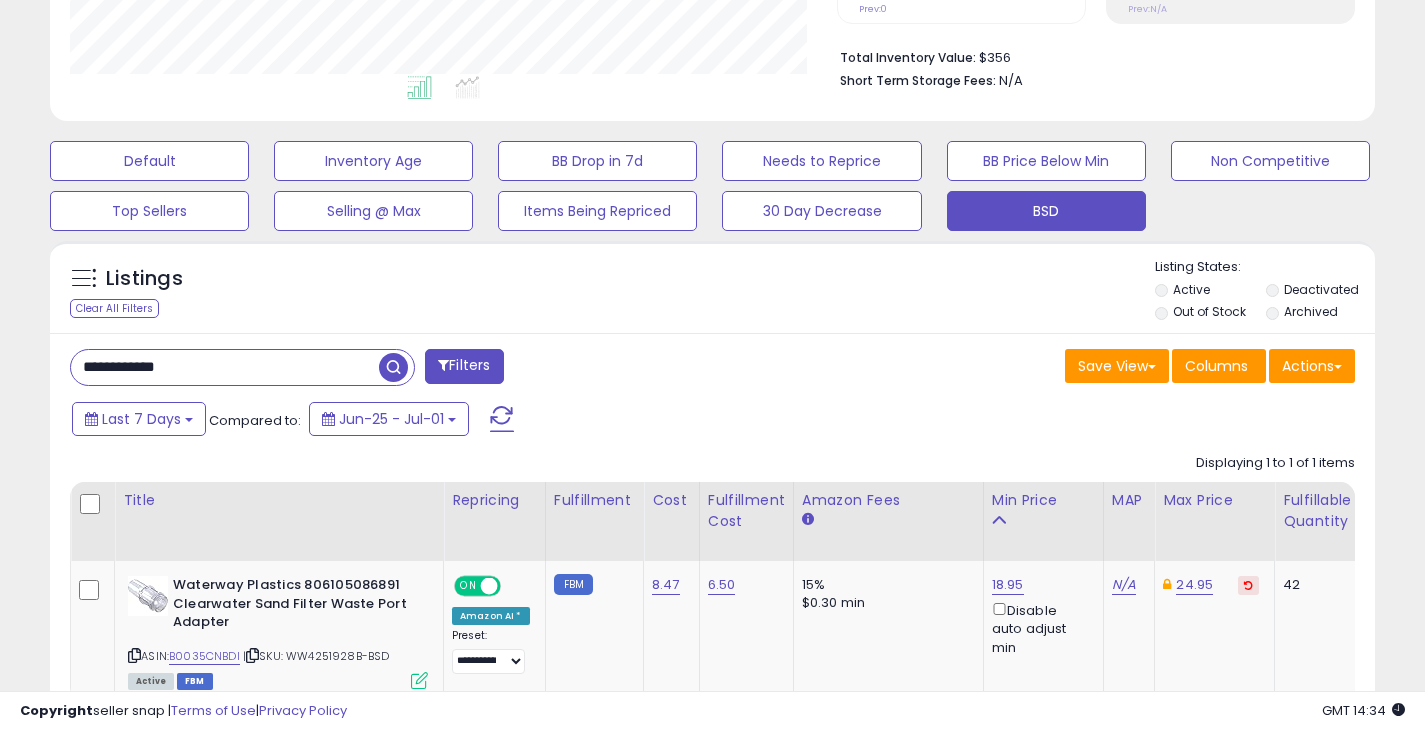 click on "**********" at bounding box center [225, 367] 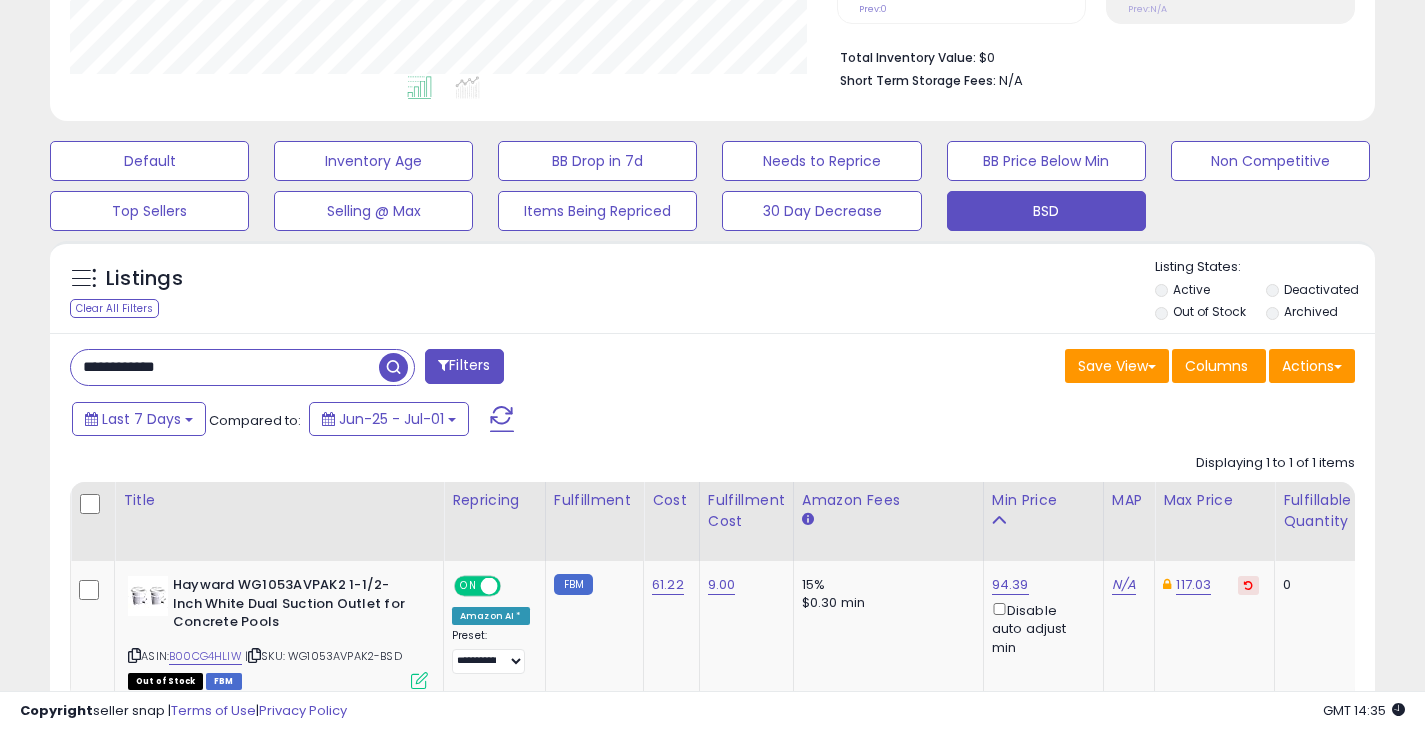 click on "**********" at bounding box center (225, 367) 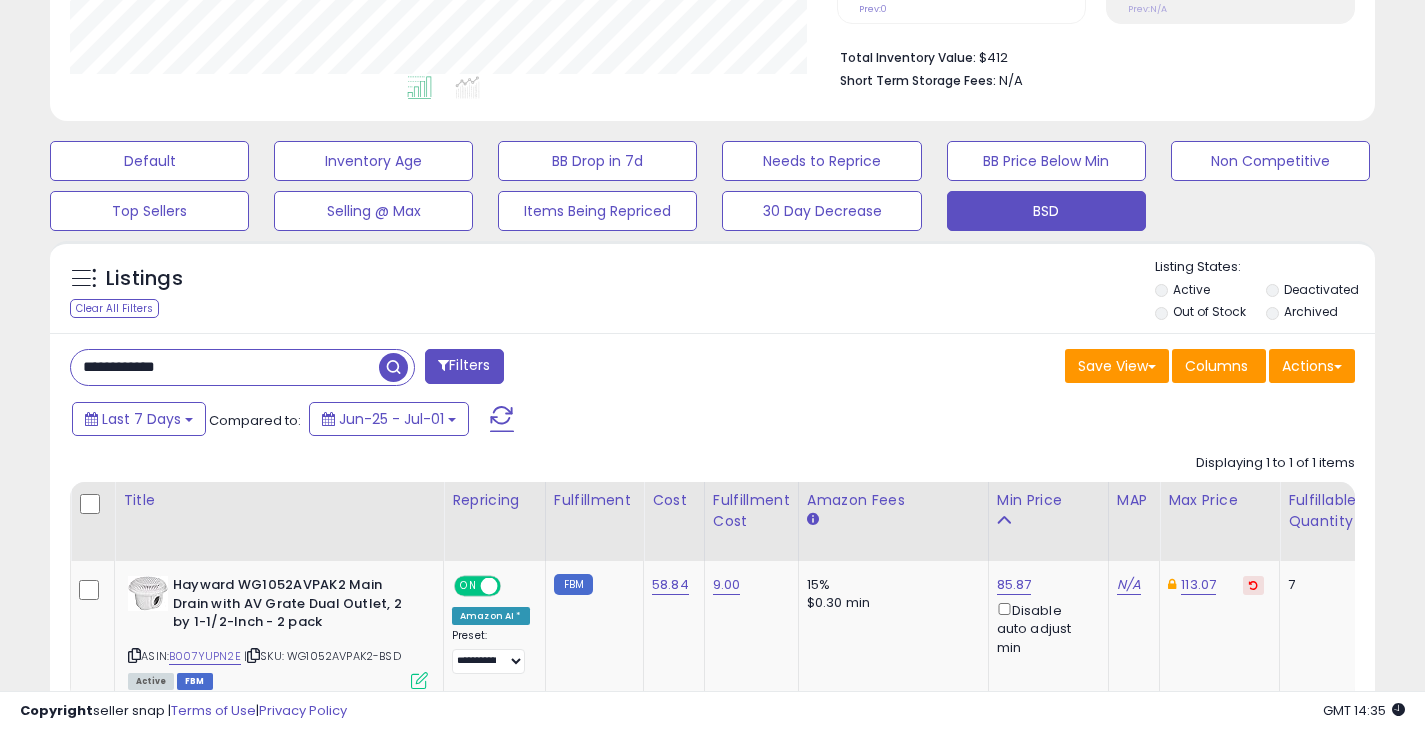 drag, startPoint x: 276, startPoint y: 368, endPoint x: 298, endPoint y: 368, distance: 22 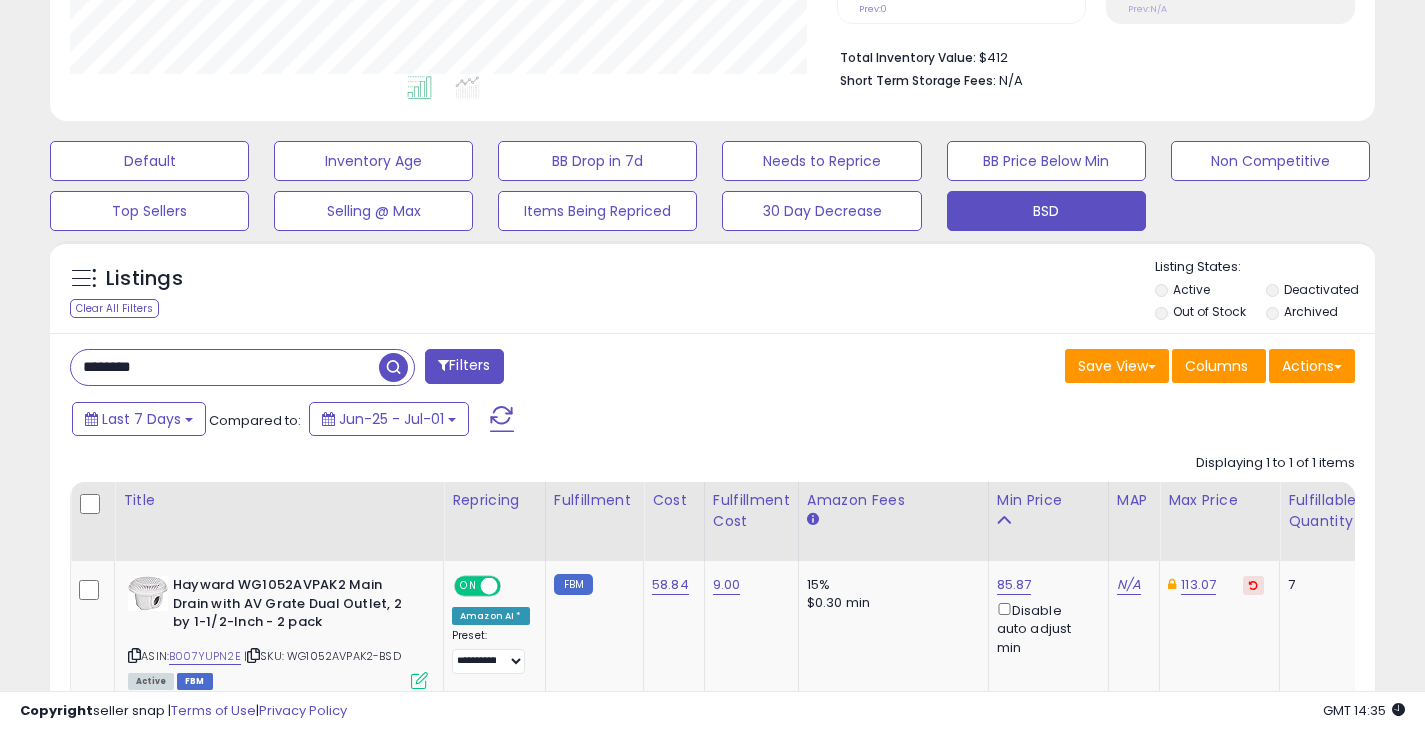 click at bounding box center [393, 367] 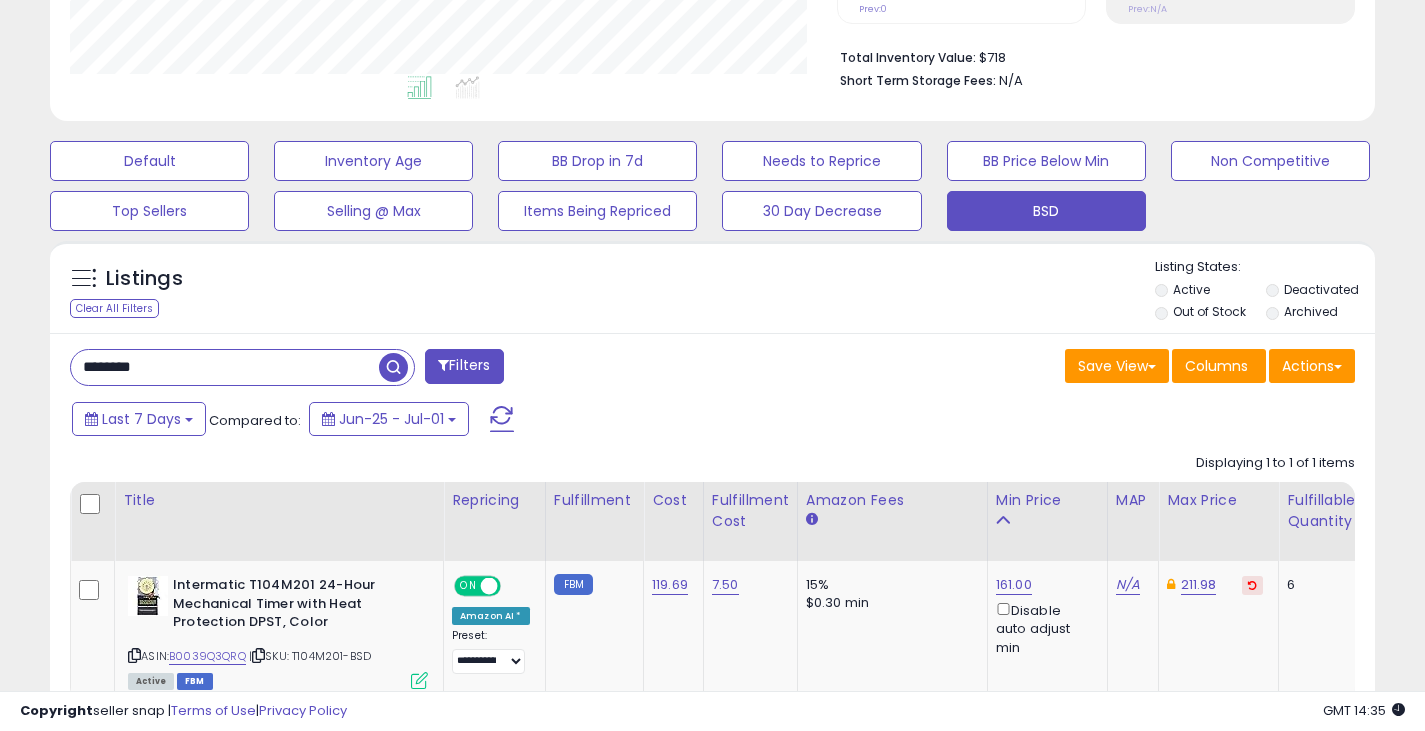 click on "********" at bounding box center [225, 367] 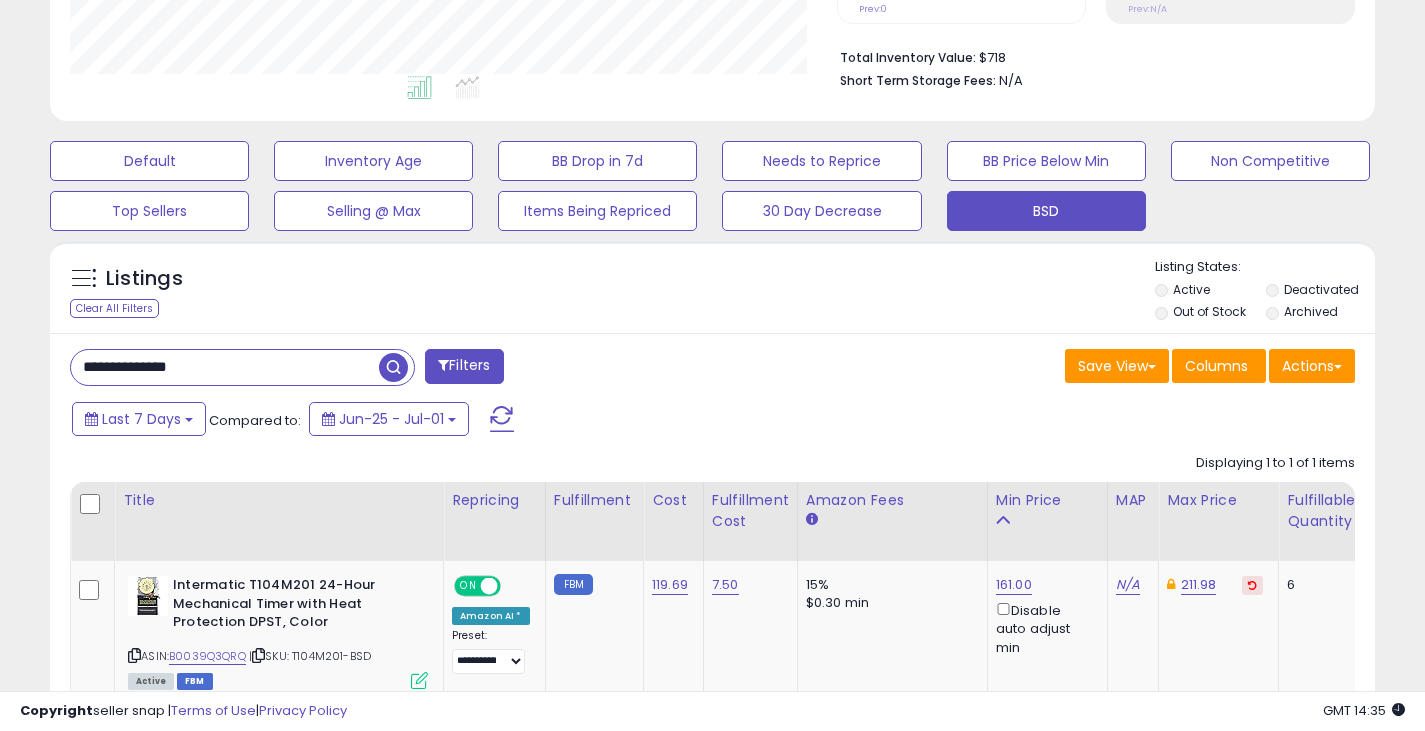 click at bounding box center (393, 367) 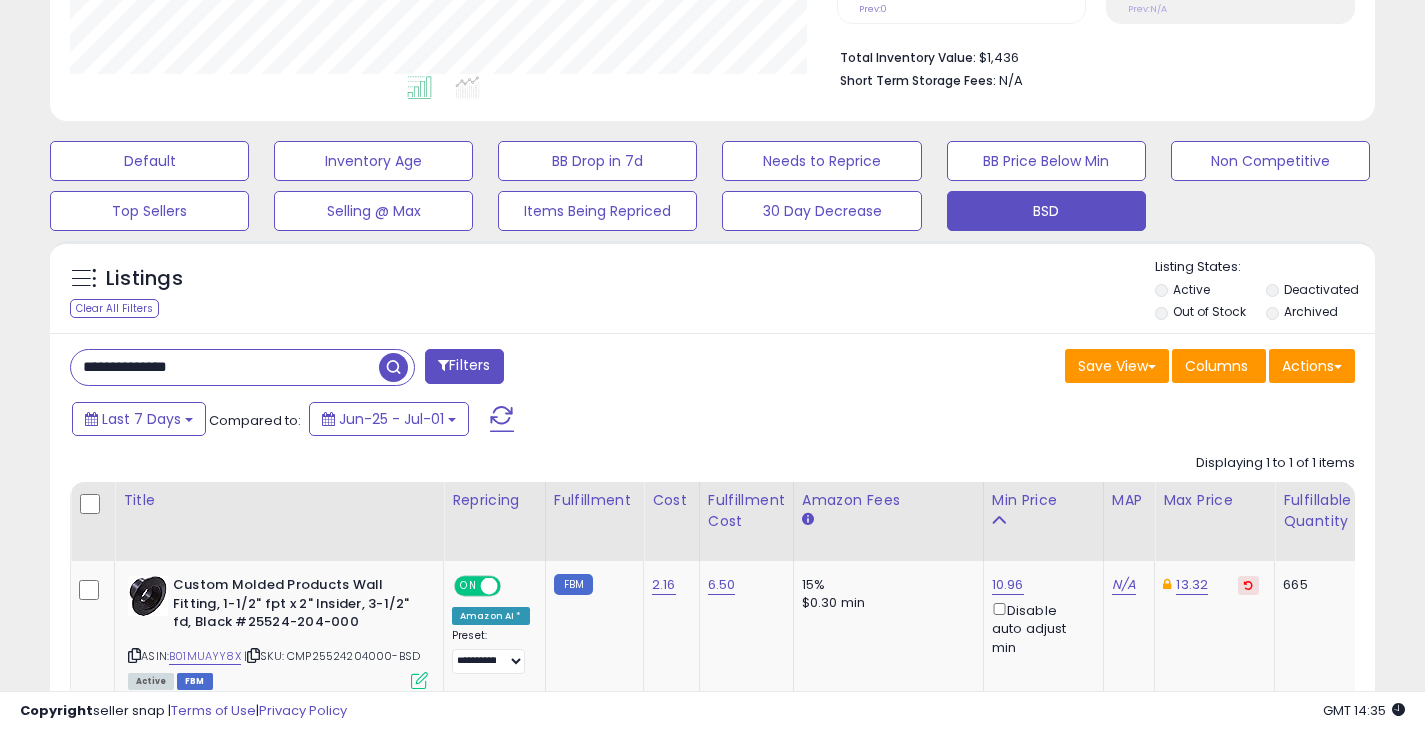 click on "**********" at bounding box center (225, 367) 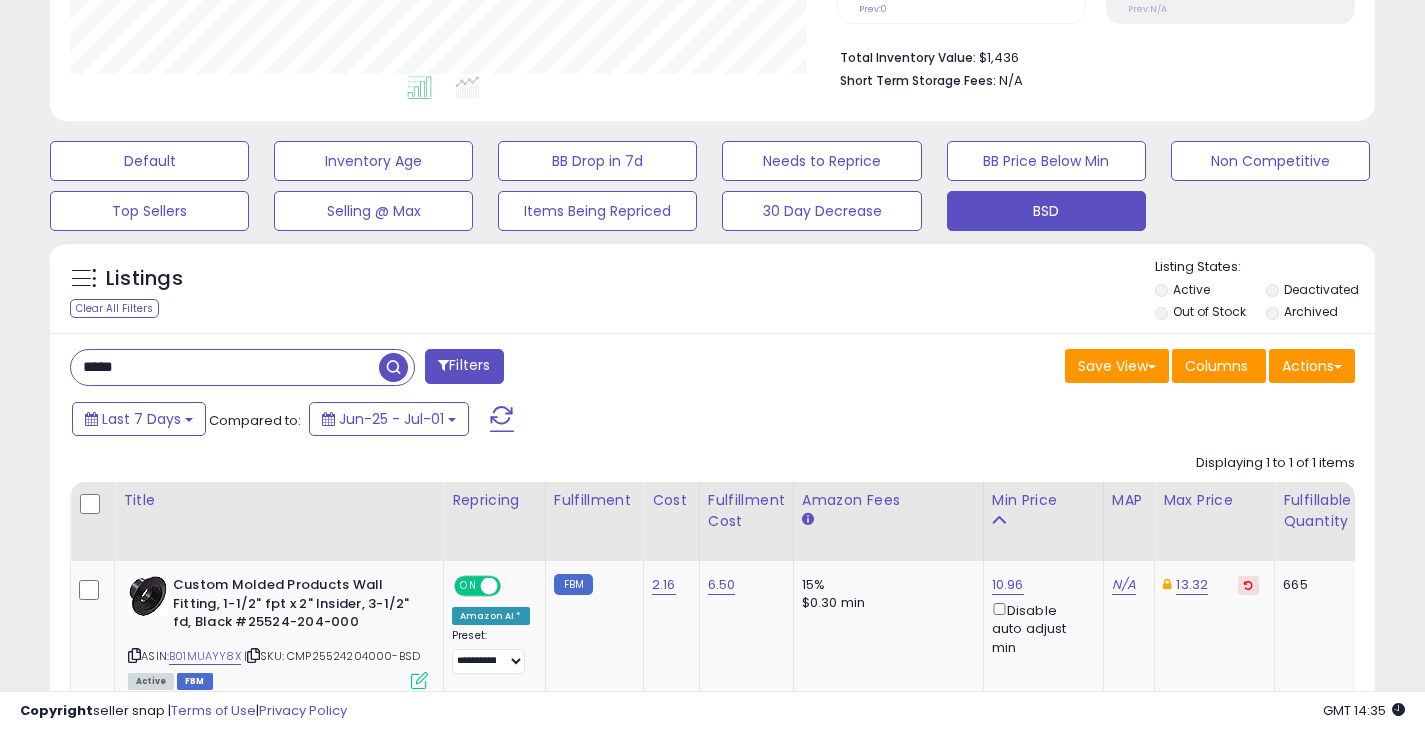 click at bounding box center (393, 367) 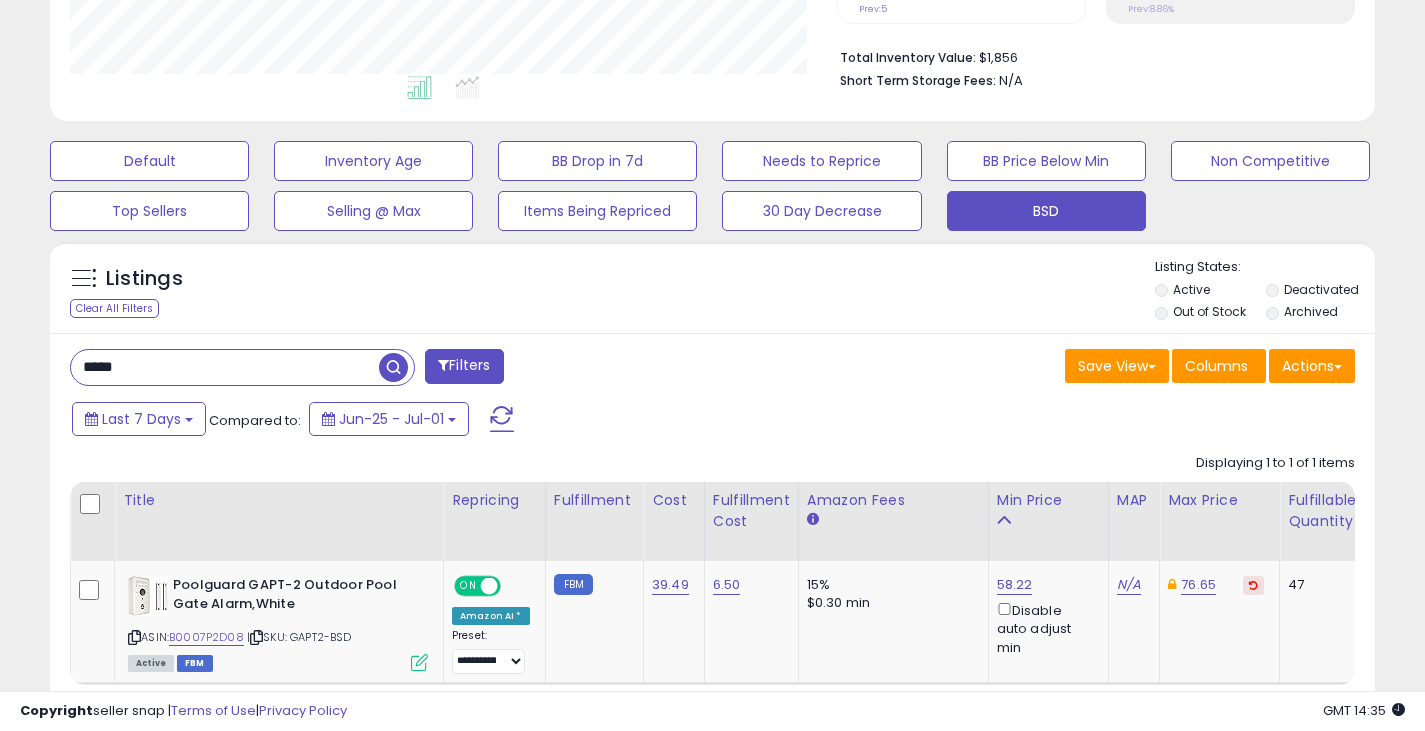 click on "*****" at bounding box center (225, 367) 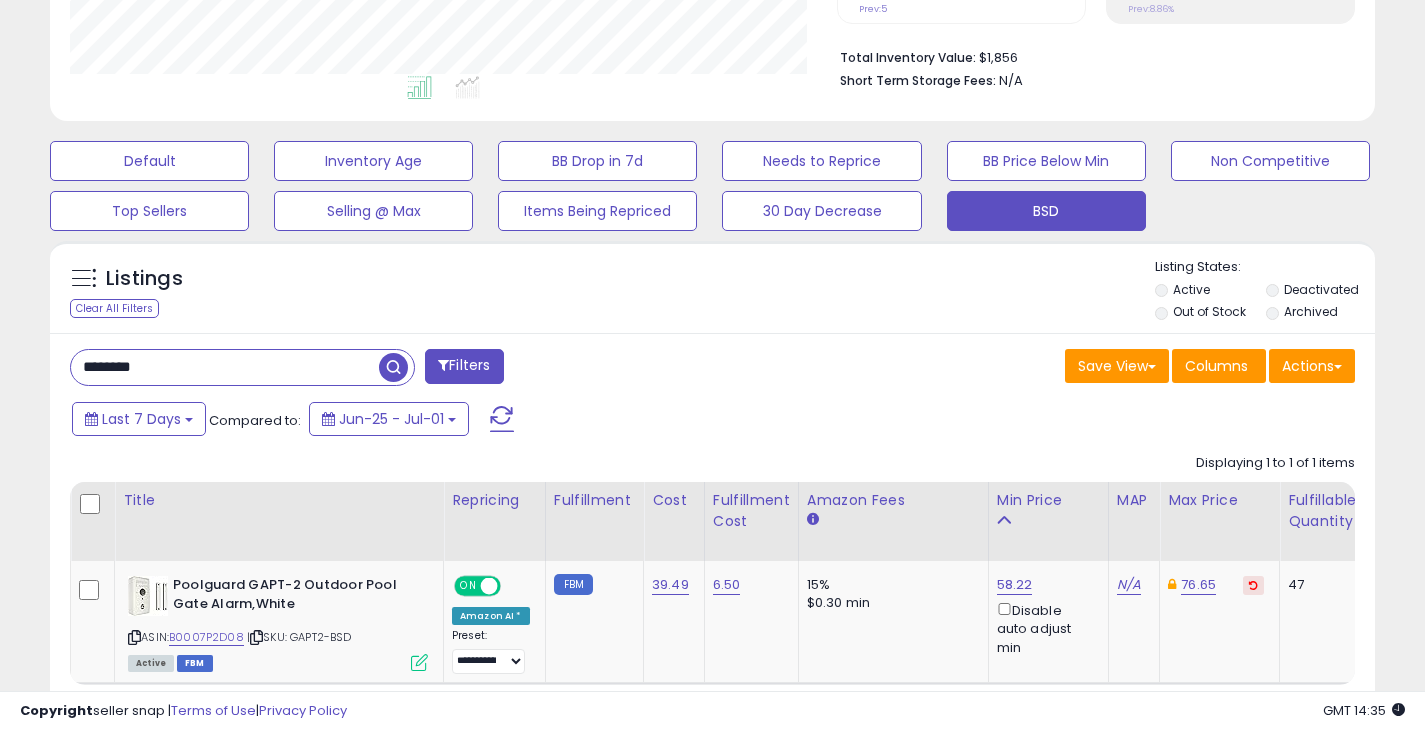 click at bounding box center [393, 367] 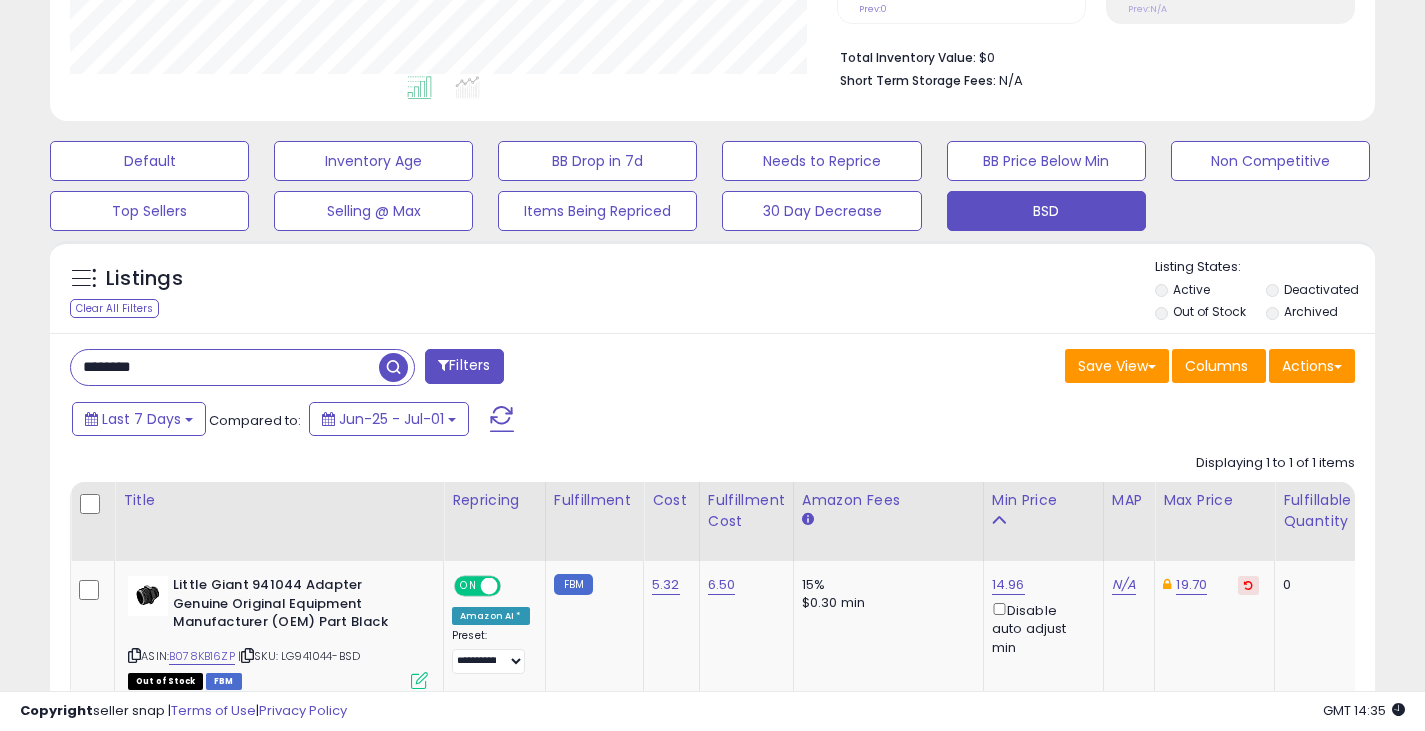 click on "********" at bounding box center (225, 367) 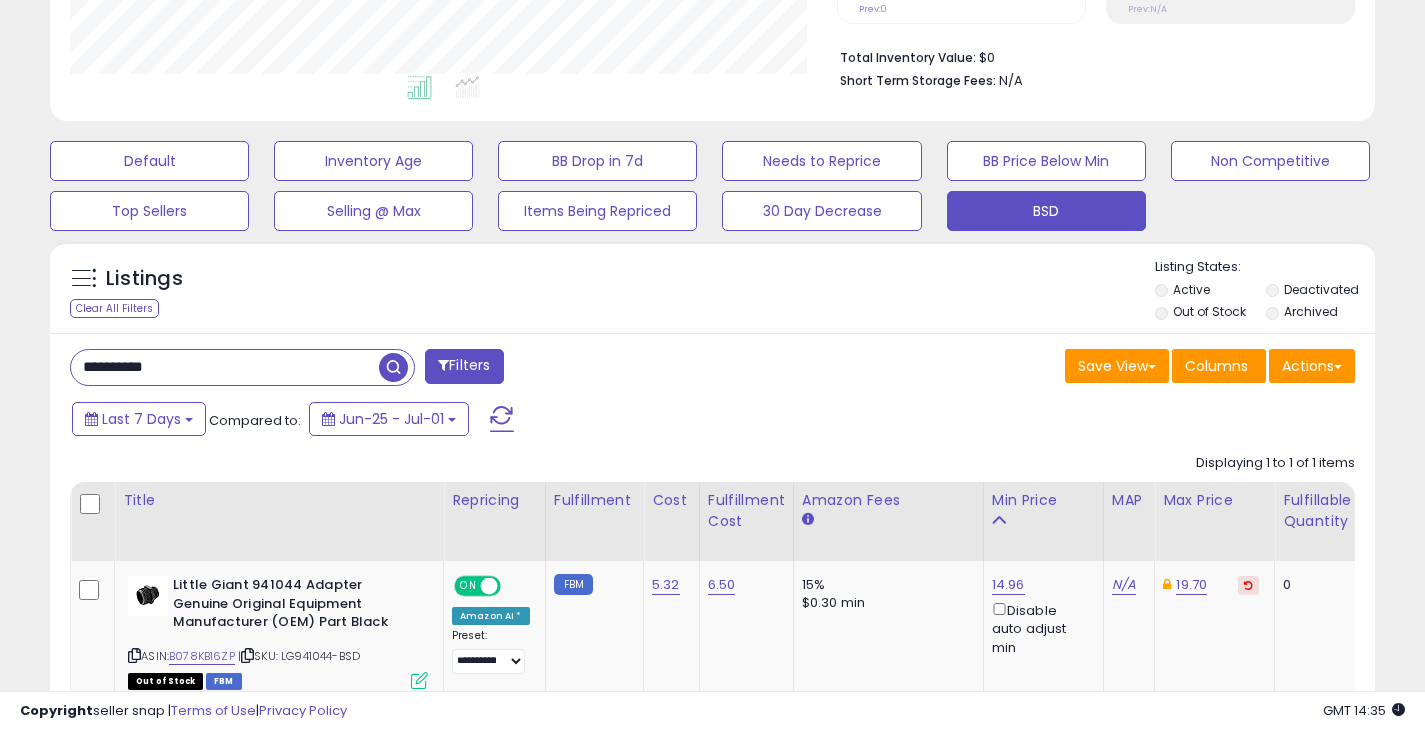 click on "**********" at bounding box center (225, 367) 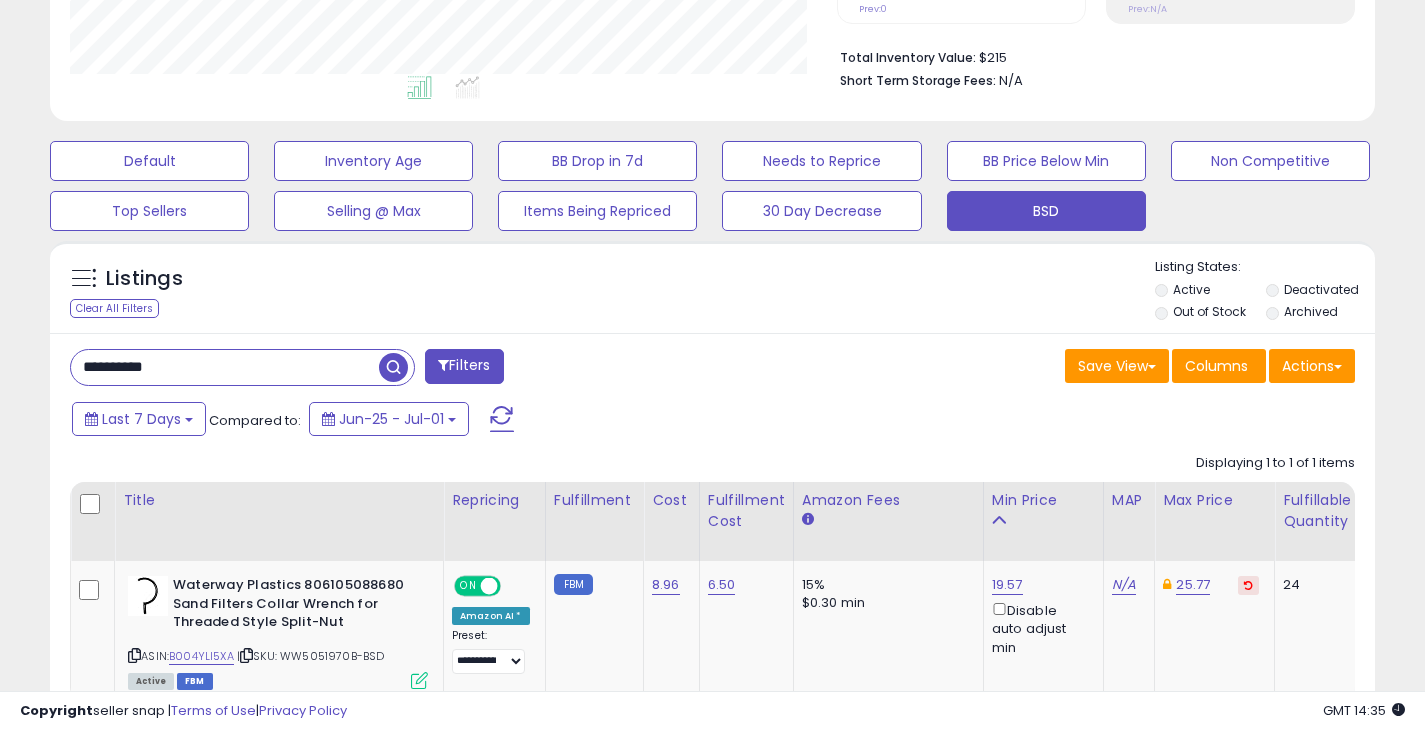 click on "**********" at bounding box center [225, 367] 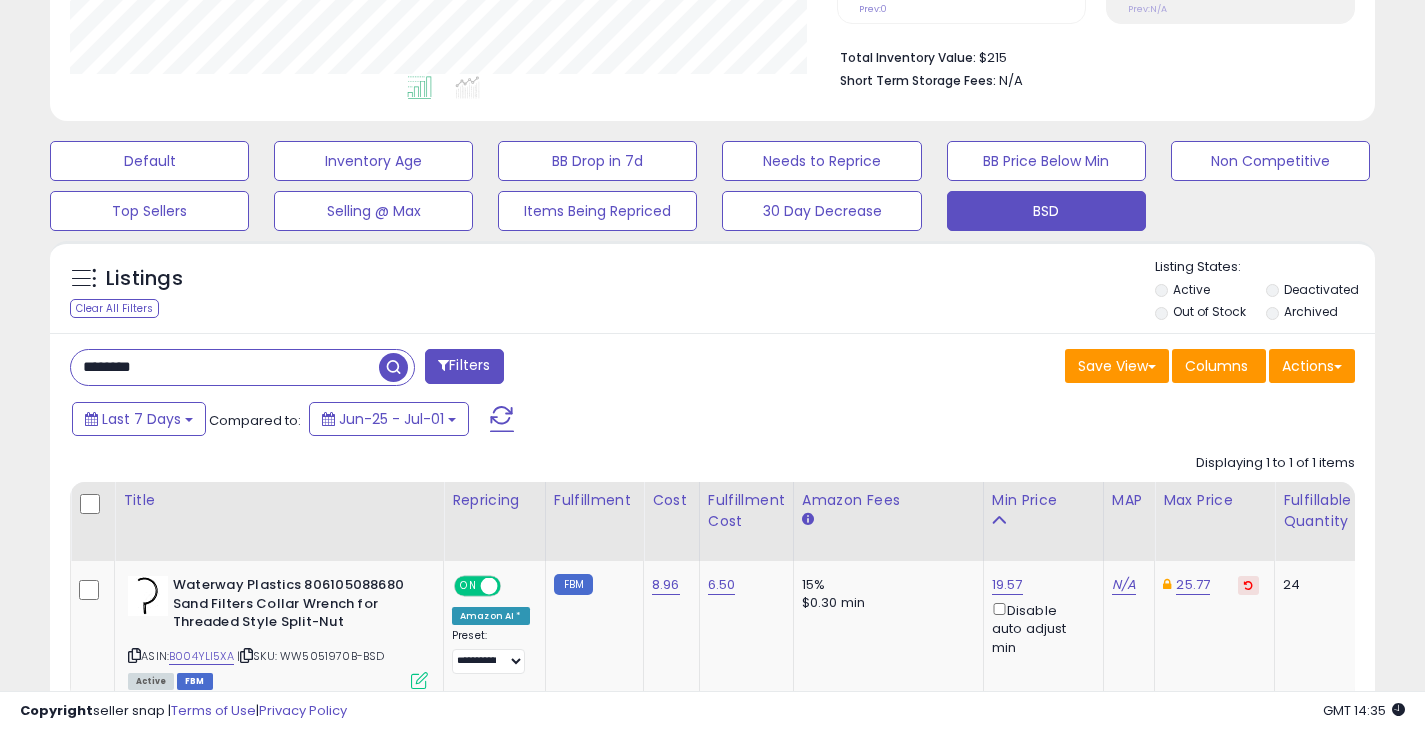 drag, startPoint x: 363, startPoint y: 363, endPoint x: 382, endPoint y: 366, distance: 19.235384 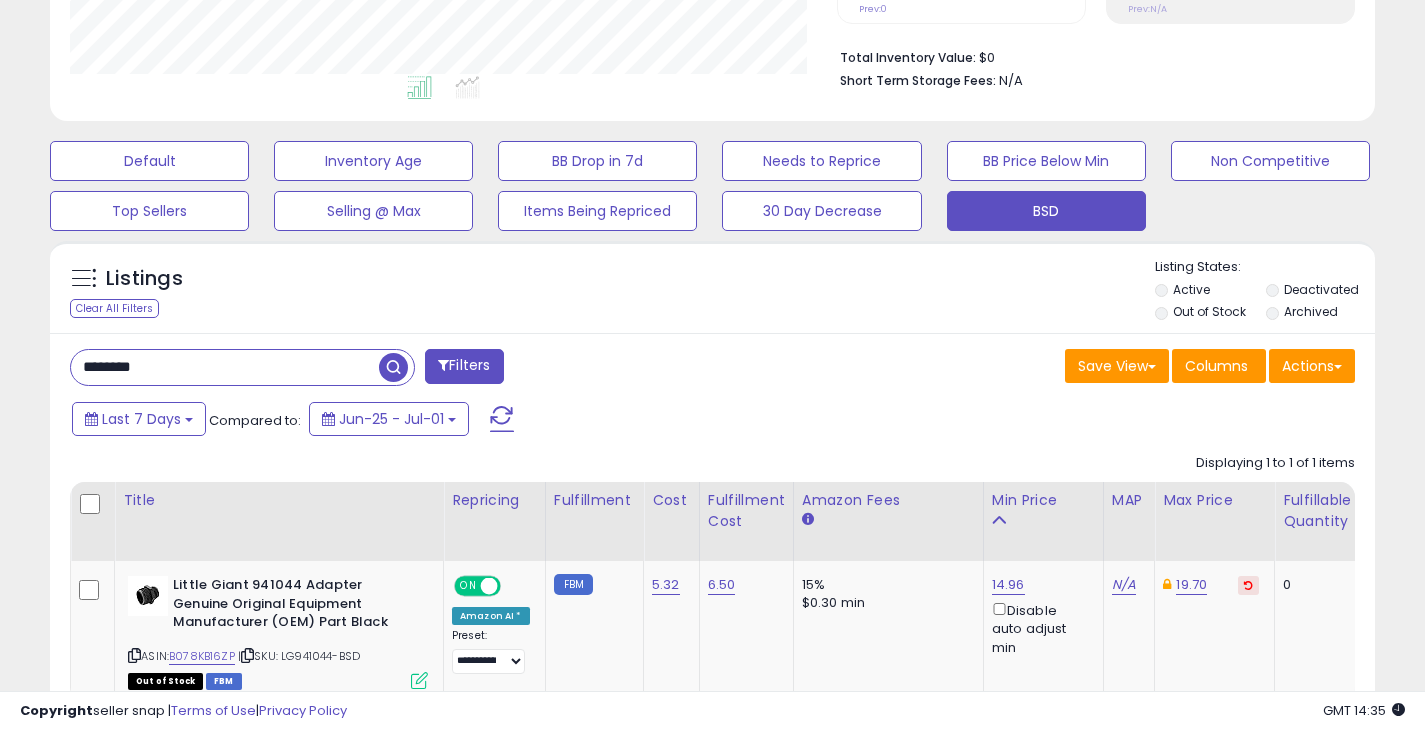 click on "********" at bounding box center [225, 367] 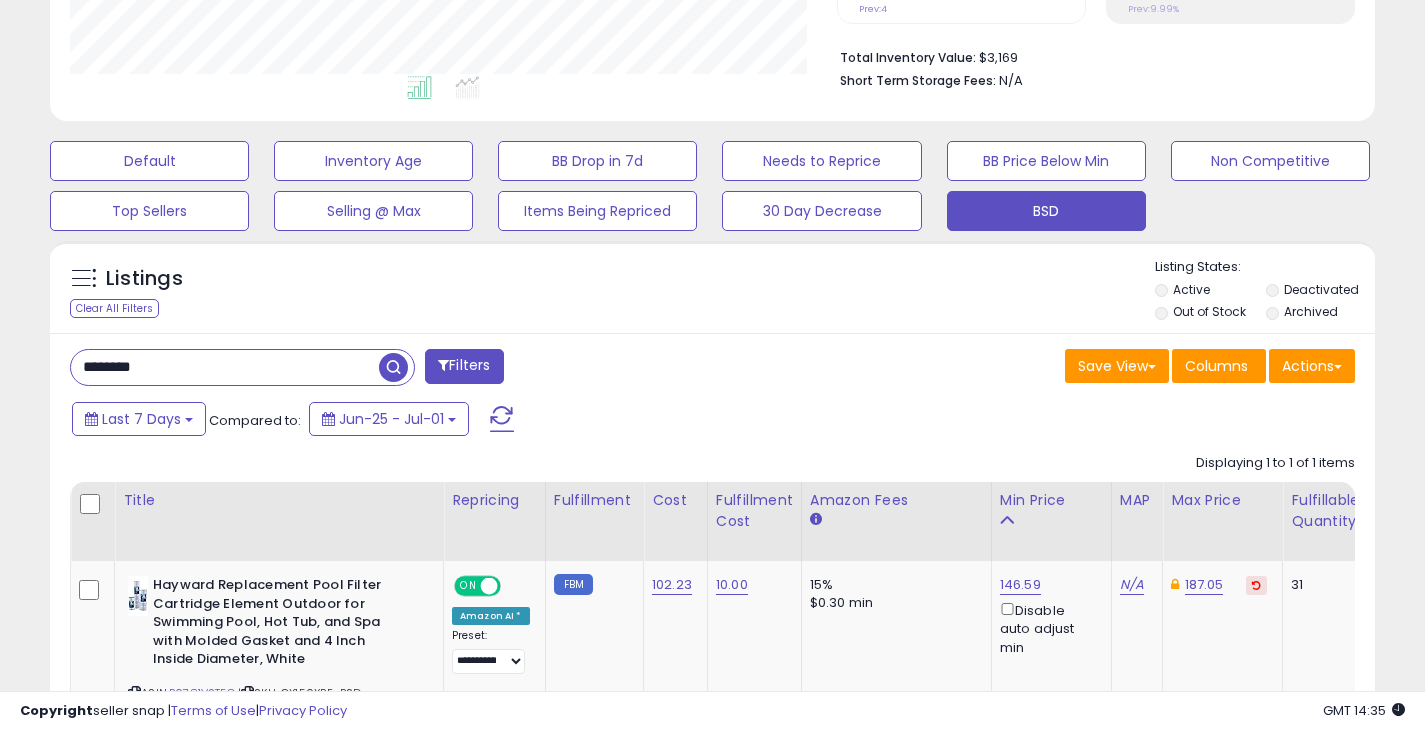 click on "********" at bounding box center [225, 367] 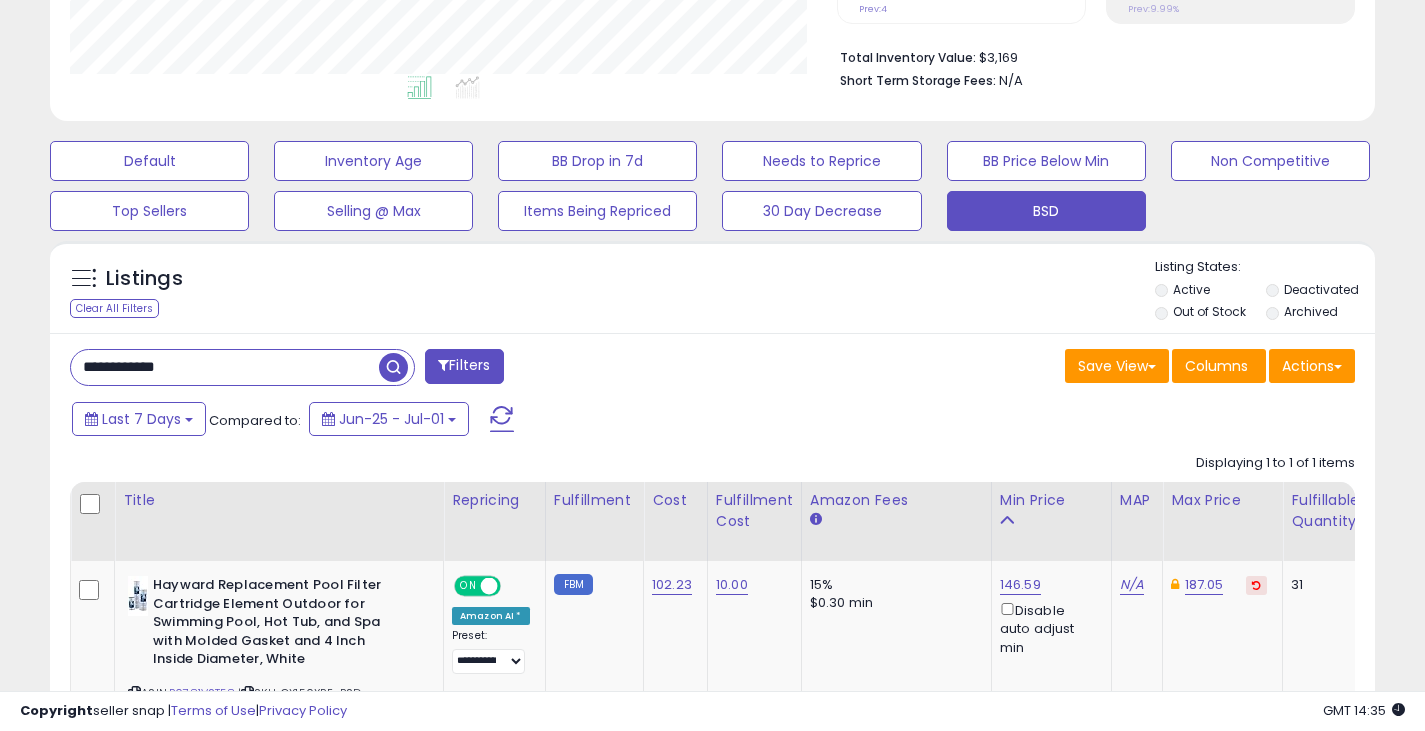 click on "**********" at bounding box center (225, 367) 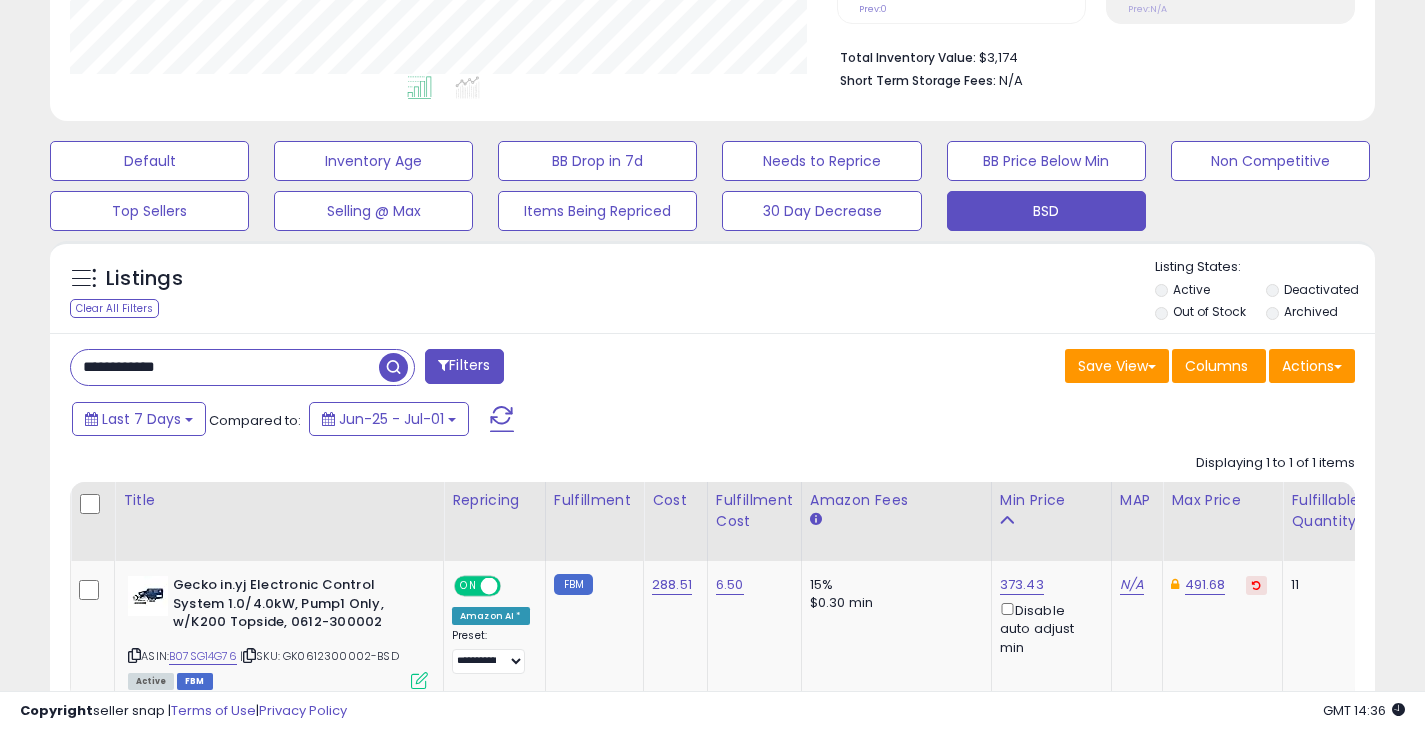 click on "**********" at bounding box center (225, 367) 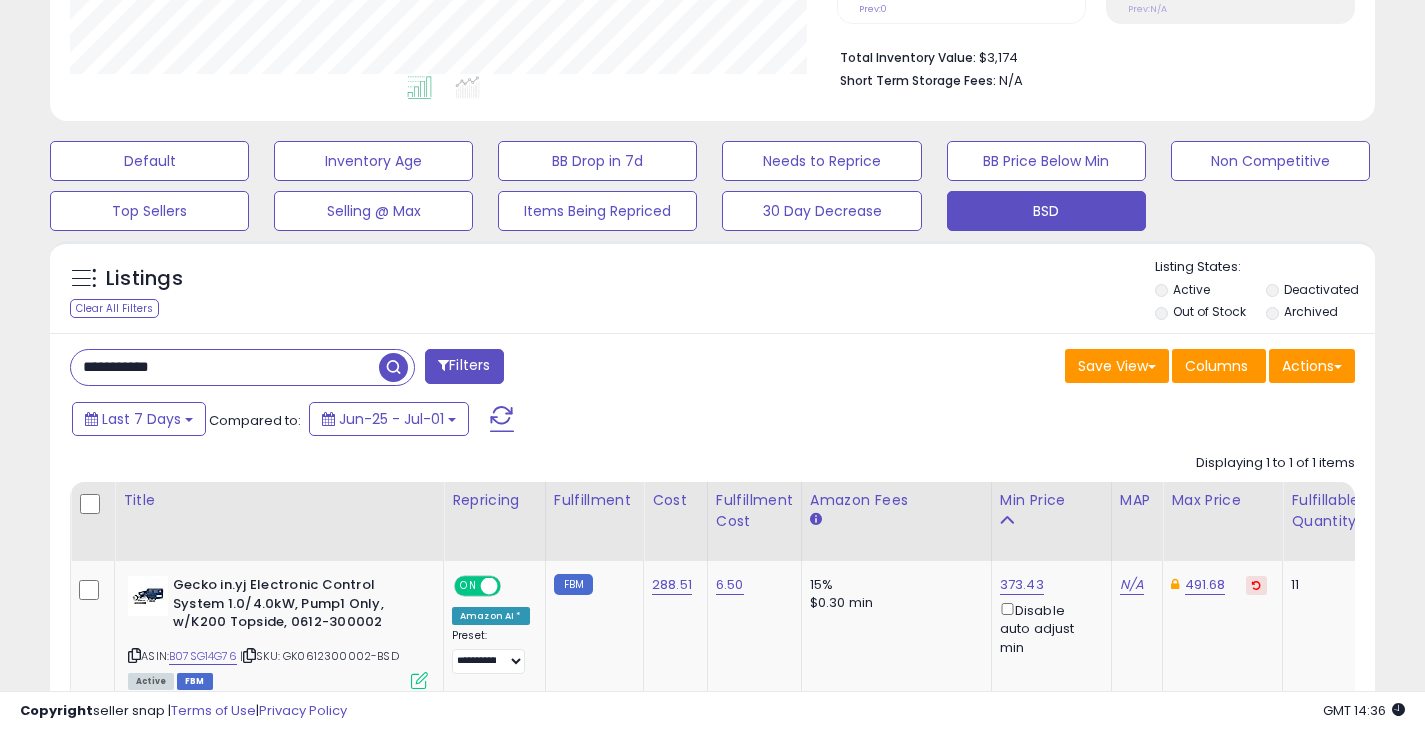 click at bounding box center (393, 367) 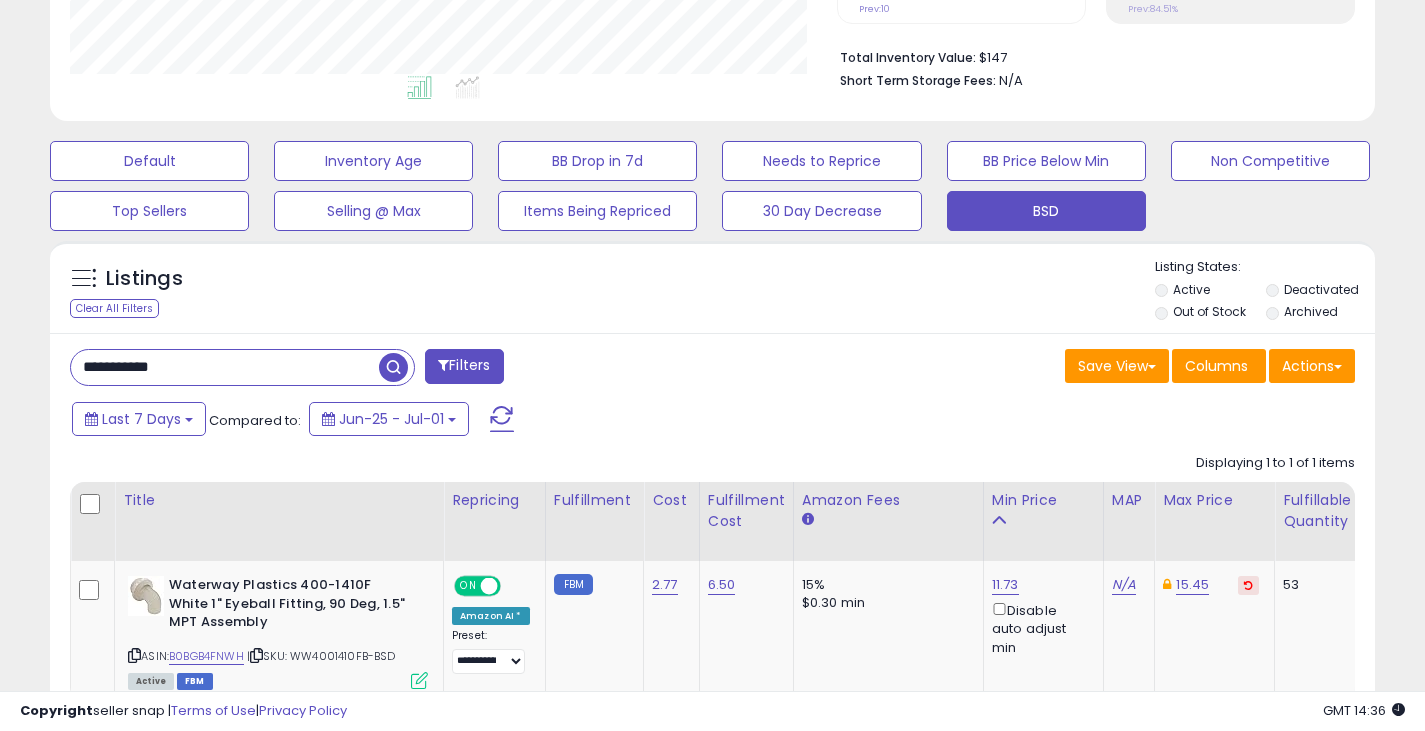 drag, startPoint x: 296, startPoint y: 395, endPoint x: 329, endPoint y: 379, distance: 36.67424 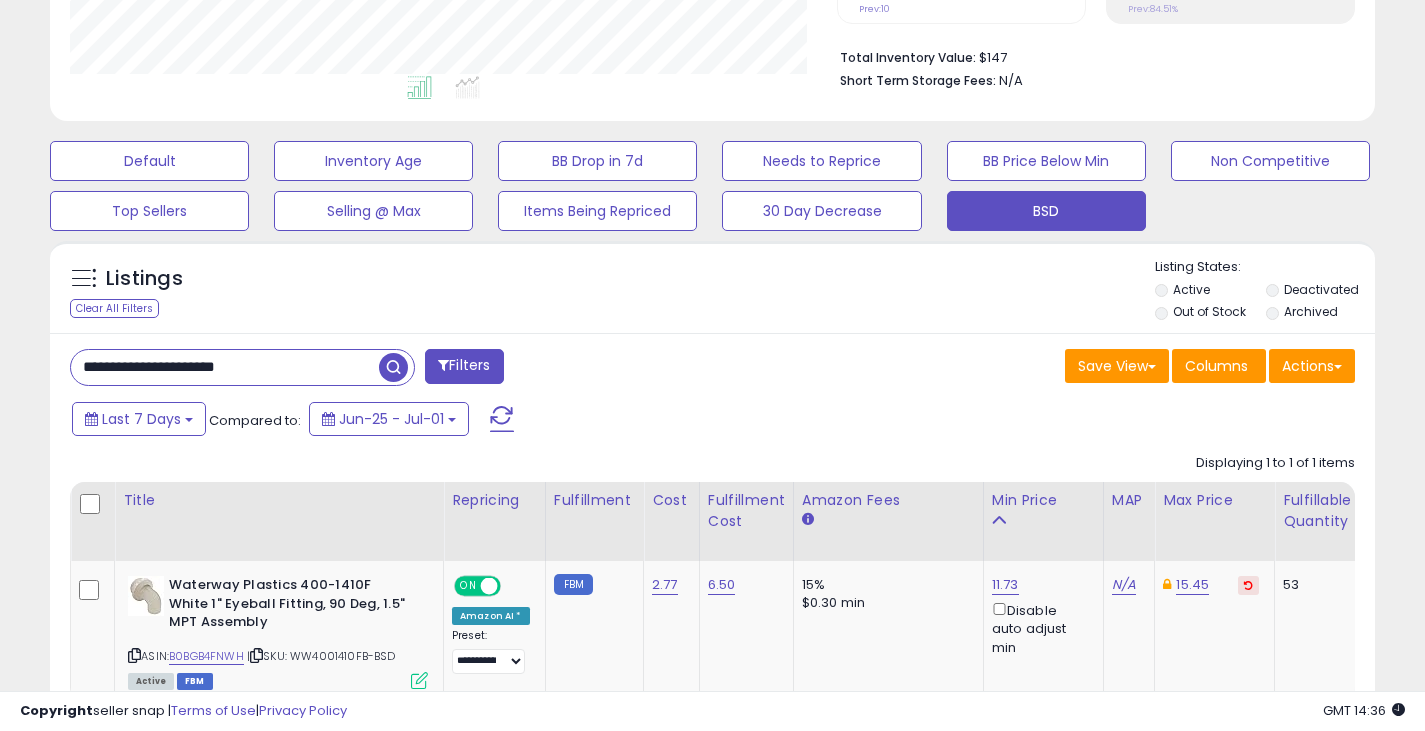 paste 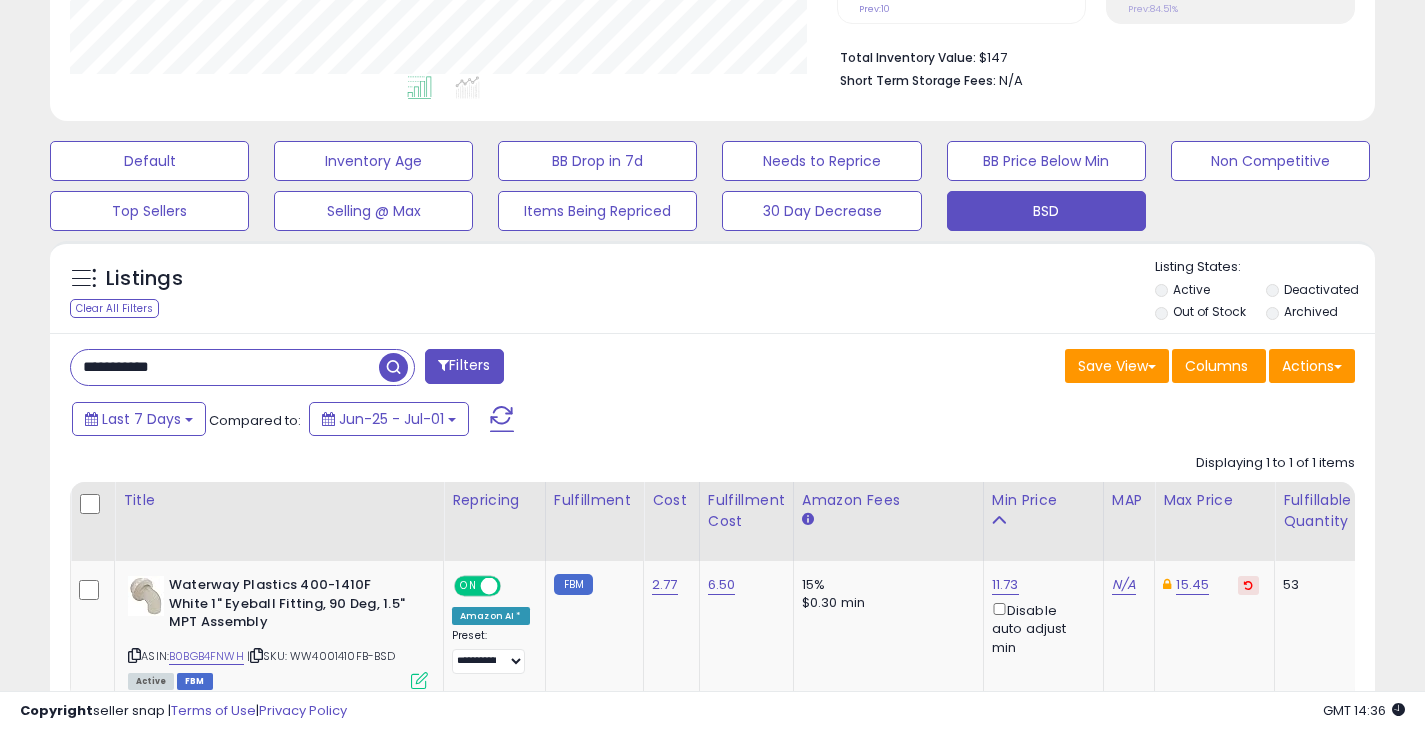 click at bounding box center (393, 367) 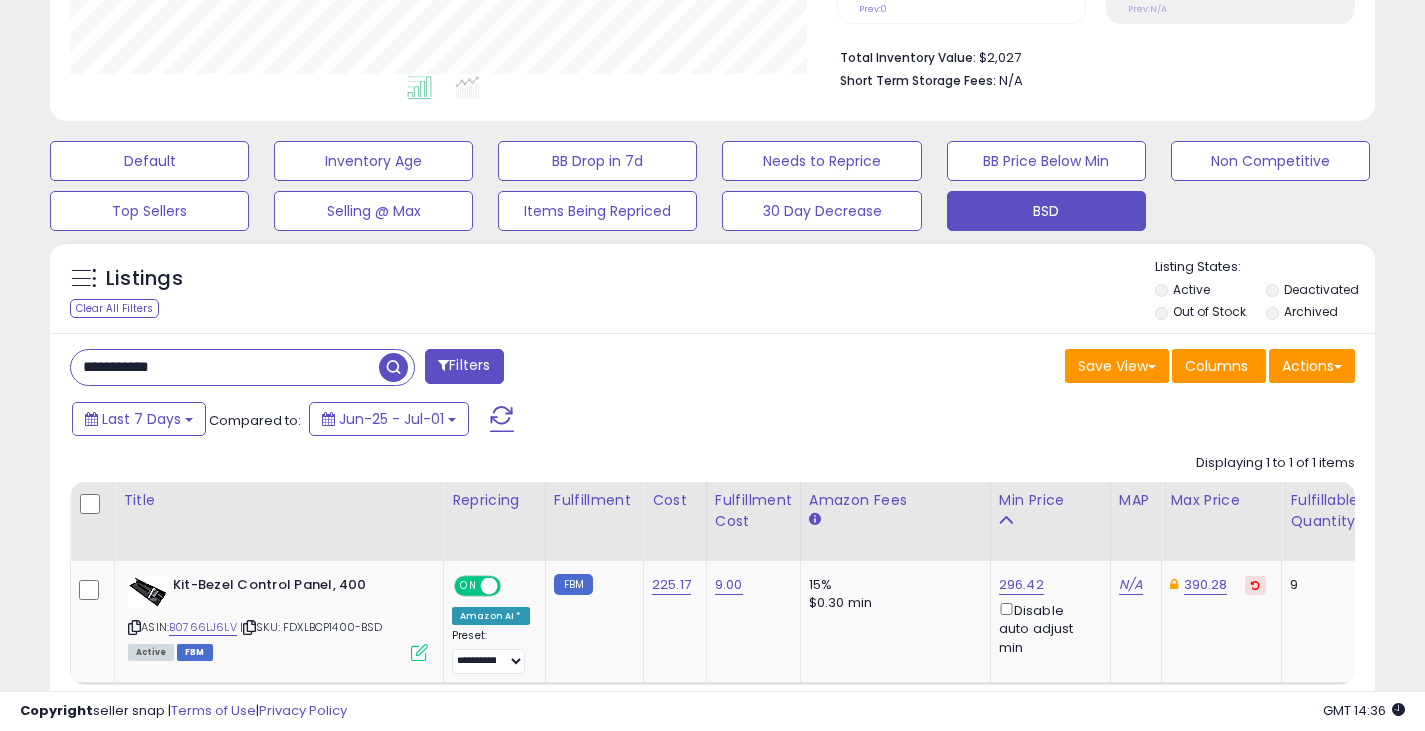 click on "**********" at bounding box center (225, 367) 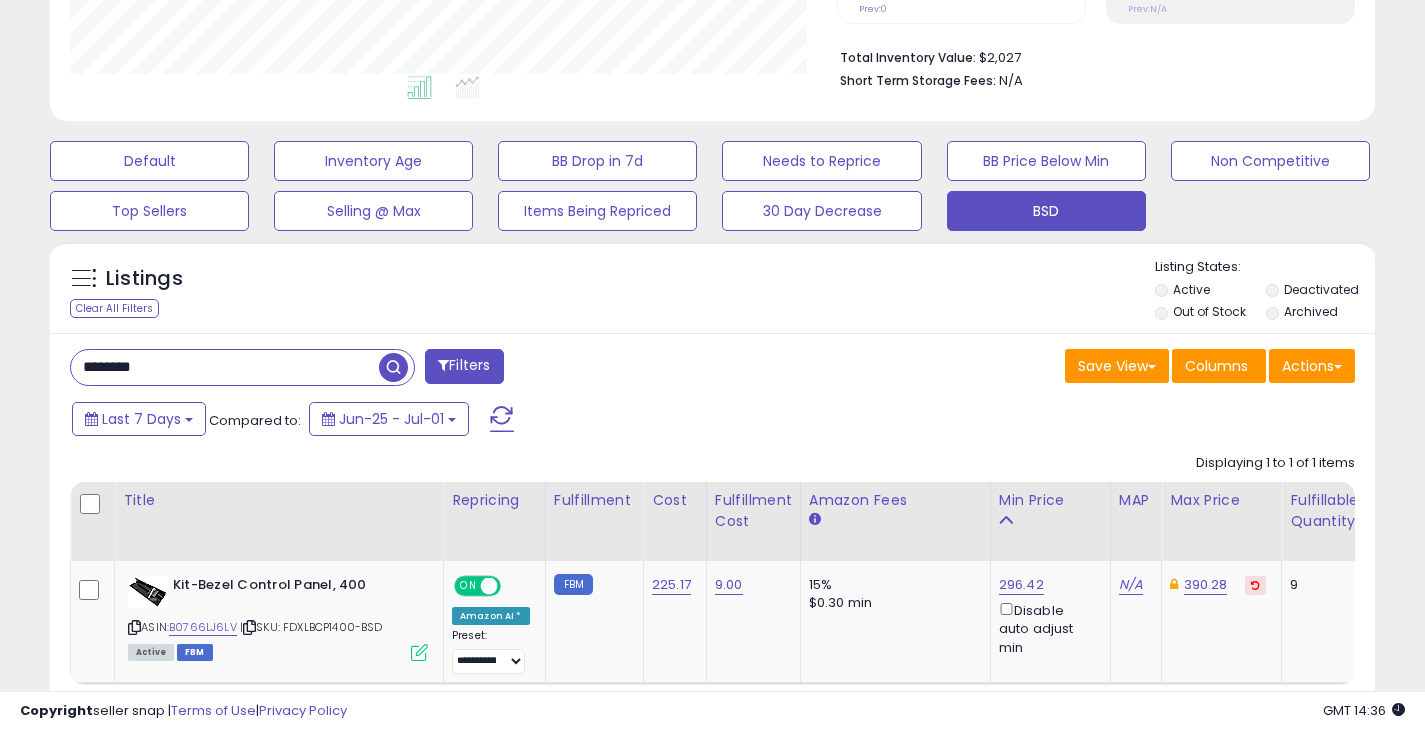 click at bounding box center [393, 367] 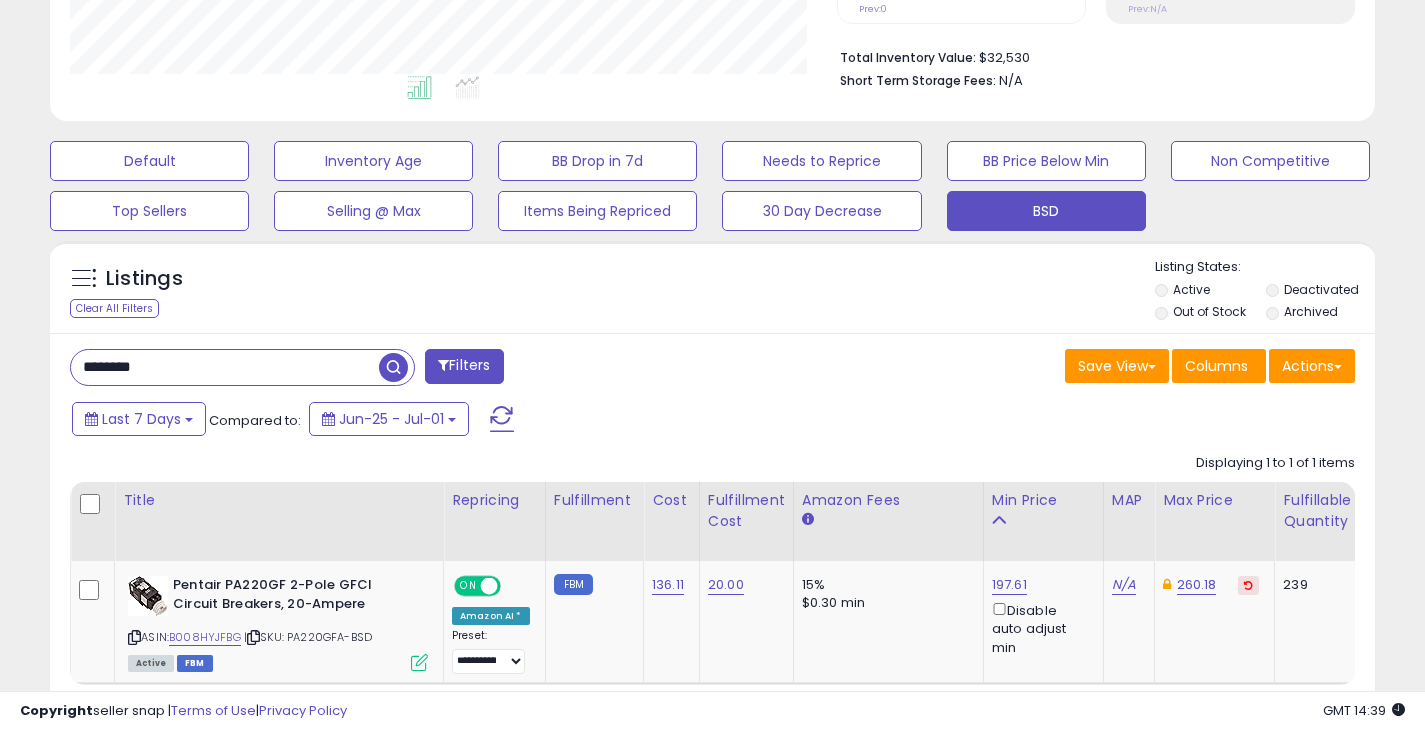 click on "********" at bounding box center [225, 367] 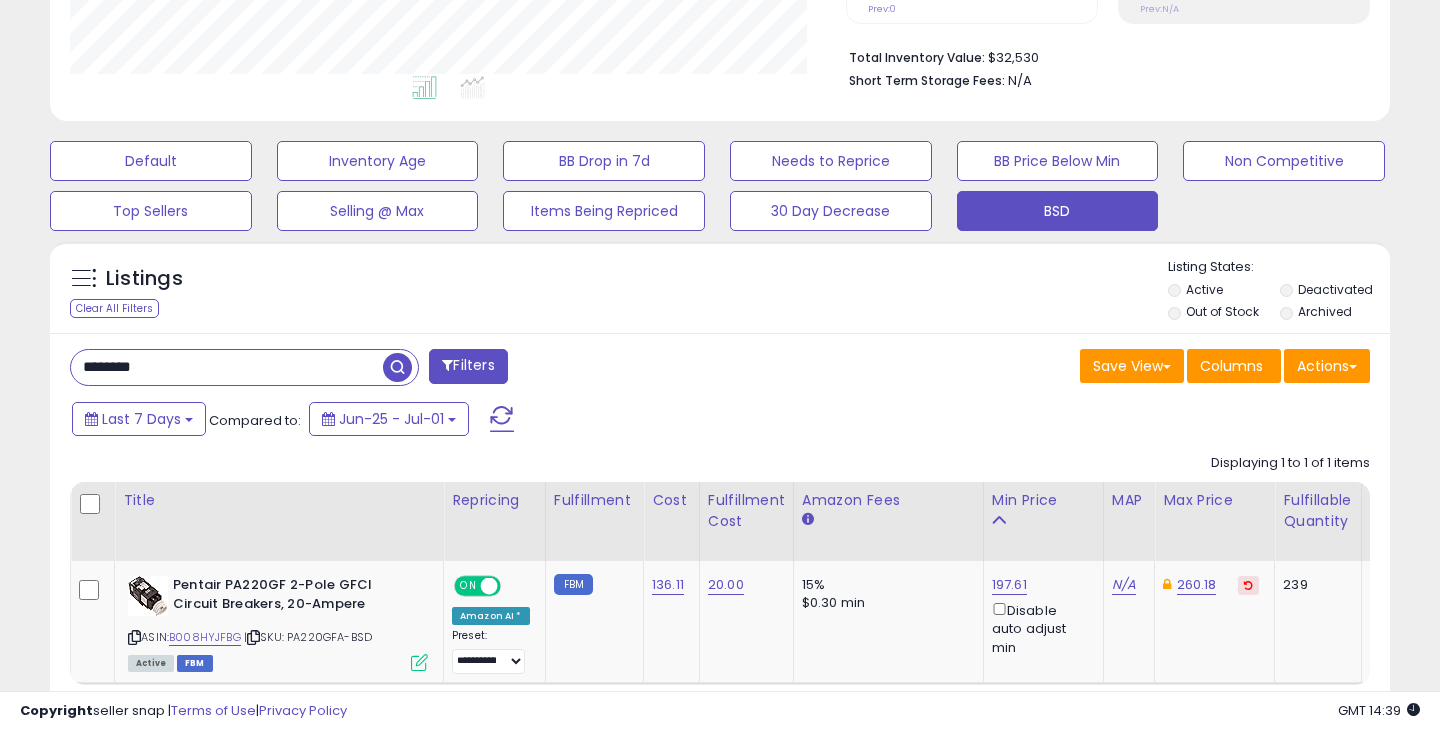 scroll, scrollTop: 999590, scrollLeft: 999224, axis: both 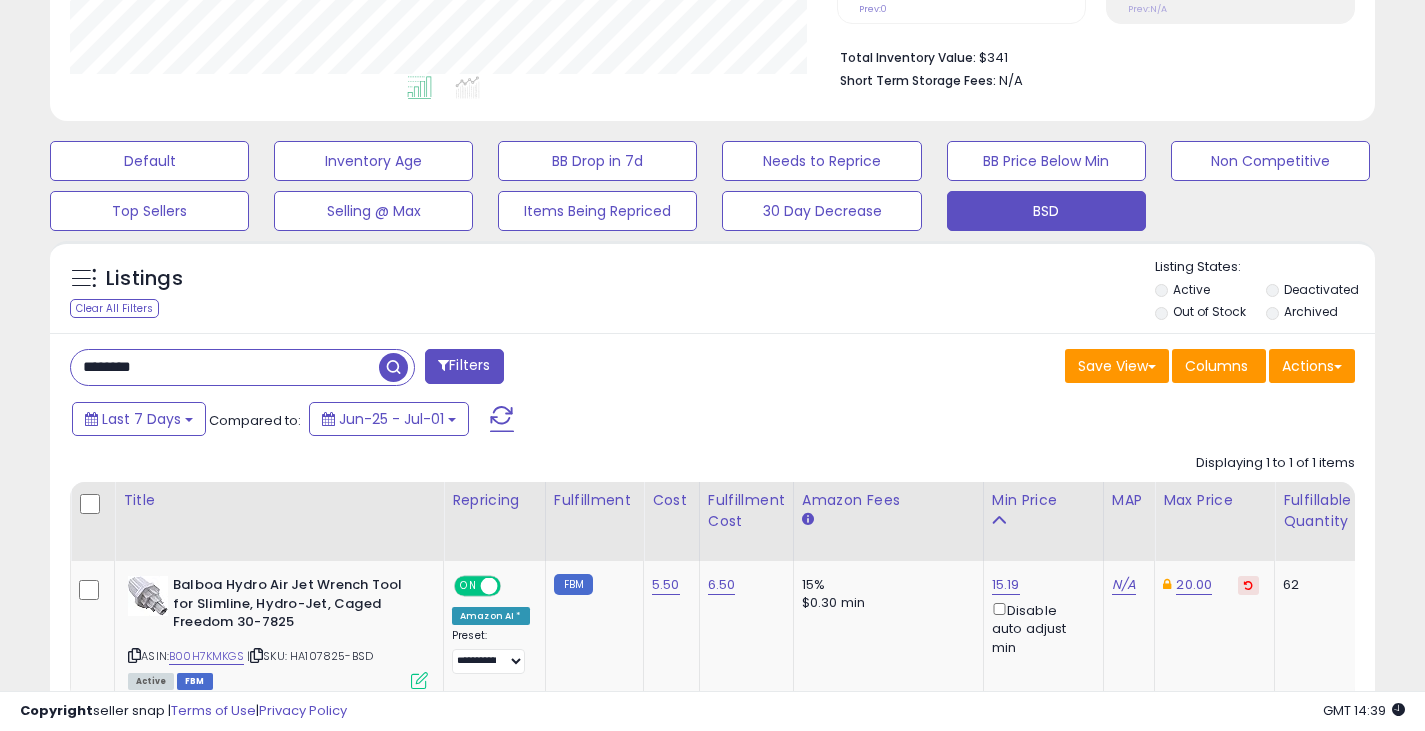 drag, startPoint x: 271, startPoint y: 391, endPoint x: 280, endPoint y: 384, distance: 11.401754 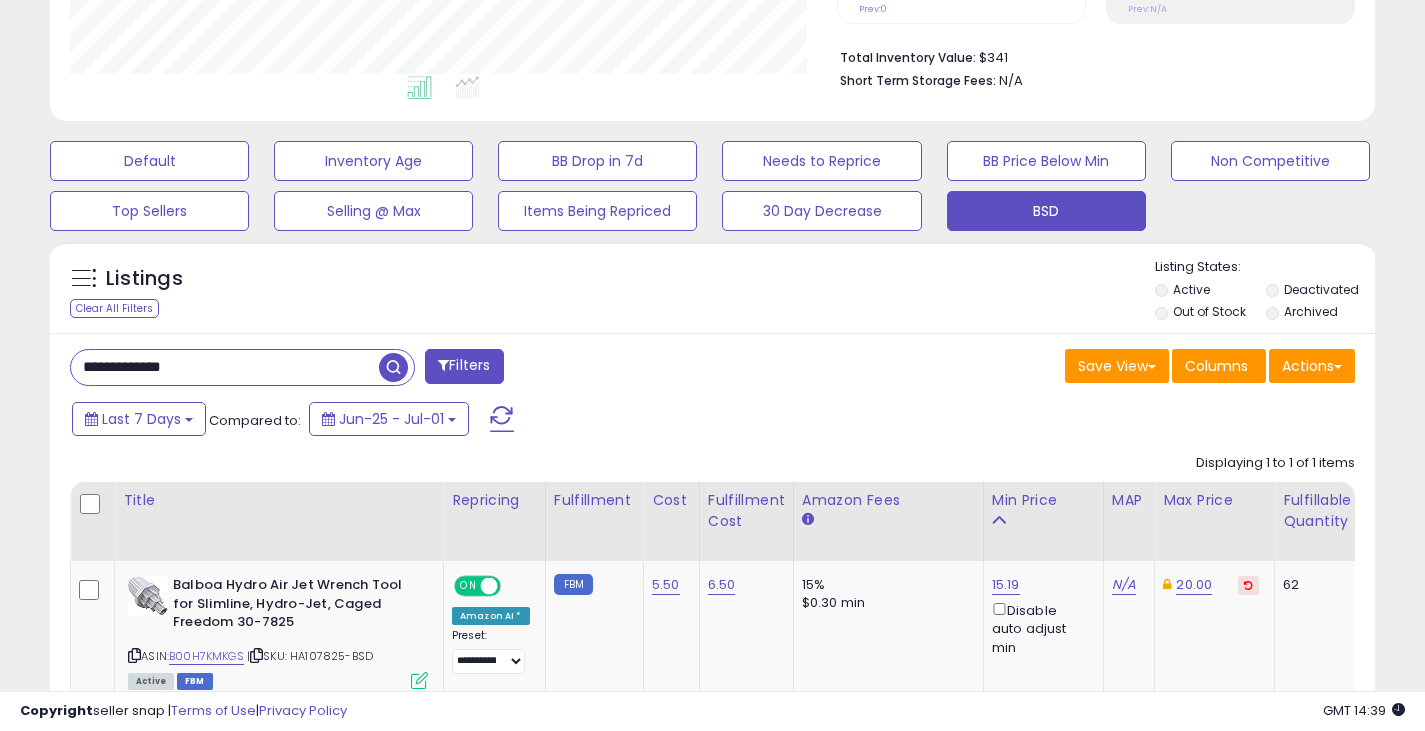 click at bounding box center [393, 367] 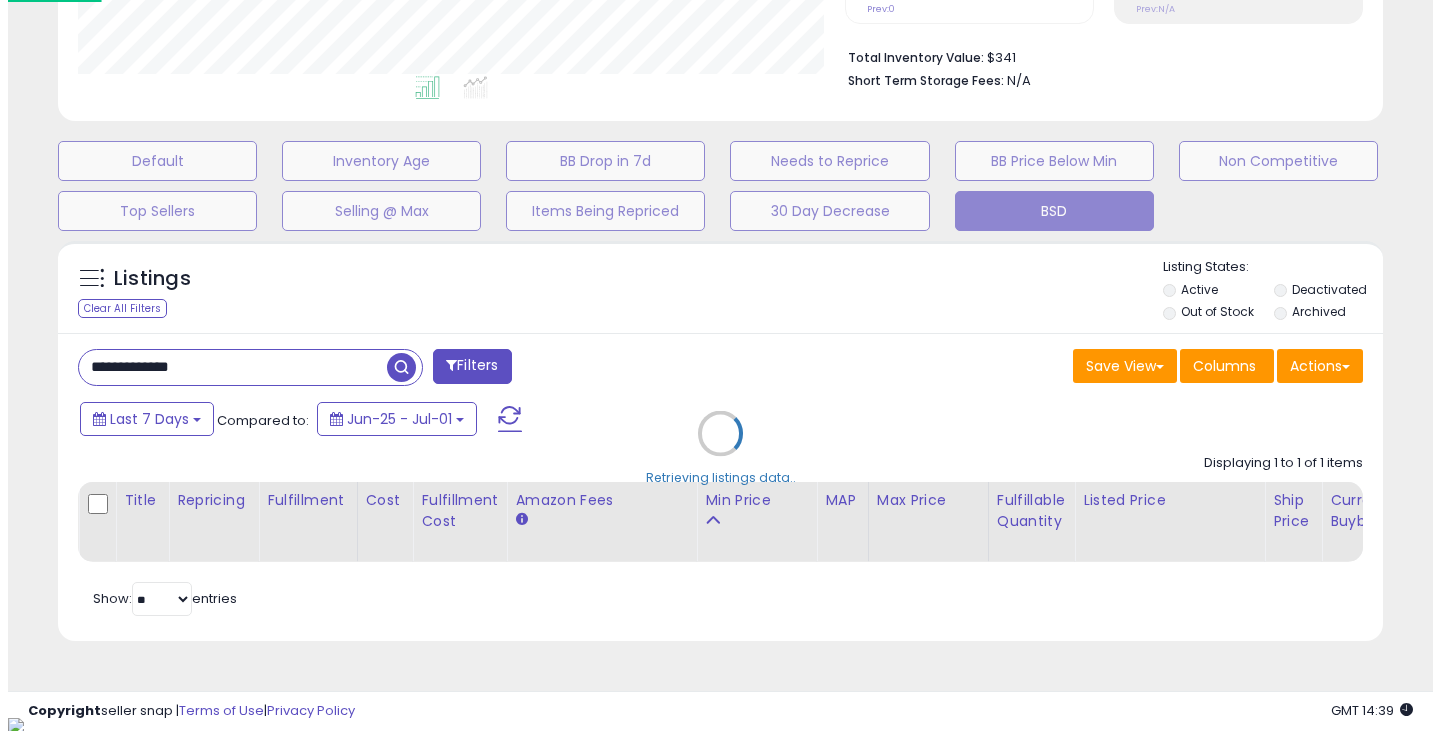 scroll, scrollTop: 999590, scrollLeft: 999224, axis: both 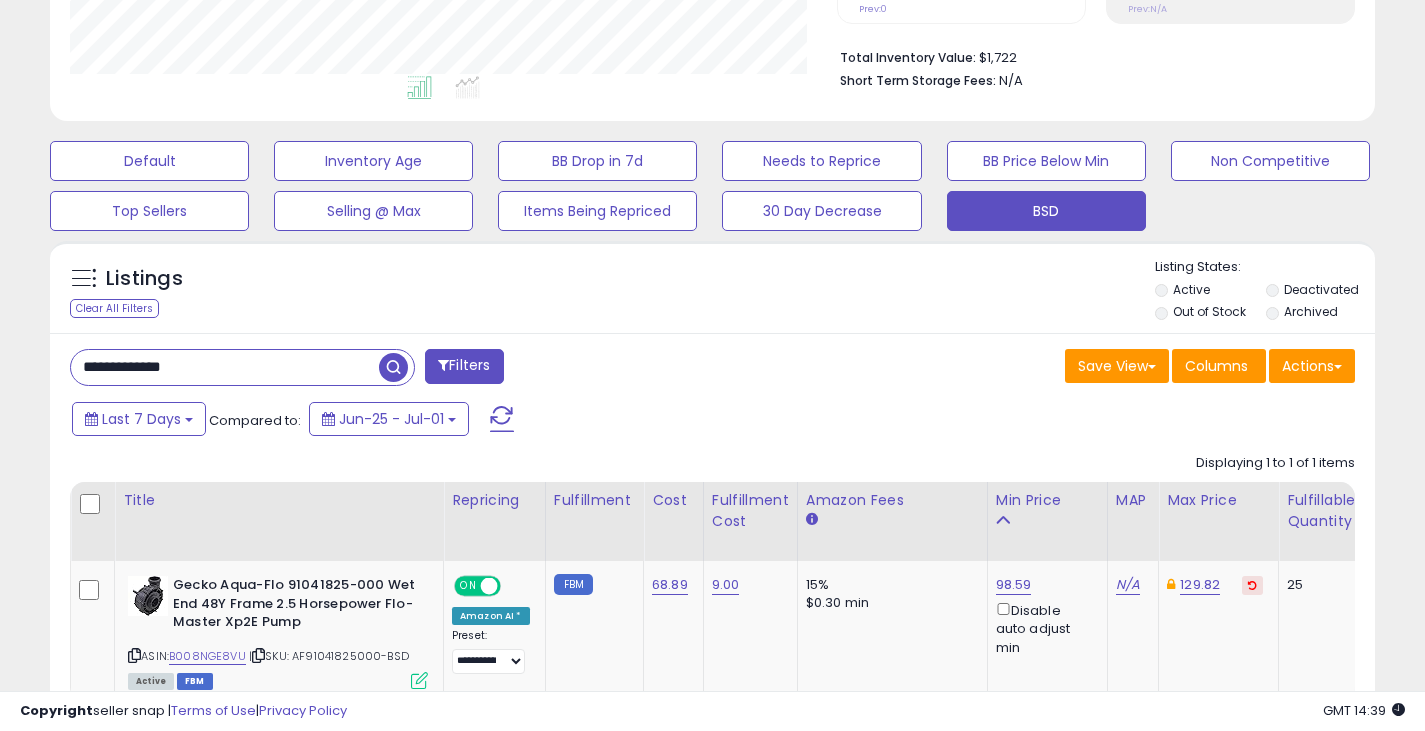 click on "**********" at bounding box center [225, 367] 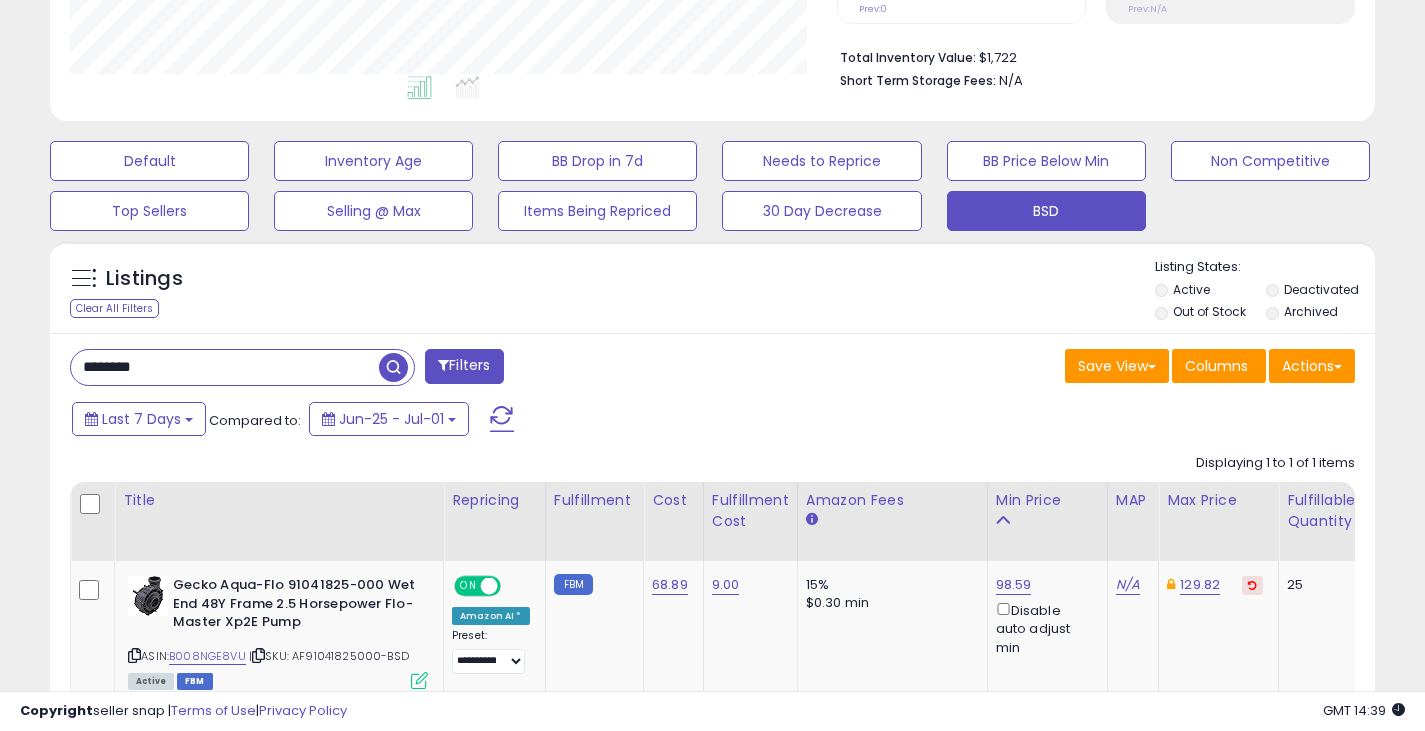 click at bounding box center (393, 367) 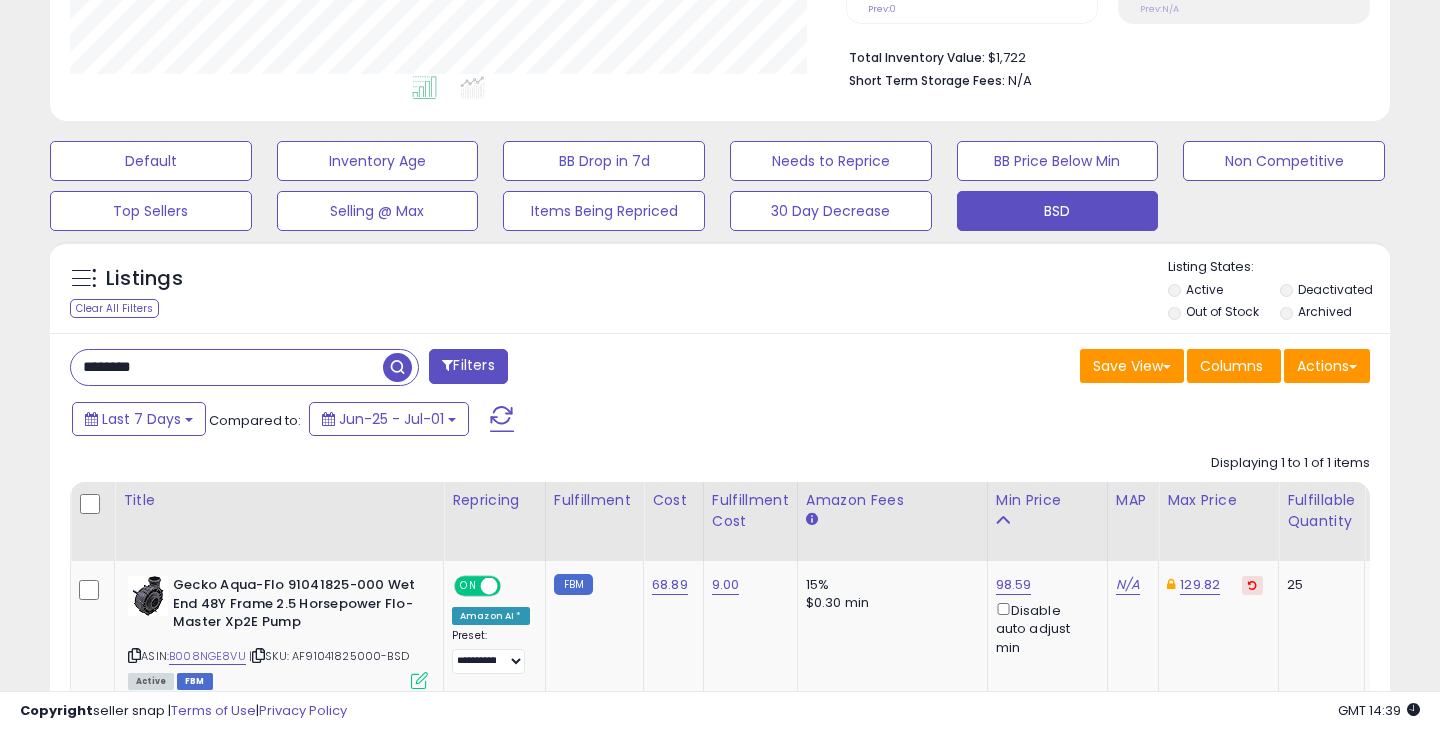 scroll, scrollTop: 999590, scrollLeft: 999224, axis: both 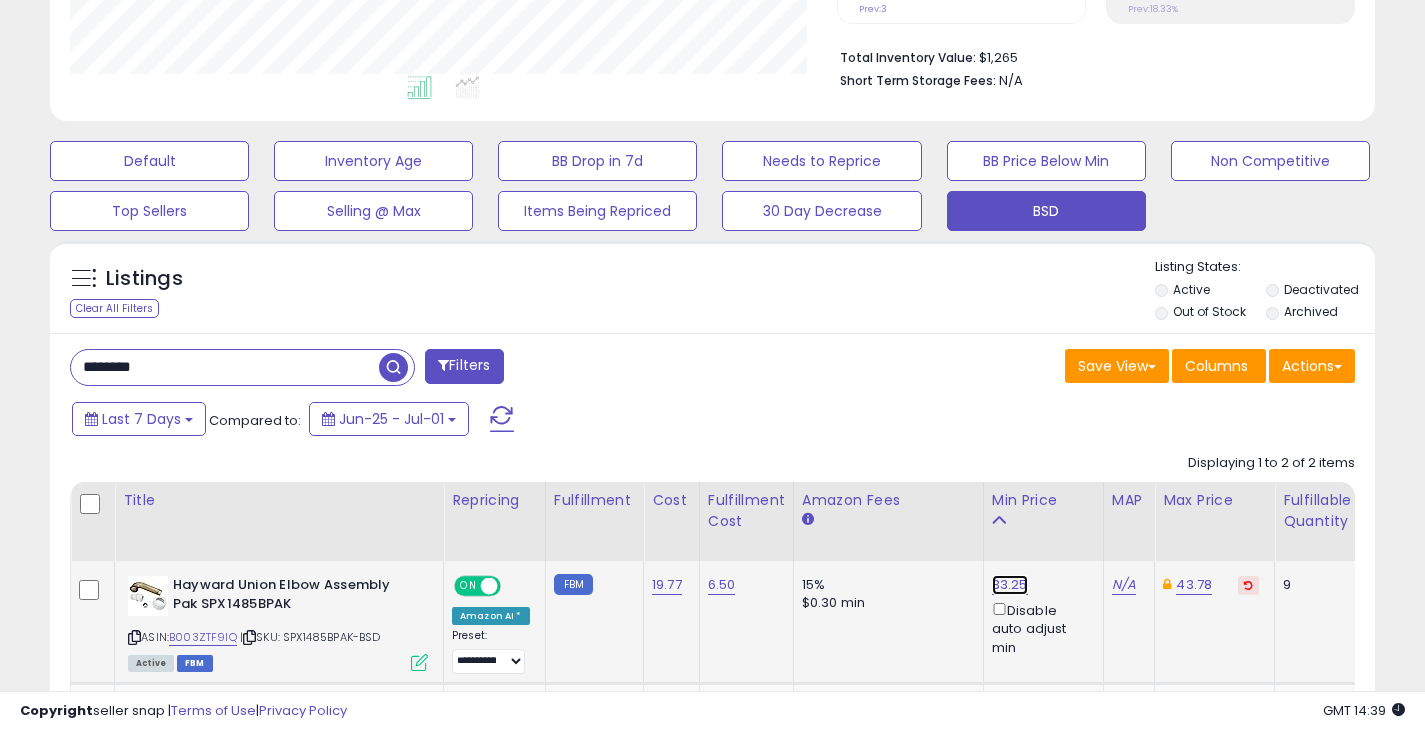 click on "33.25" at bounding box center (1010, 585) 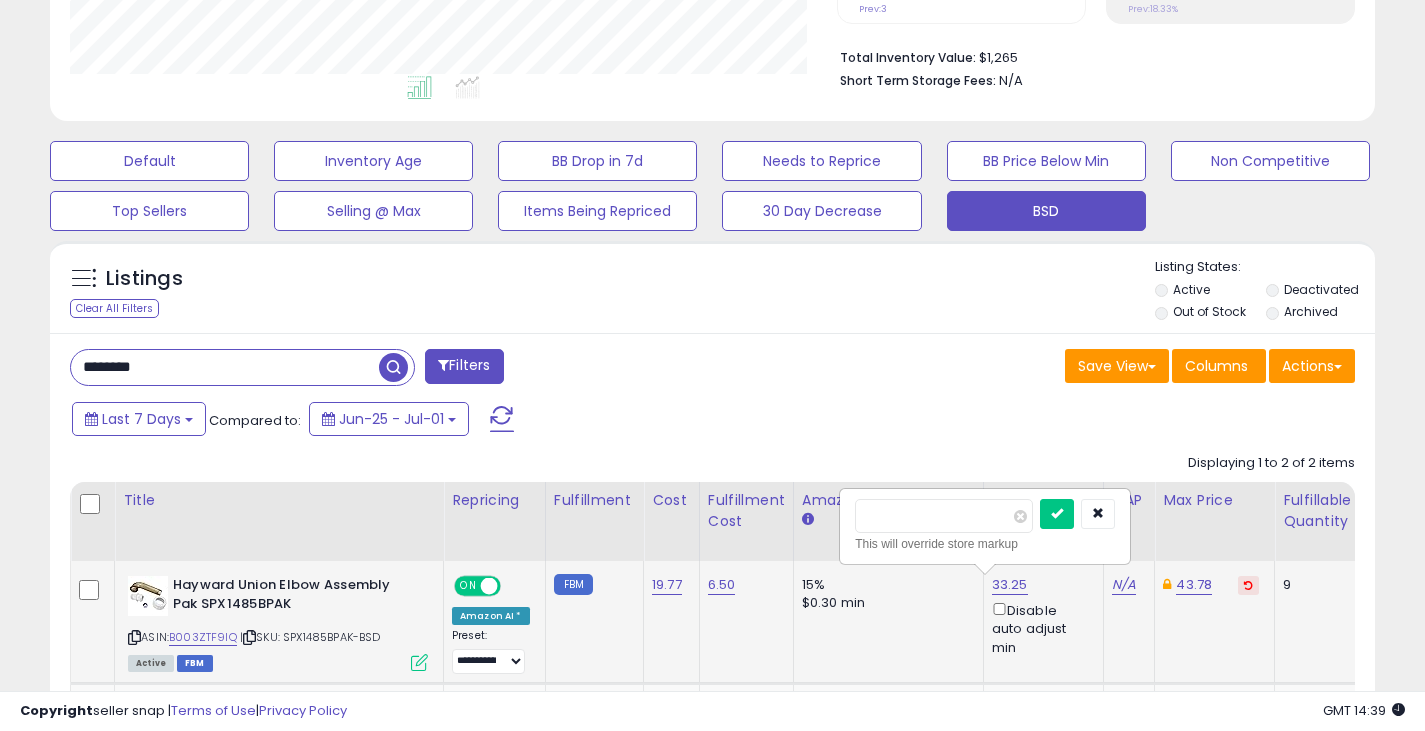 click at bounding box center (1057, 514) 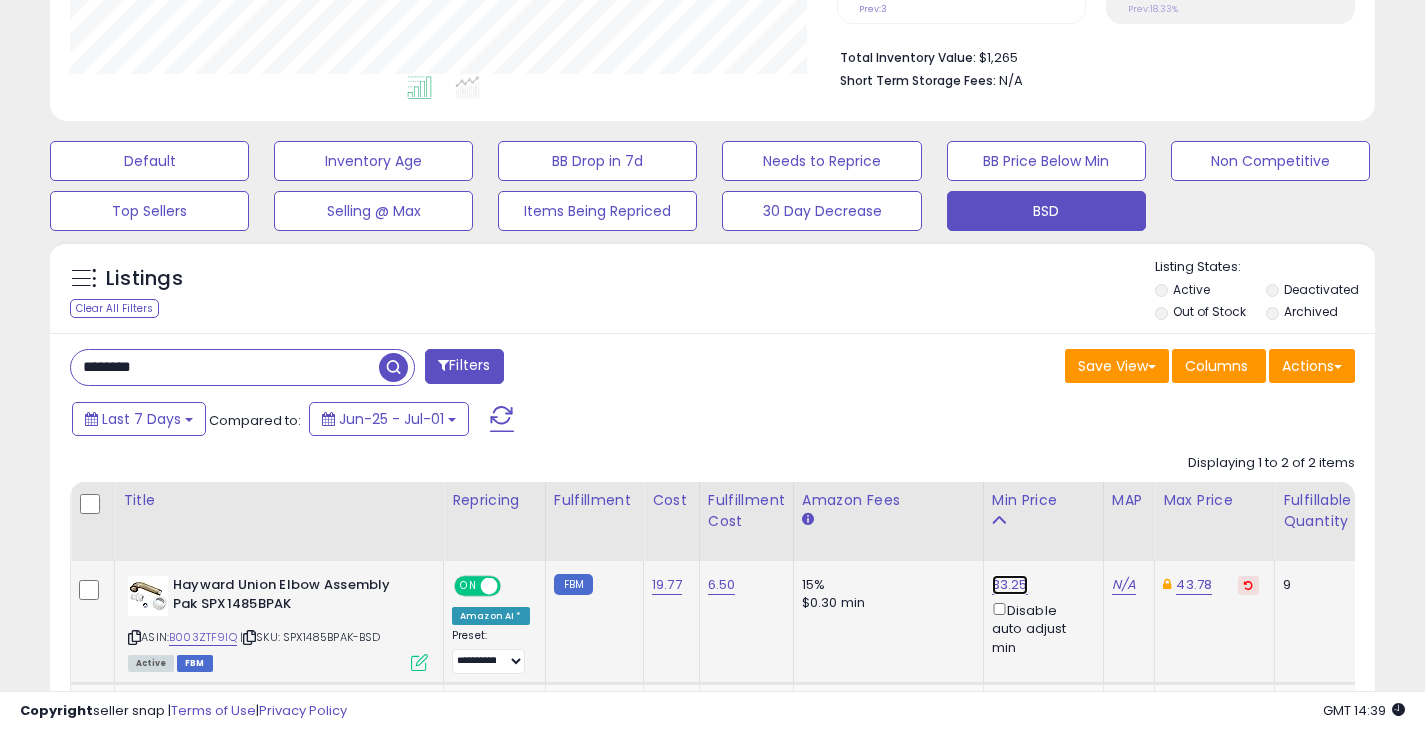click on "33.25" at bounding box center [1010, 585] 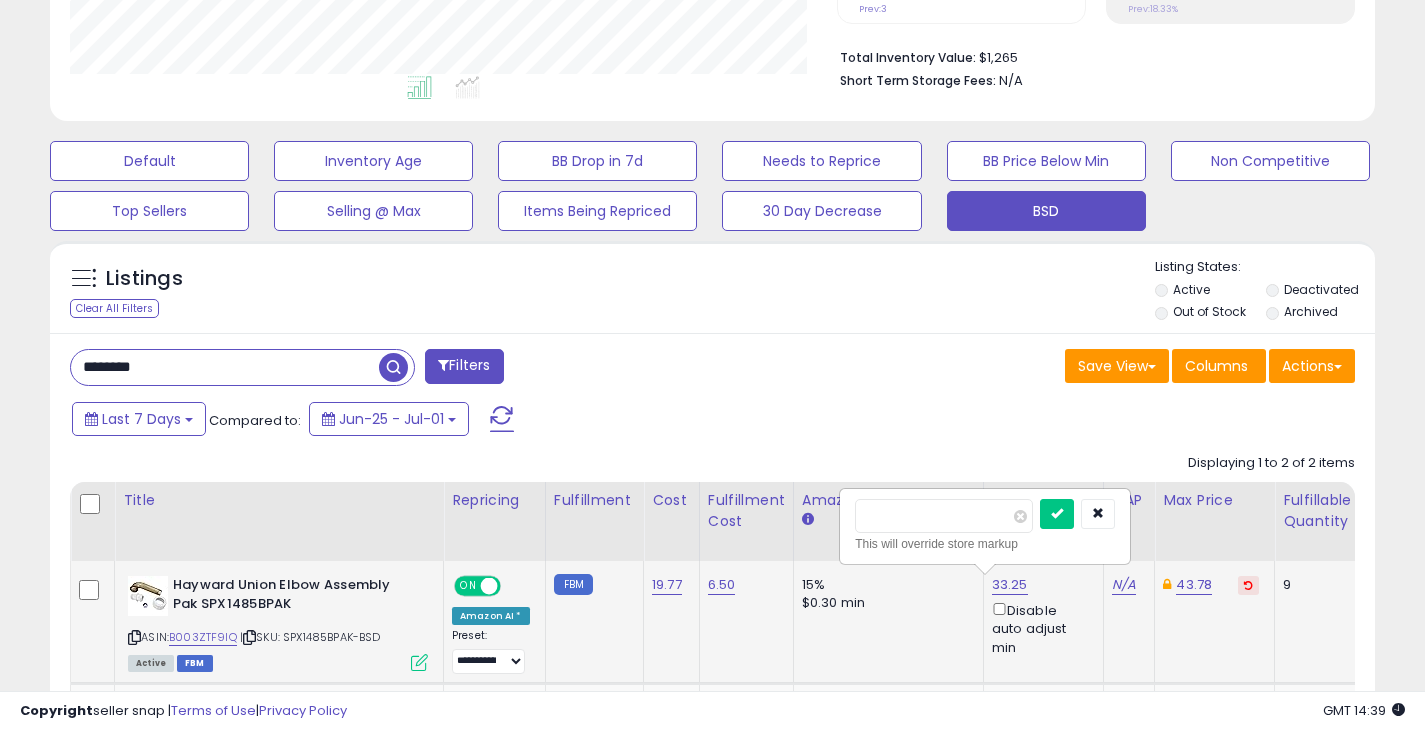 click at bounding box center (1057, 514) 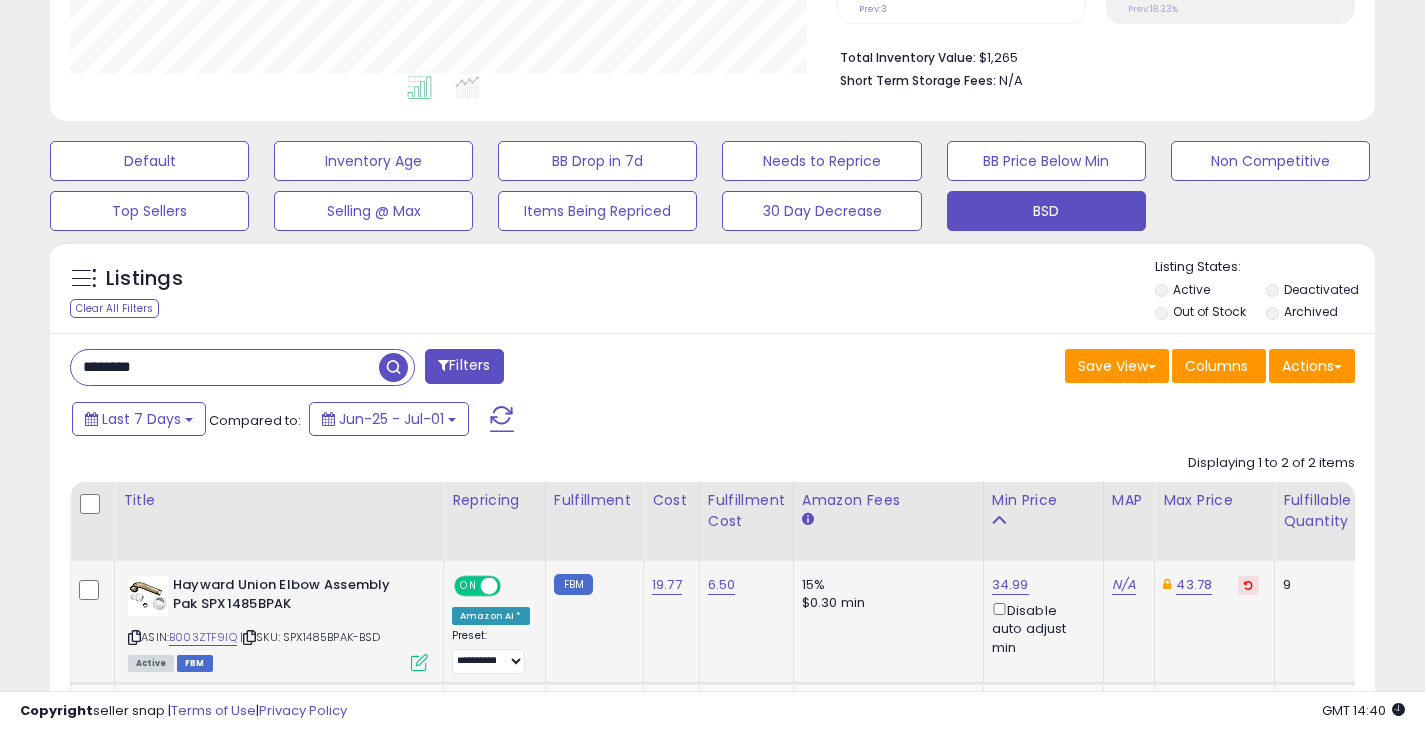 drag, startPoint x: 292, startPoint y: 365, endPoint x: 321, endPoint y: 365, distance: 29 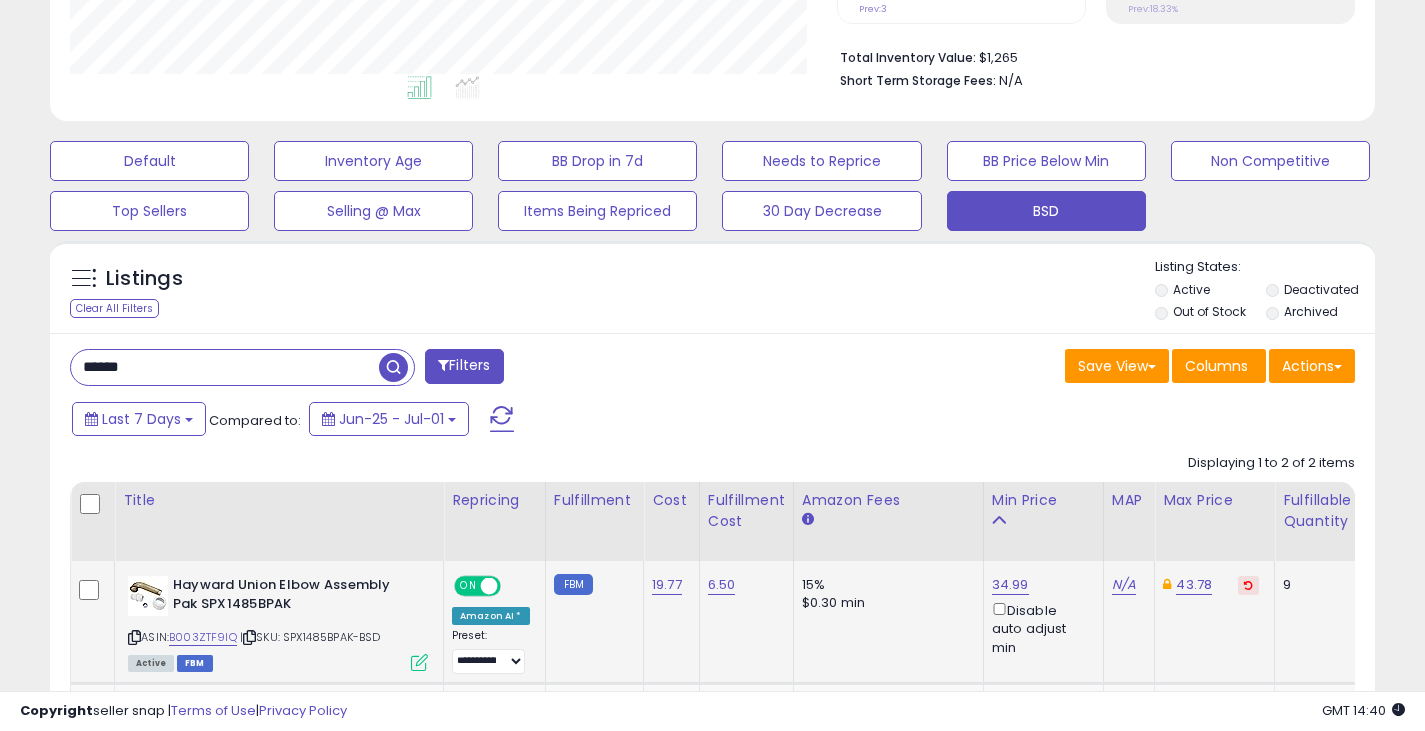 drag, startPoint x: 374, startPoint y: 361, endPoint x: 390, endPoint y: 365, distance: 16.492422 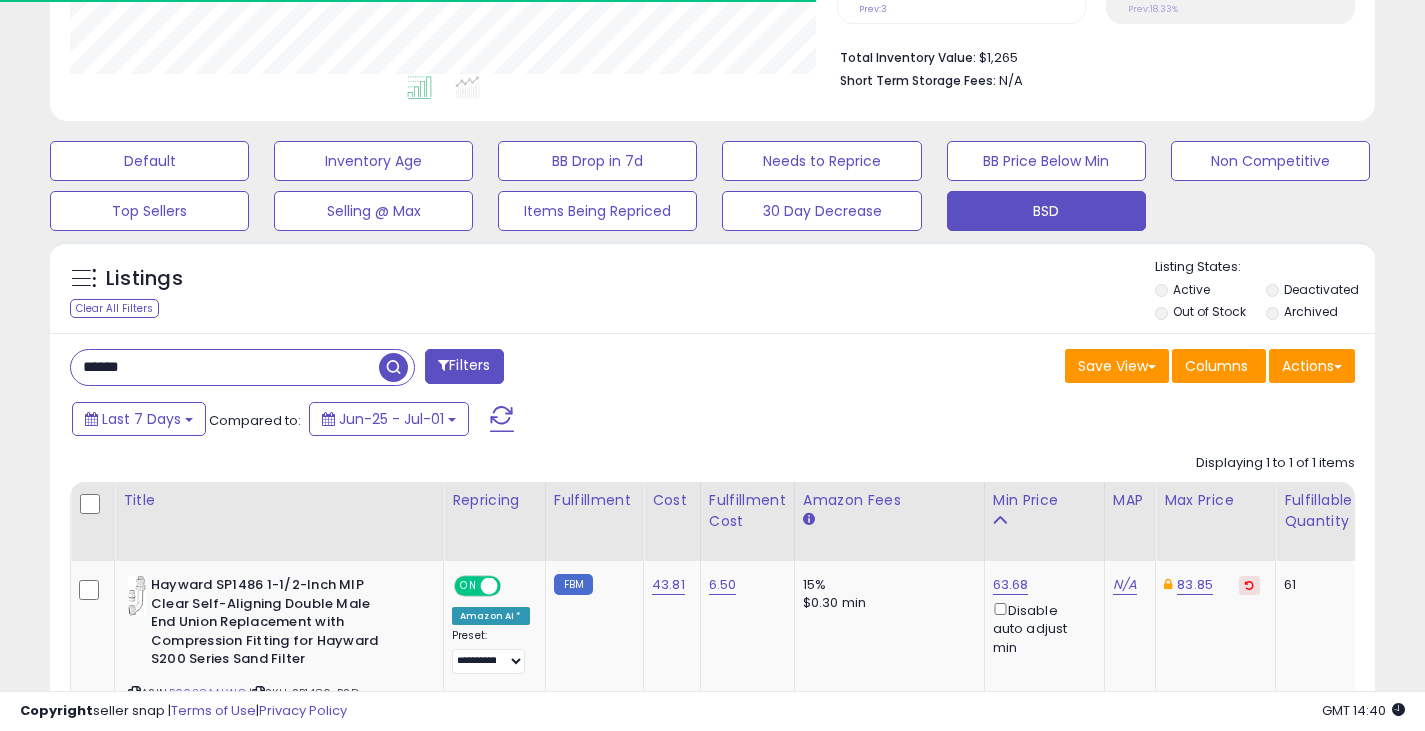 scroll, scrollTop: 410, scrollLeft: 767, axis: both 